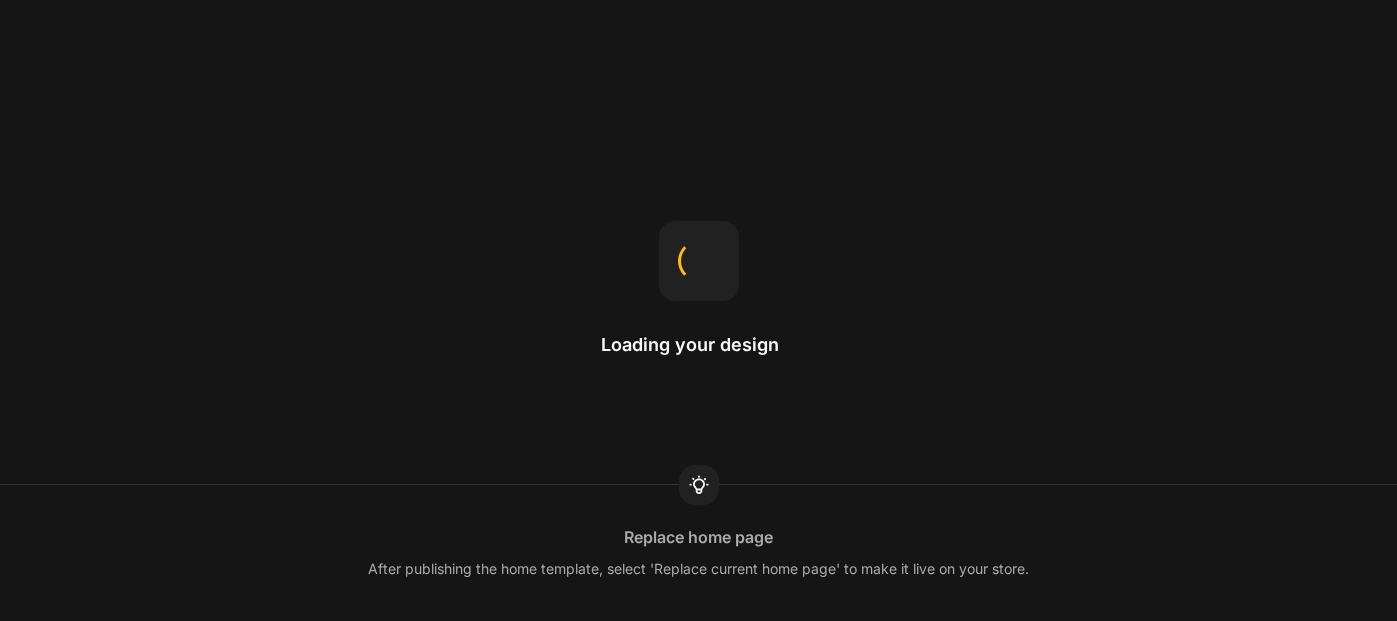 scroll, scrollTop: 0, scrollLeft: 0, axis: both 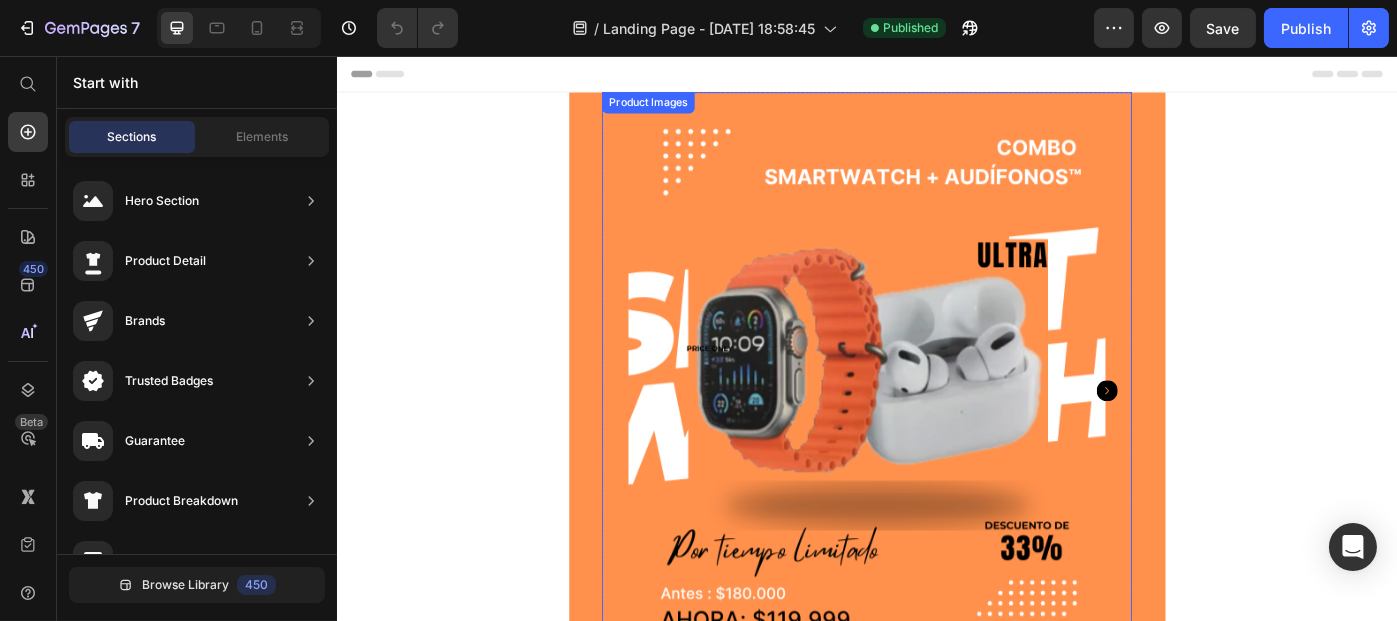 click at bounding box center (936, 434) 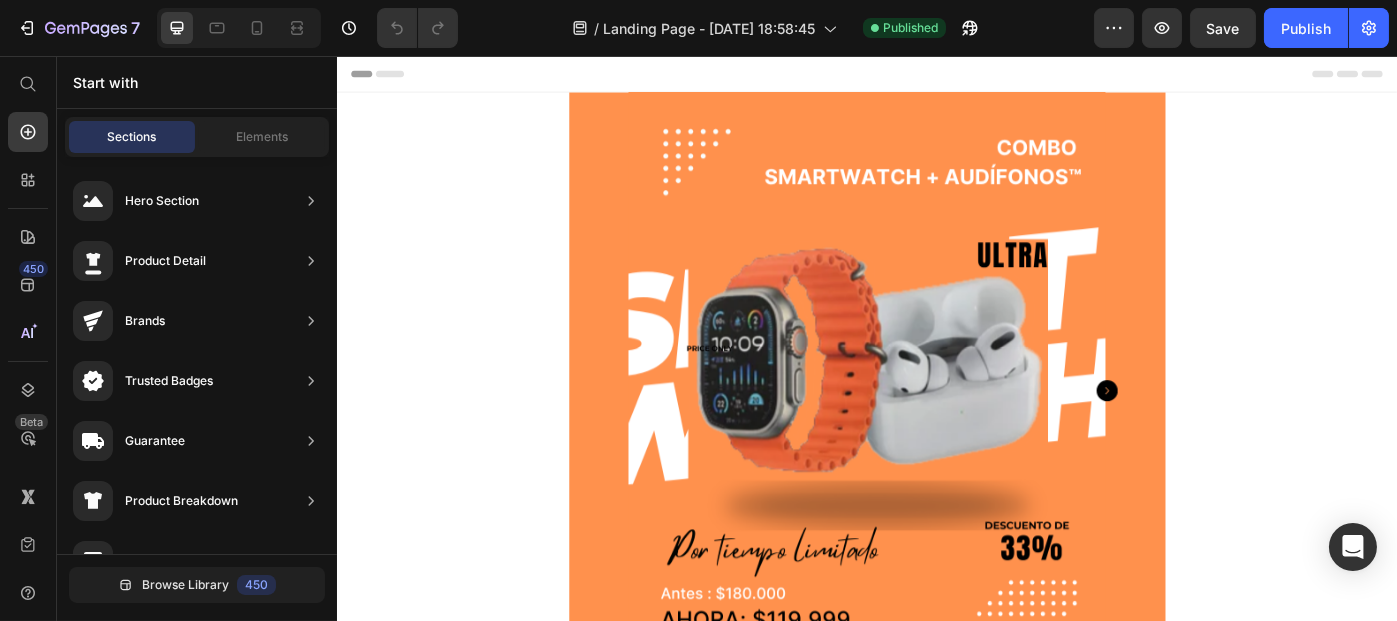 click on "Product Images compra ahora paga en casa Dynamic Checkout Product Section 1 Image Row Section 2 Image Section 3 Características de Nuestro  de Combo Smartwatch + Audífonos™   Text Block Image Row Section 4 Incluye: Text Block Reloj inteligente. Audífonos inalámbricos. 2 cables USB para cargar audífonos y reloj. 7 correas intercambiables. Item List Image Section 5 ¿Cuidas tu salud y controlas tu actividad física? Text Block Image Tu aliado perfecto para mantenerte saludable. Mide tu frecuencia cardíaca, oxígeno en  la sangre y calidad del sueño   Text Block Realiza tu Pedido PAGA EN CASA Button Section 6 Preguntas Frecuentes : Text Block
¿Funciona con cualquier celular? Sí, es compatible desde Android (5.0+) y iPhone (iOS 9.0+) hasta las ultimas versiones. Text Block
¿Tiene garantía?
¿Cuánto tarda el envío?
Accordion" at bounding box center (936, 2410) 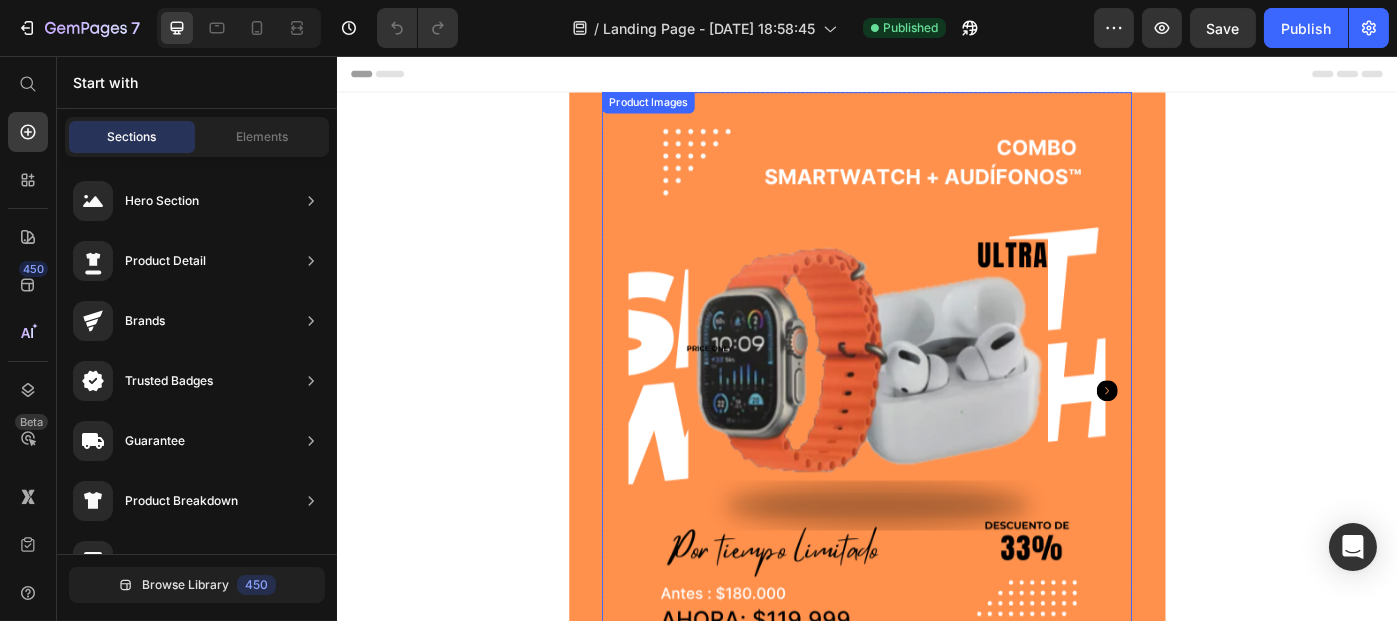 click at bounding box center (936, 434) 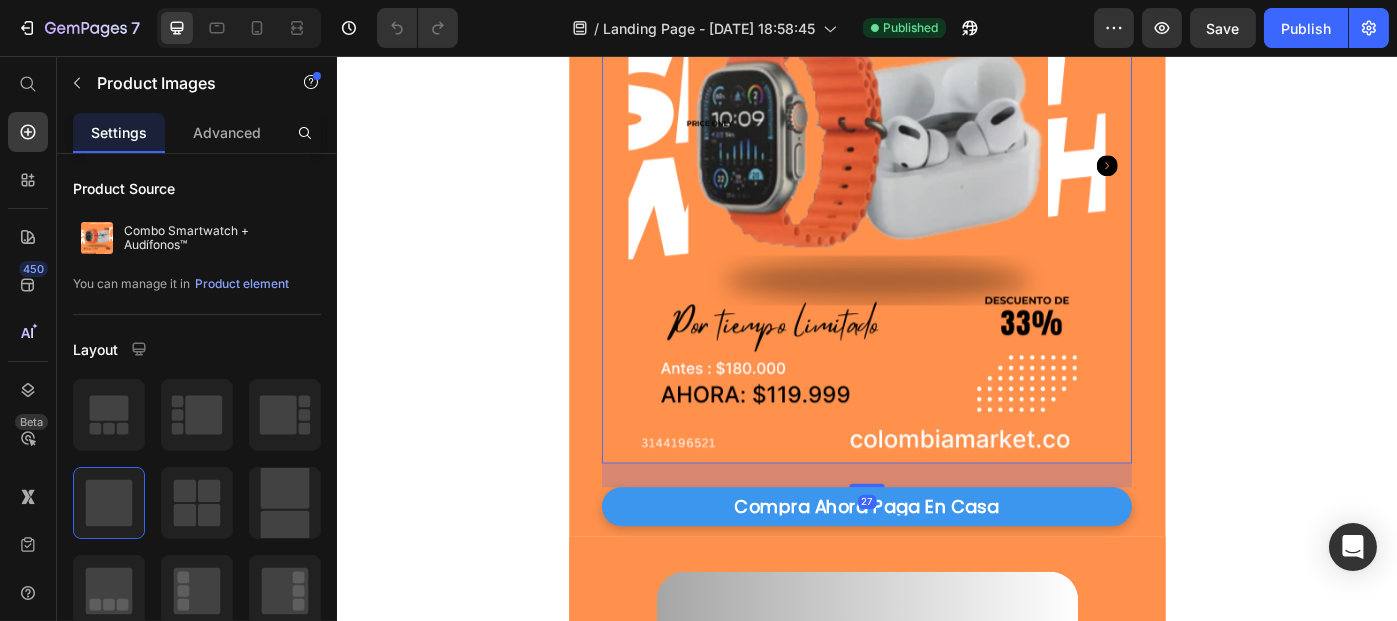 scroll, scrollTop: 253, scrollLeft: 0, axis: vertical 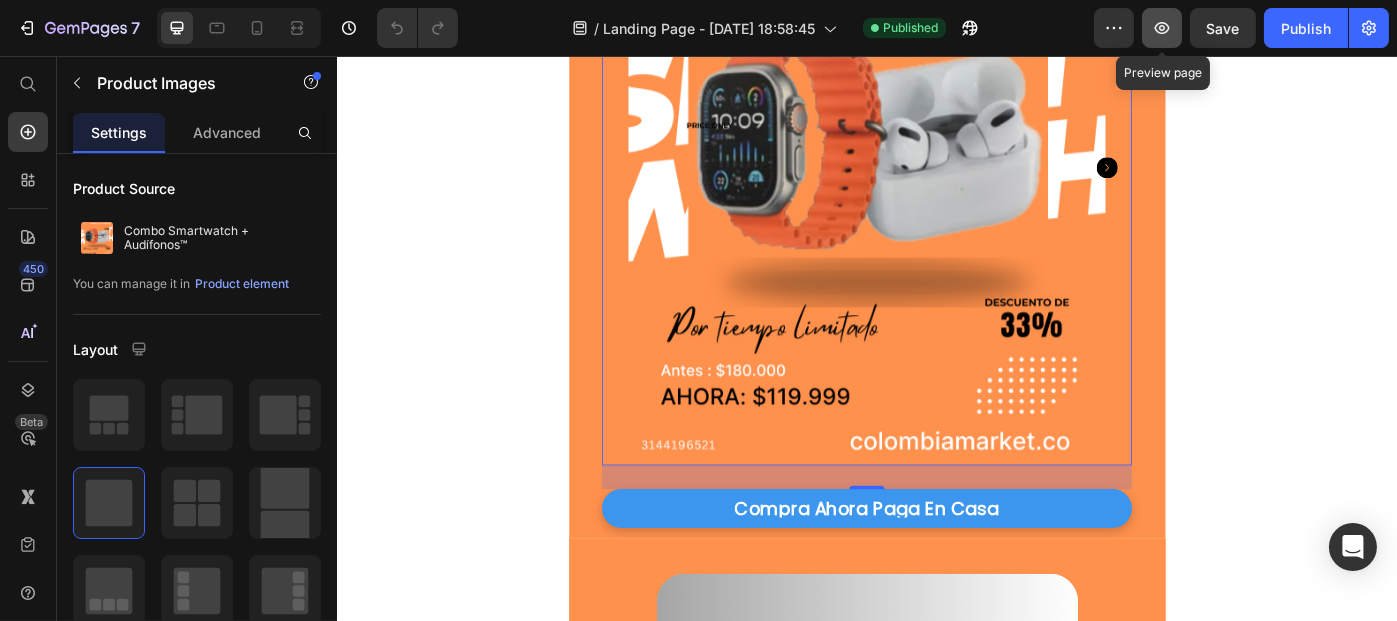click 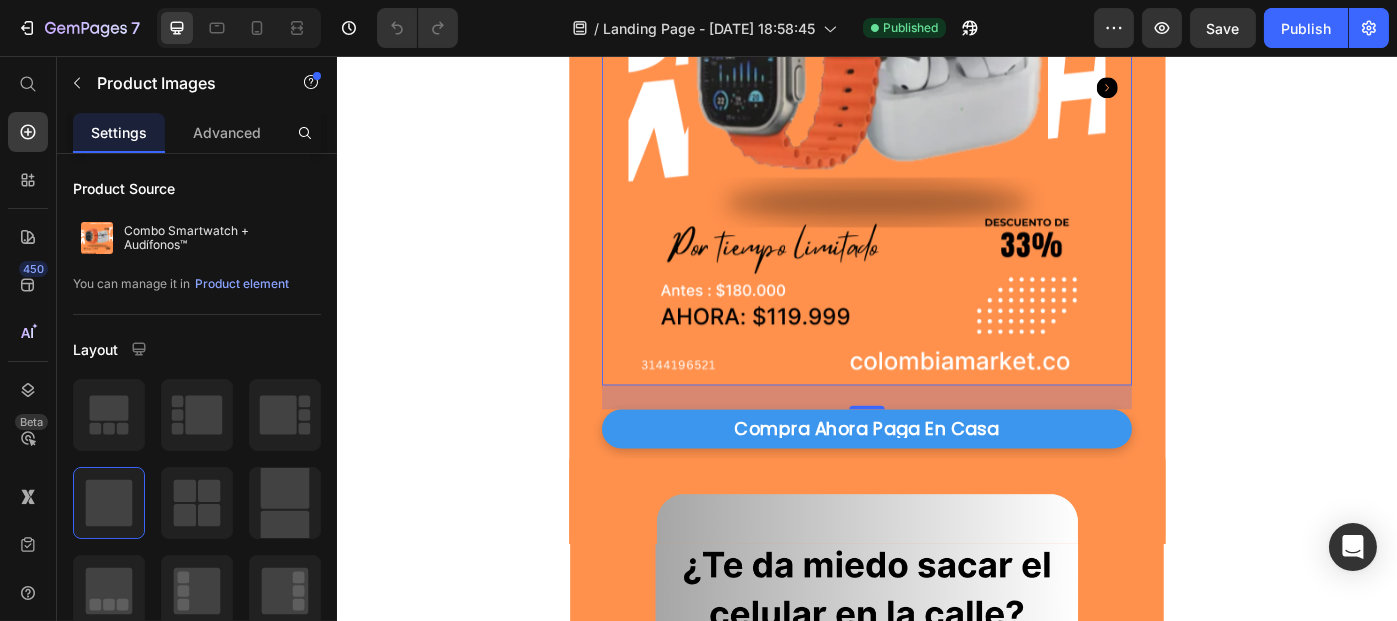 scroll, scrollTop: 344, scrollLeft: 0, axis: vertical 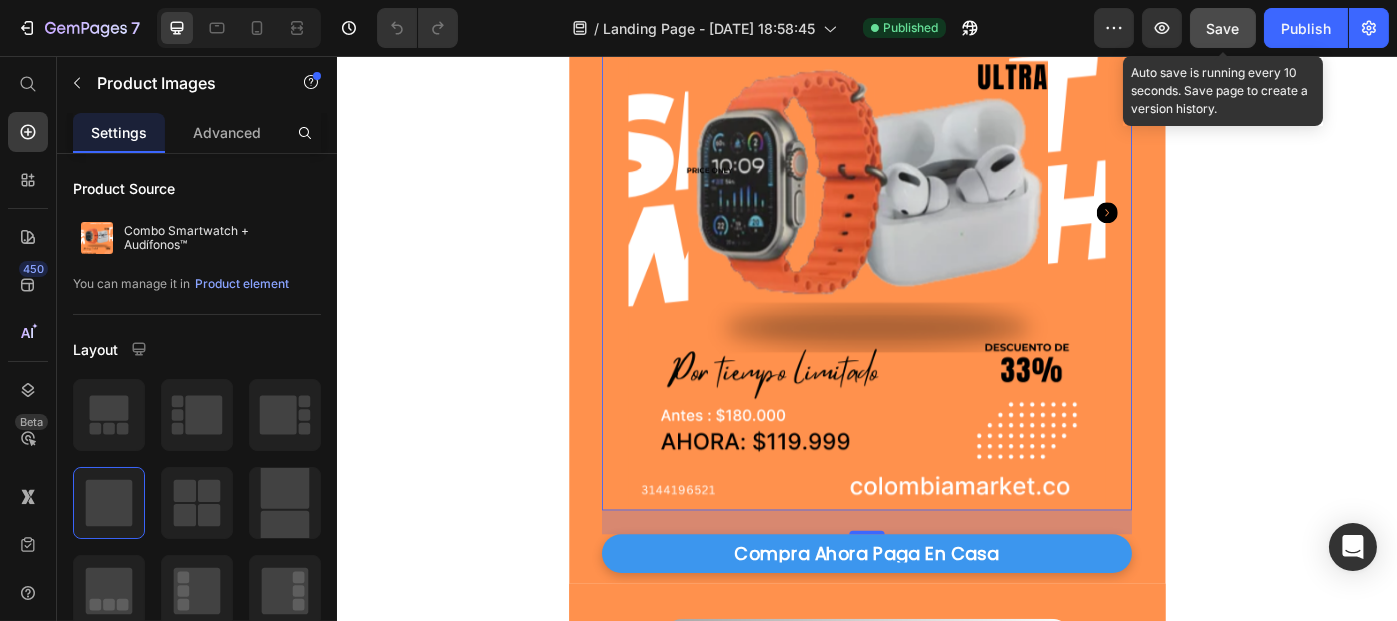 click on "Save" 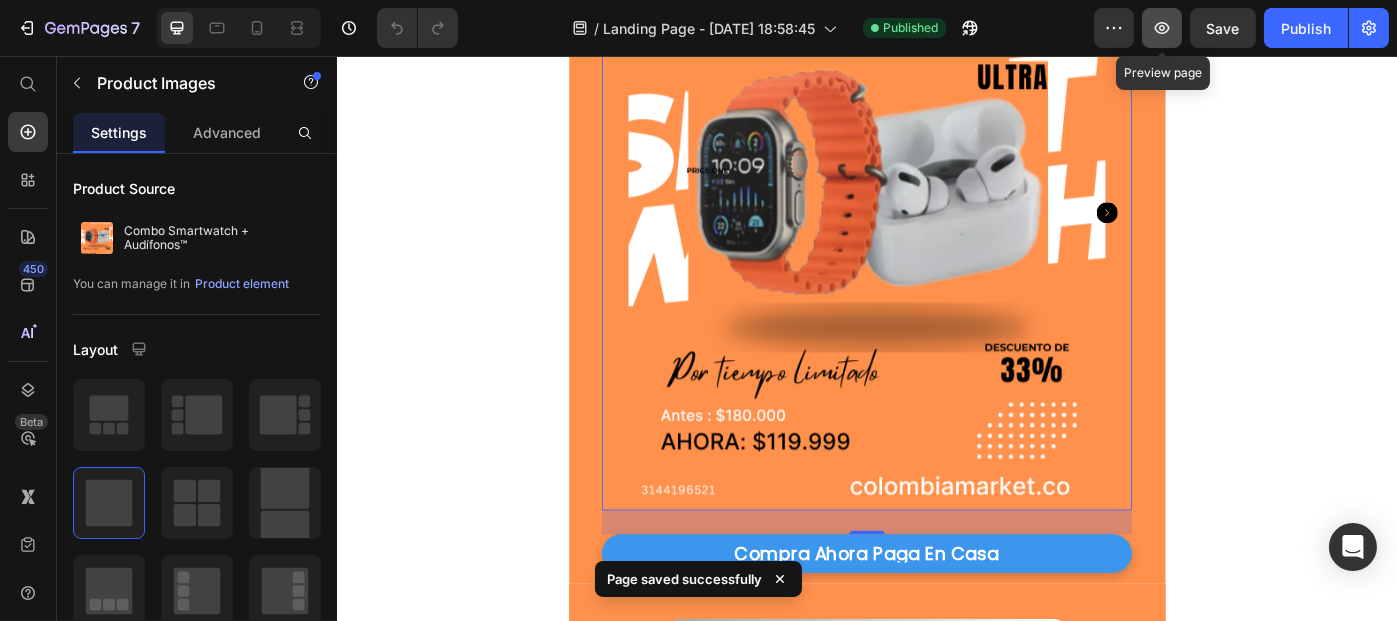 click 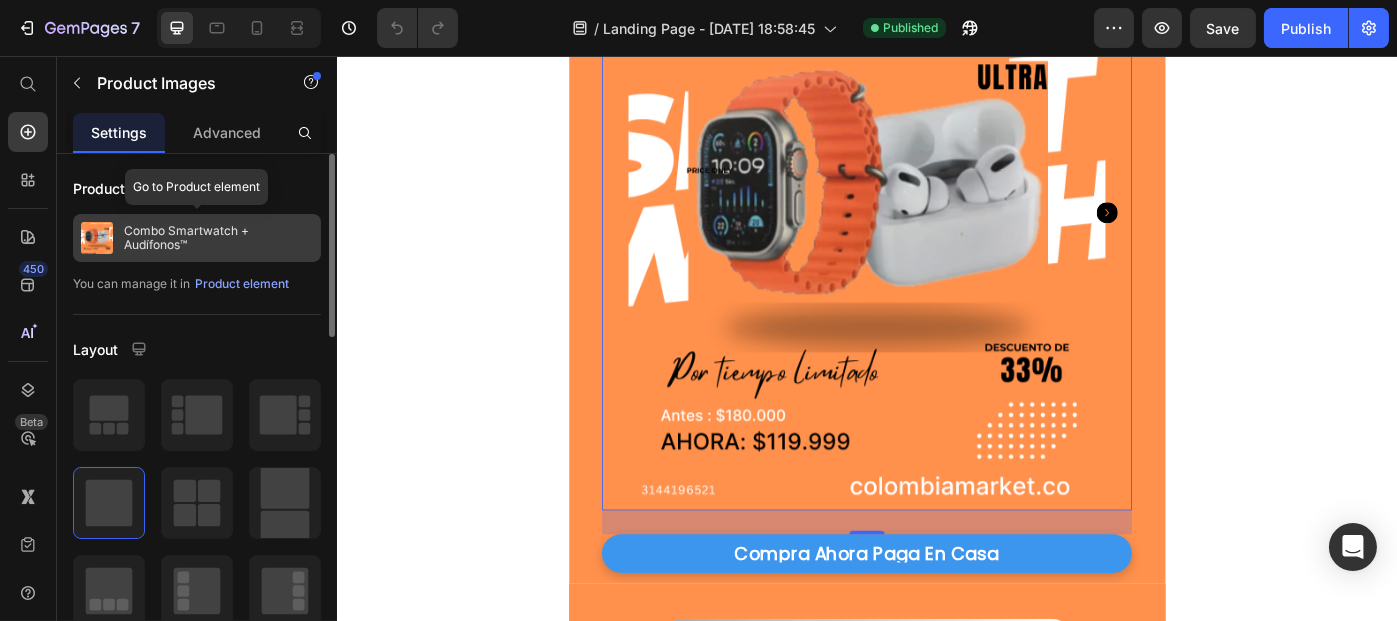 click on "Combo Smartwatch + Audífonos™" at bounding box center (218, 238) 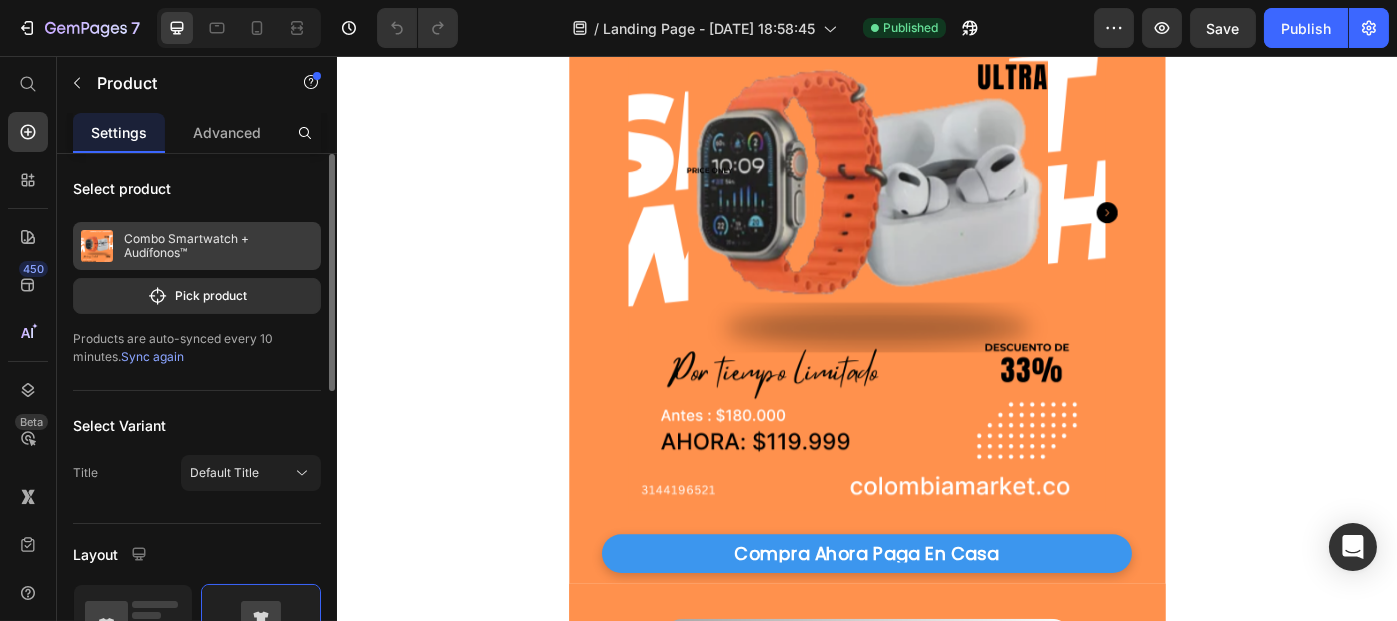 click on "Combo Smartwatch + Audífonos™" at bounding box center [218, 246] 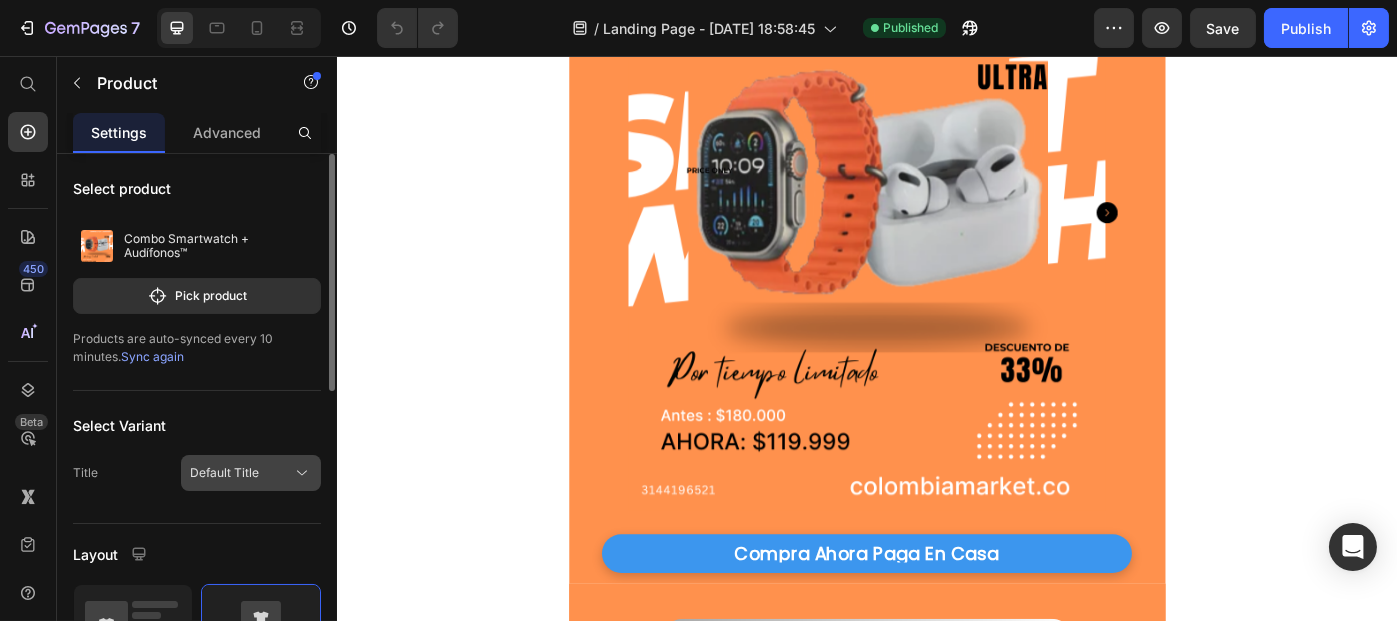 click on "Default Title" at bounding box center [224, 473] 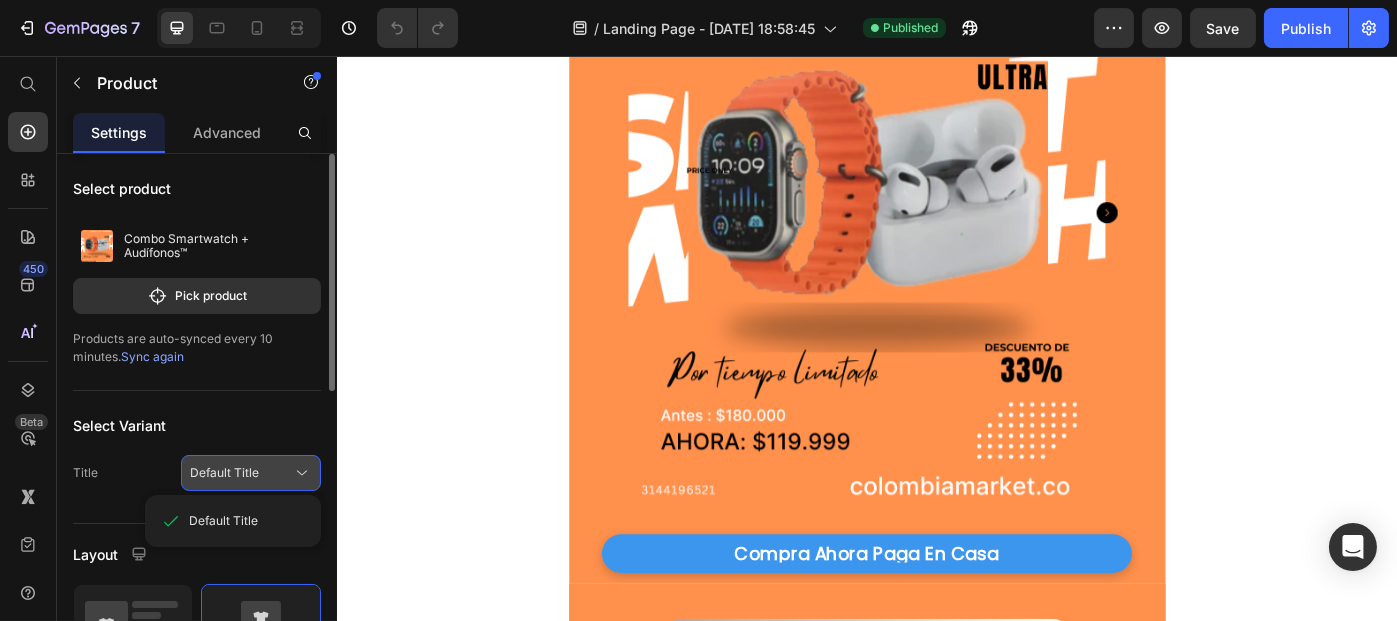 click on "Default Title" at bounding box center (224, 473) 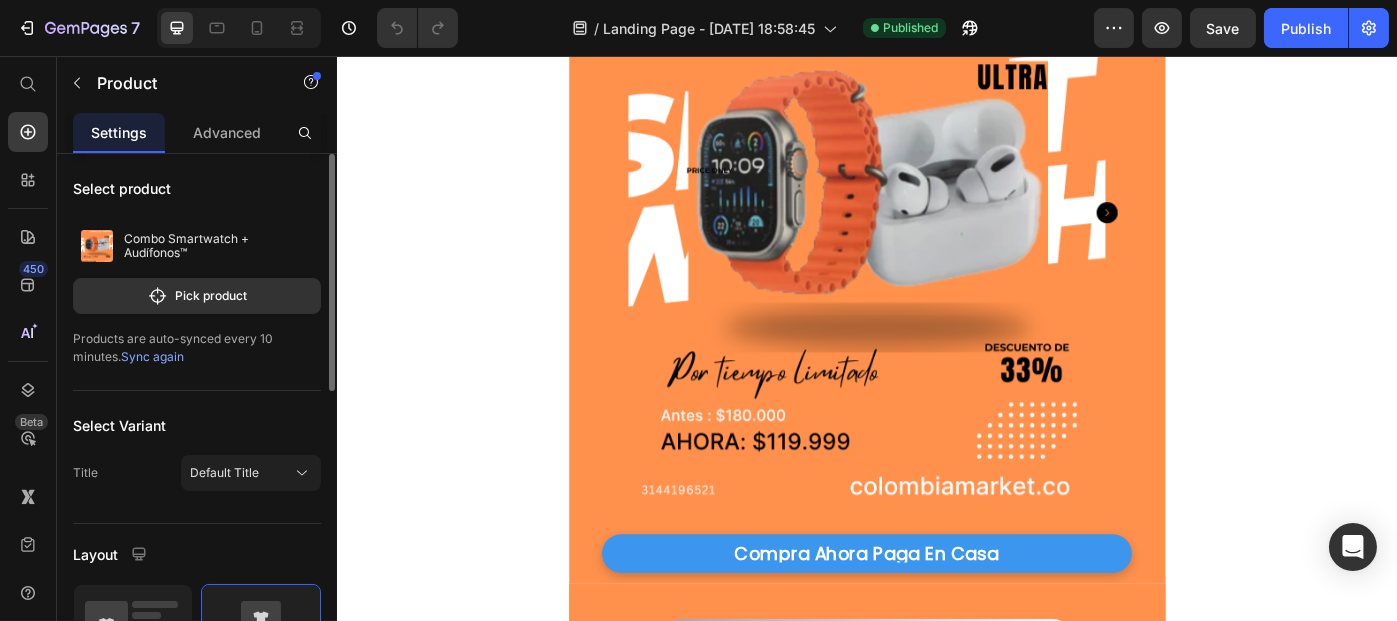 click on "Select Variant" at bounding box center (197, 425) 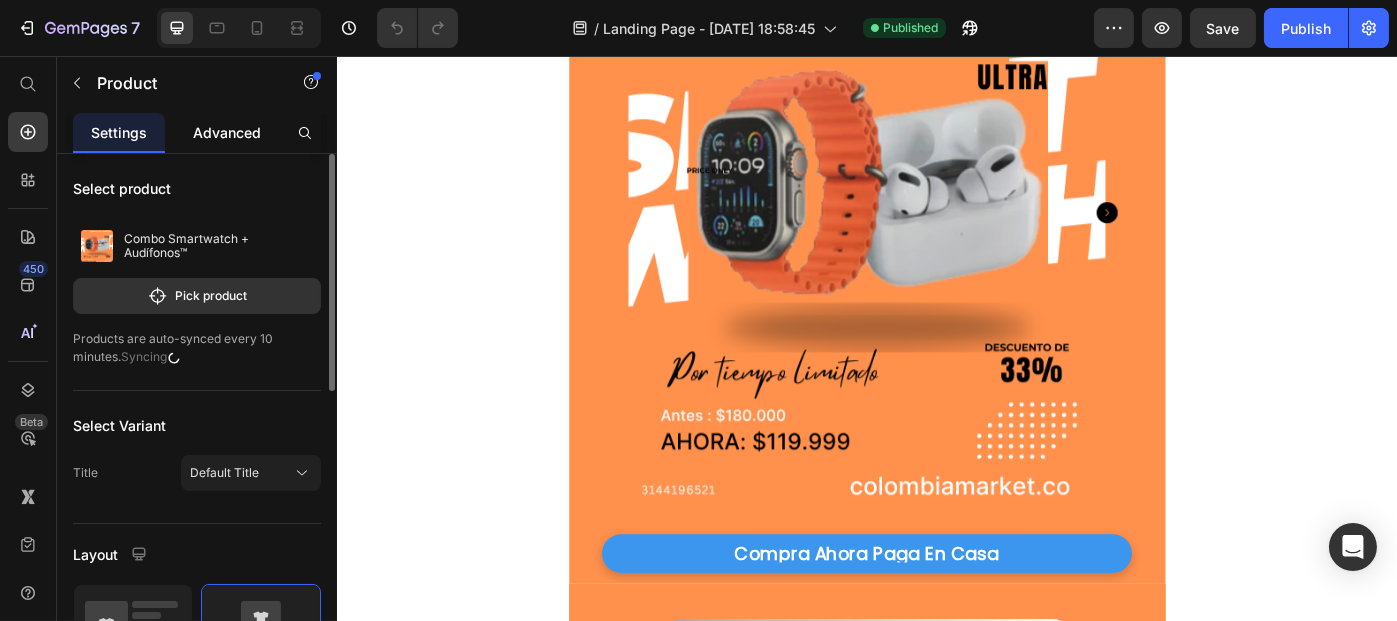 click on "Advanced" at bounding box center (227, 132) 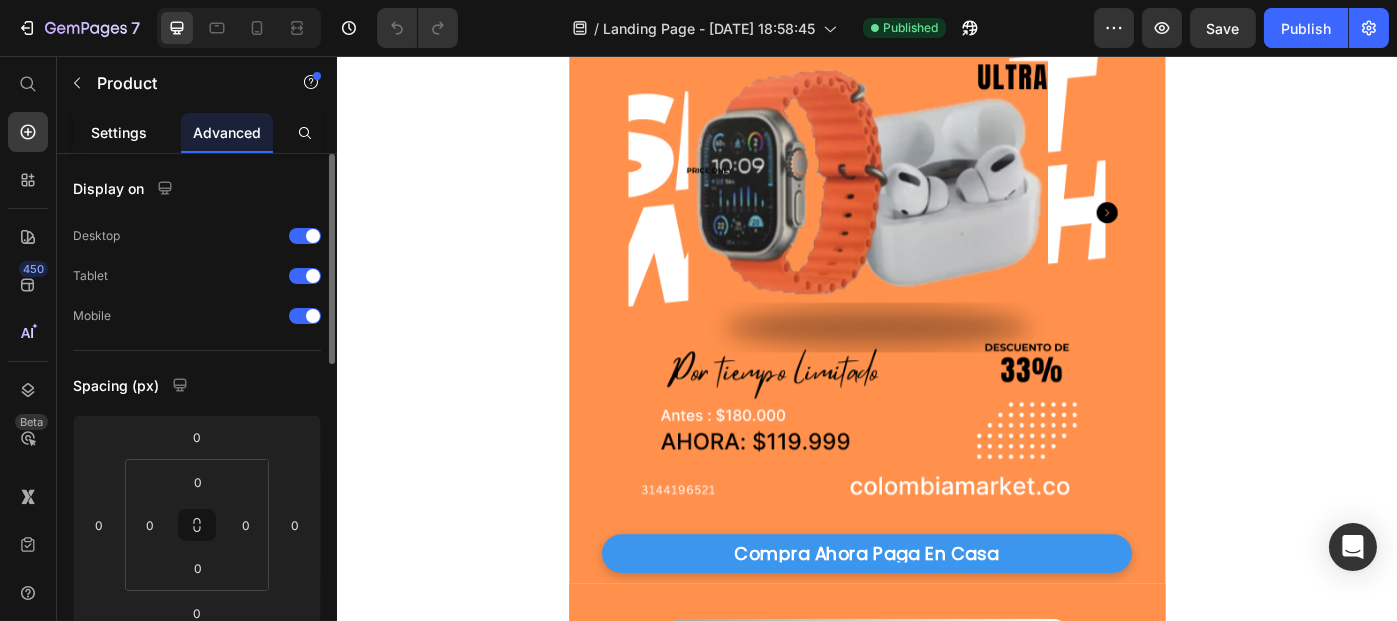 click on "Settings" at bounding box center (119, 132) 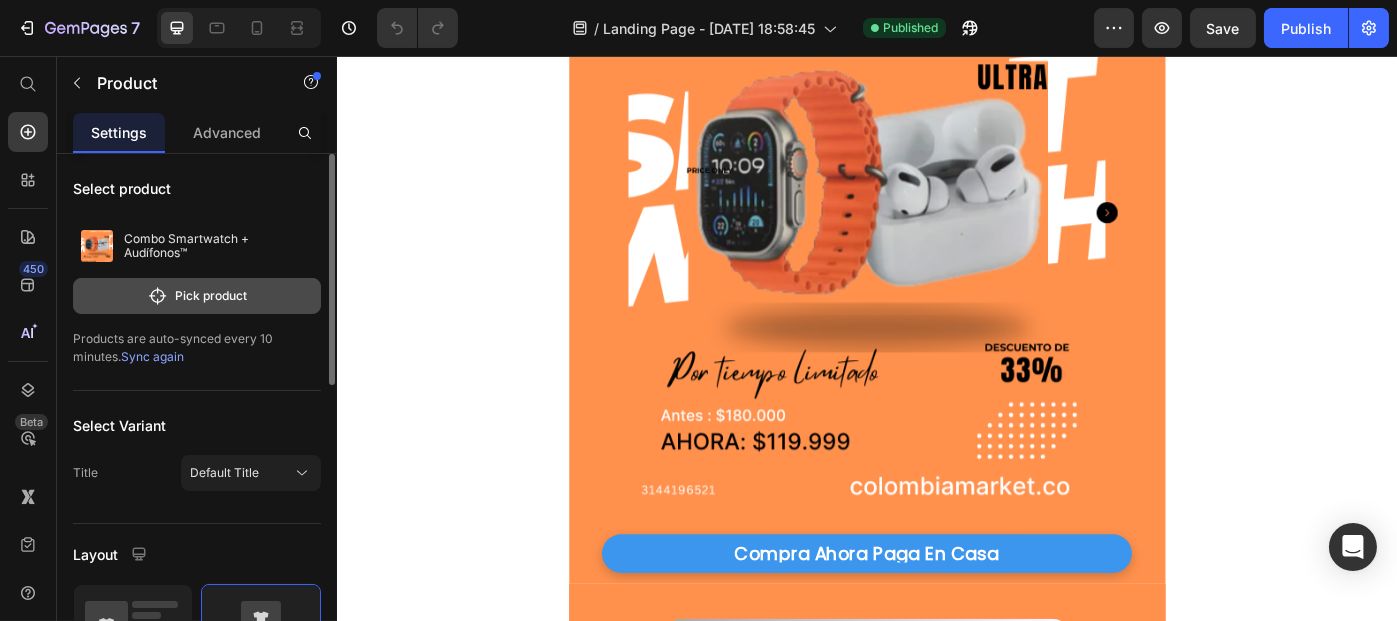 click on "Pick product" 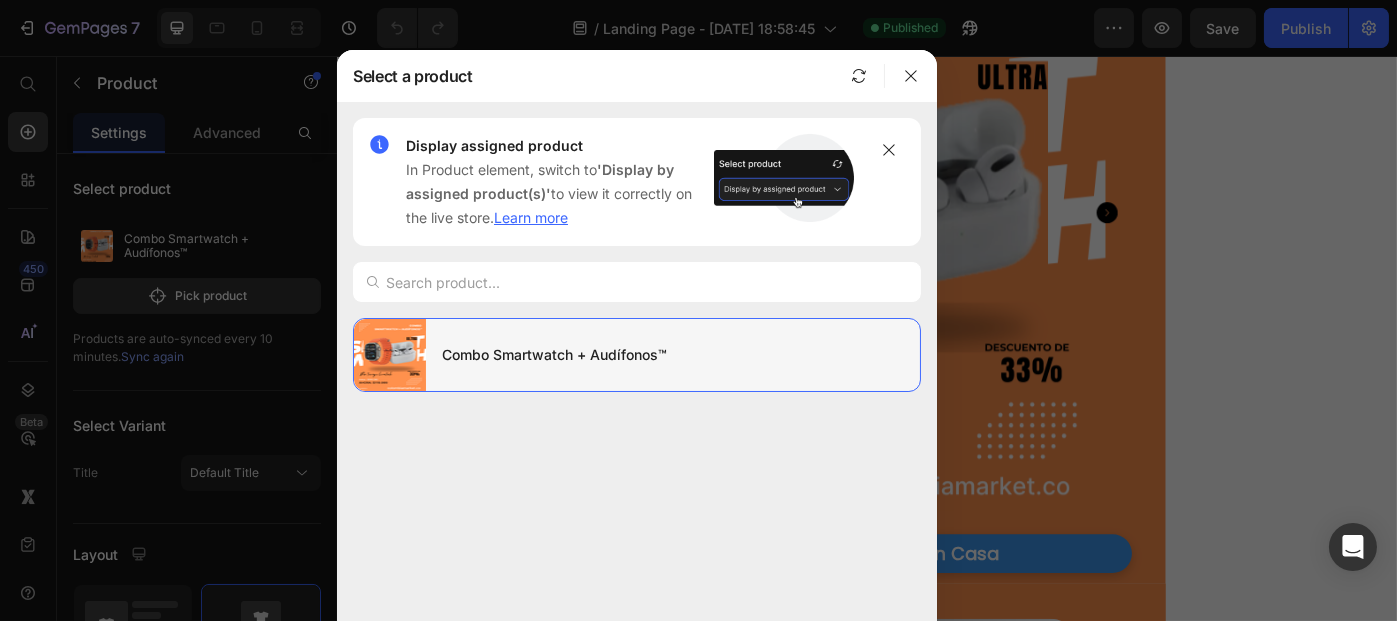 click on "Combo Smartwatch + Audífonos™" 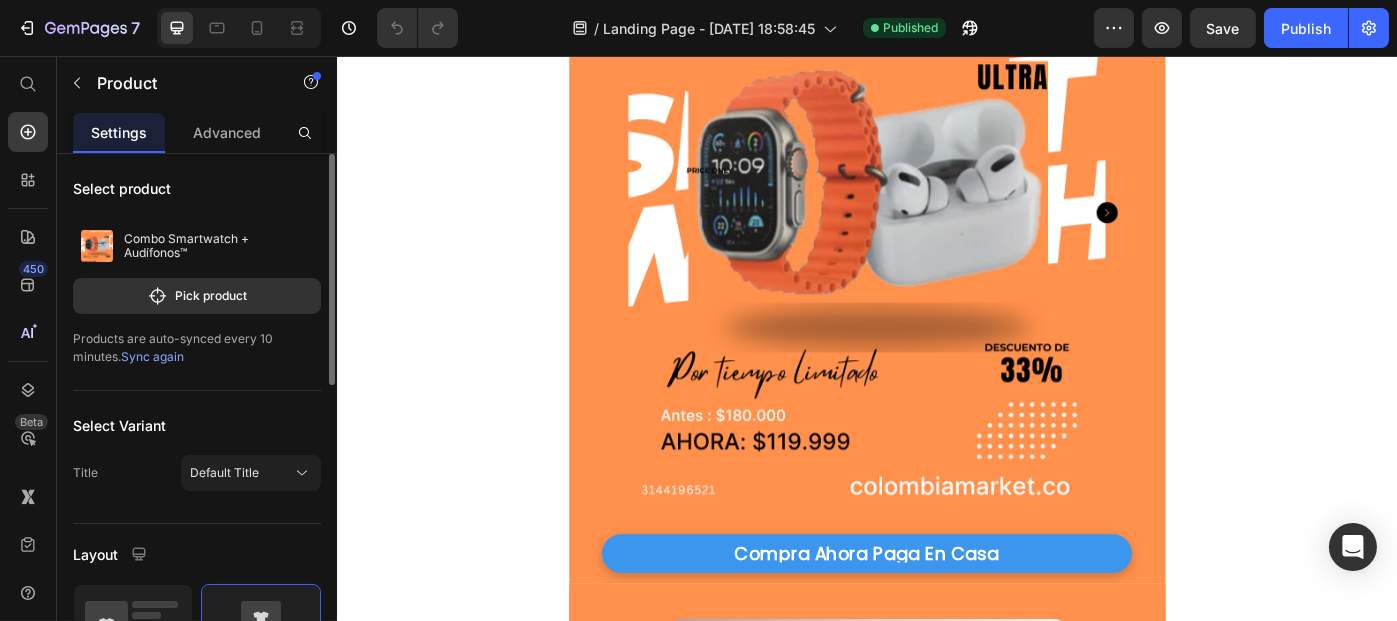 drag, startPoint x: 204, startPoint y: 299, endPoint x: 264, endPoint y: 377, distance: 98.40732 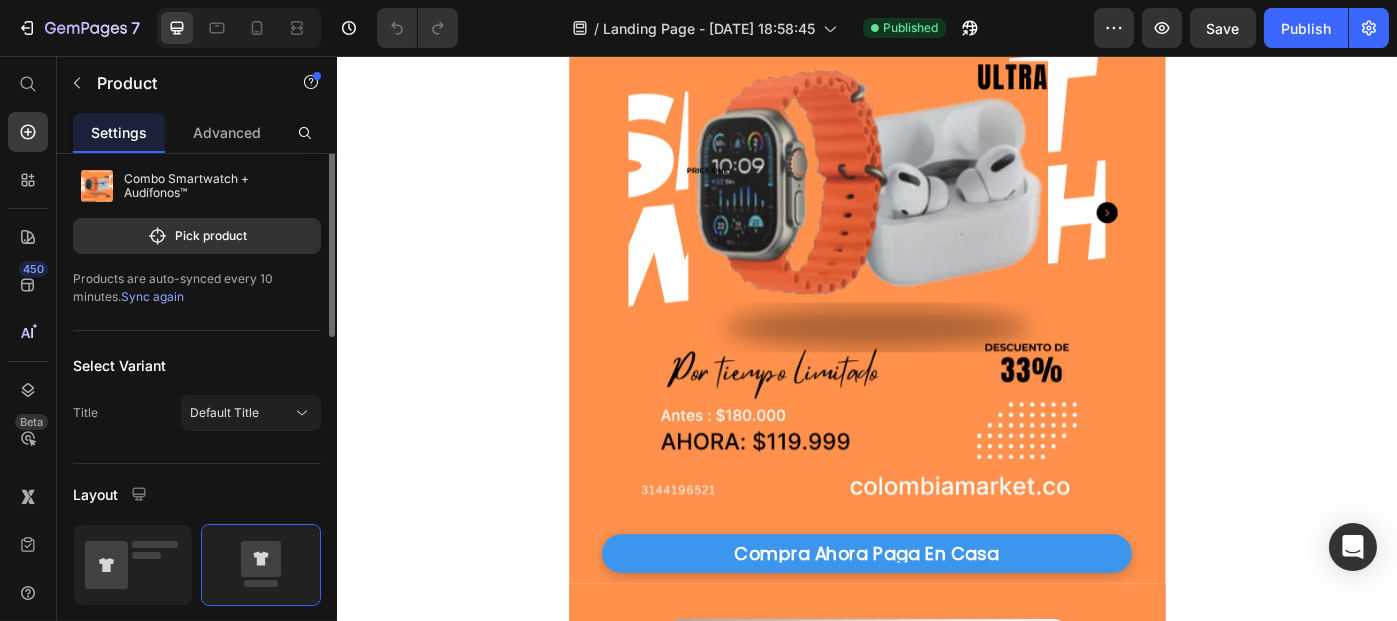 scroll, scrollTop: 0, scrollLeft: 0, axis: both 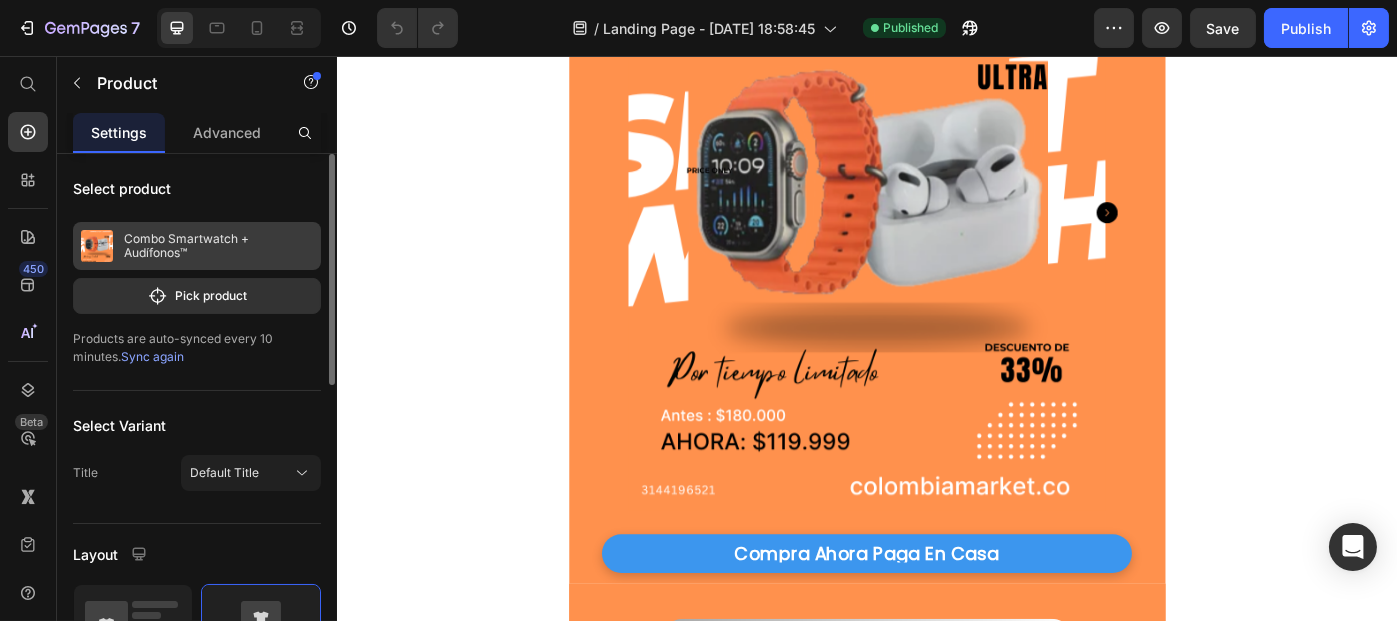 click on "Combo Smartwatch + Audífonos™" at bounding box center (218, 246) 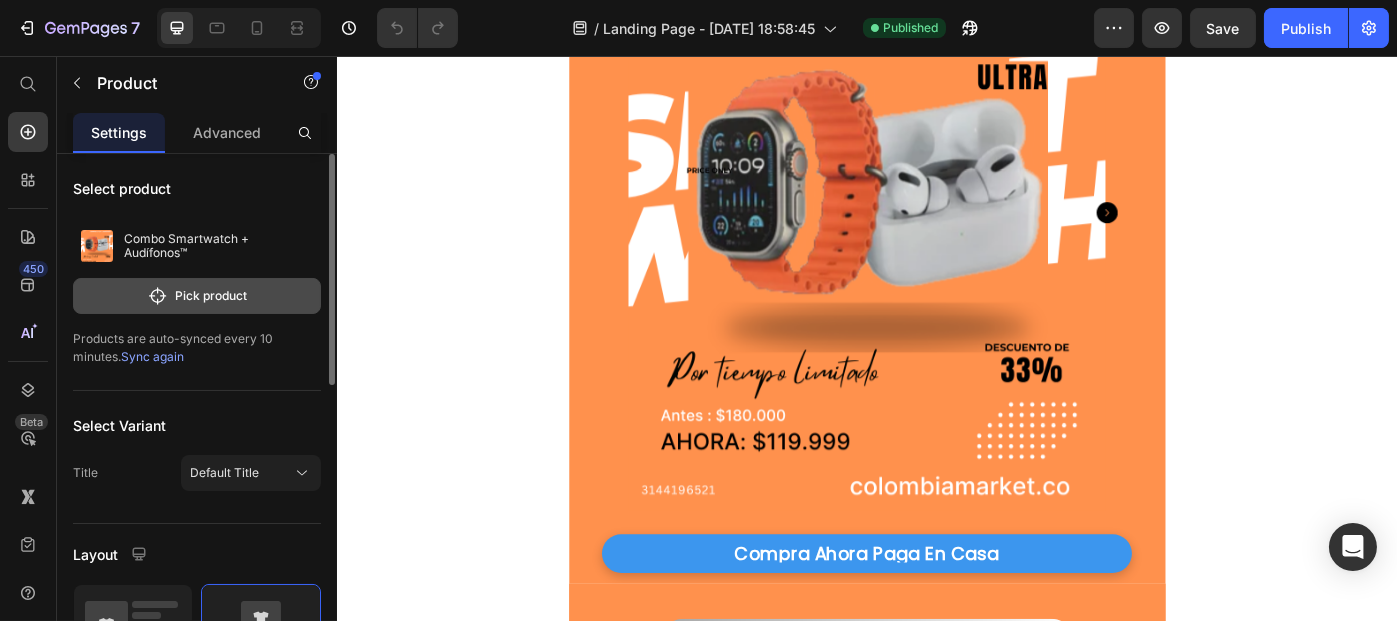 drag, startPoint x: 162, startPoint y: 306, endPoint x: 177, endPoint y: 307, distance: 15.033297 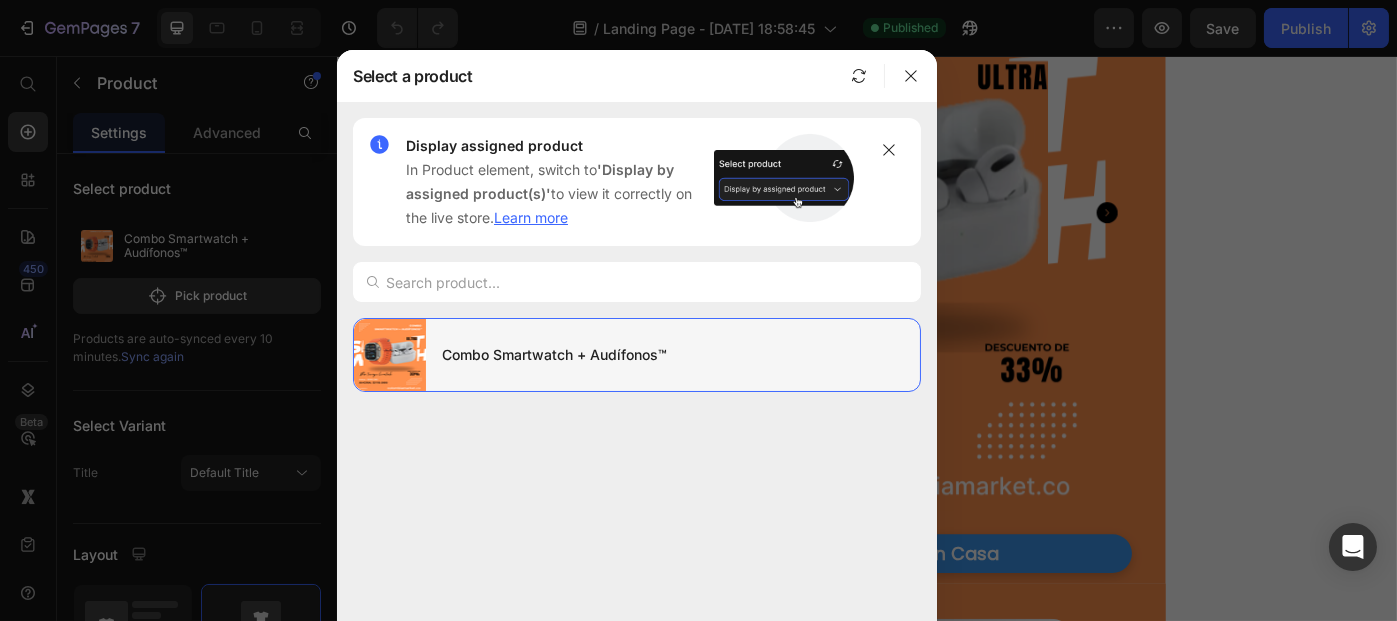 click on "Combo Smartwatch + Audífonos™" at bounding box center (673, 355) 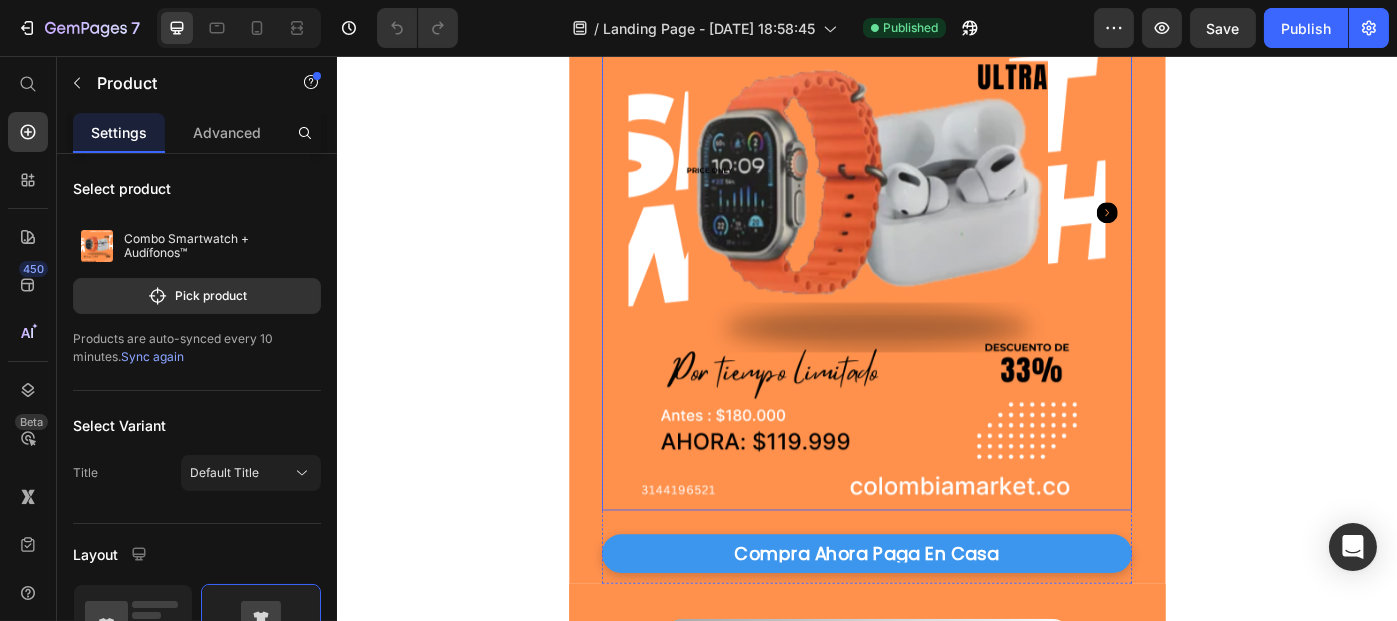 click at bounding box center [936, 232] 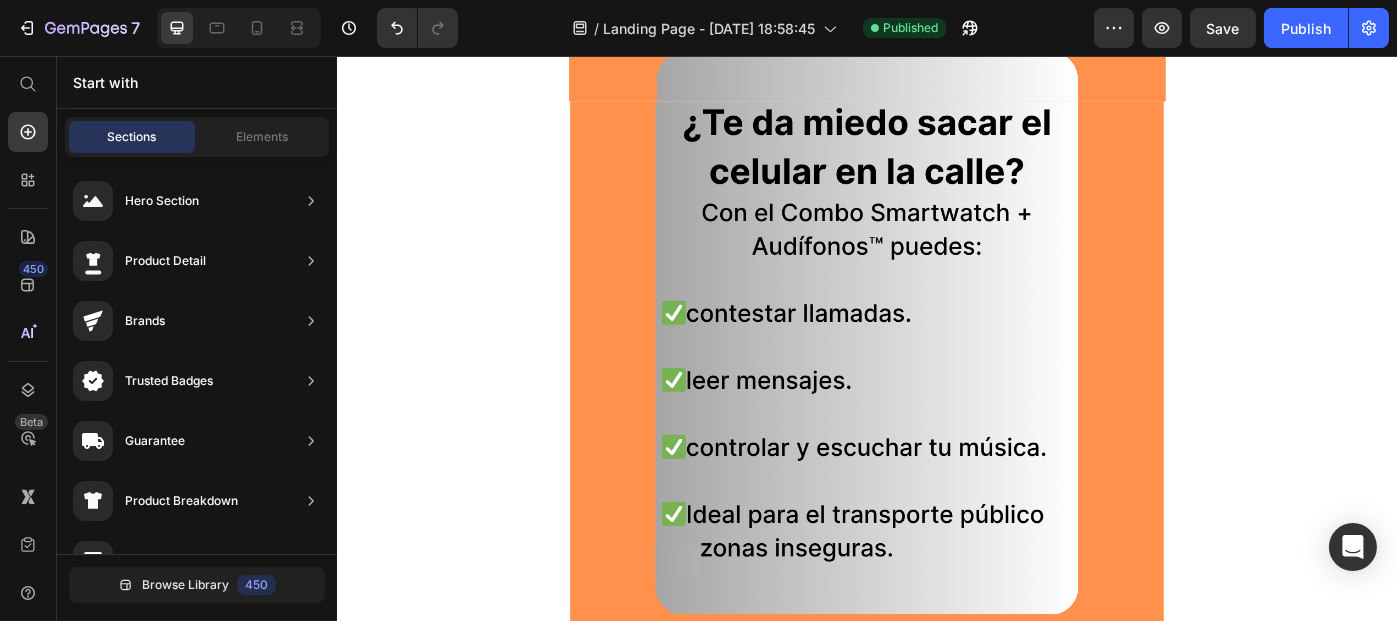 scroll, scrollTop: 0, scrollLeft: 0, axis: both 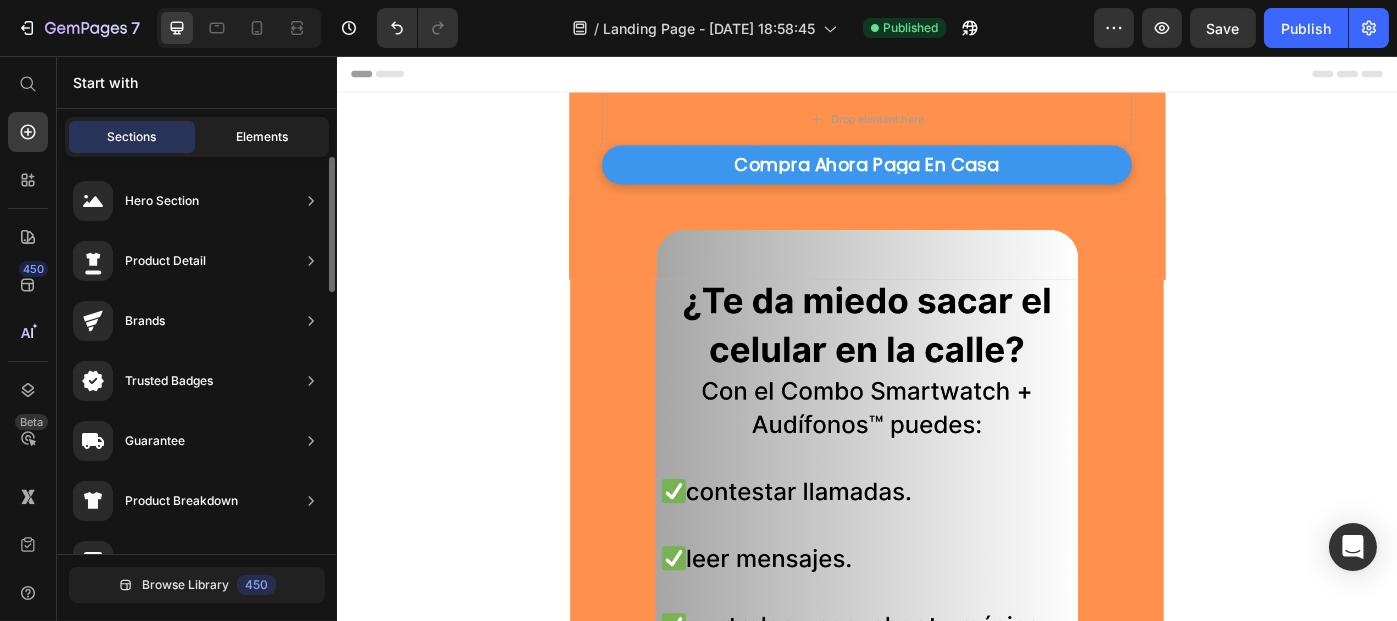 click on "Elements" 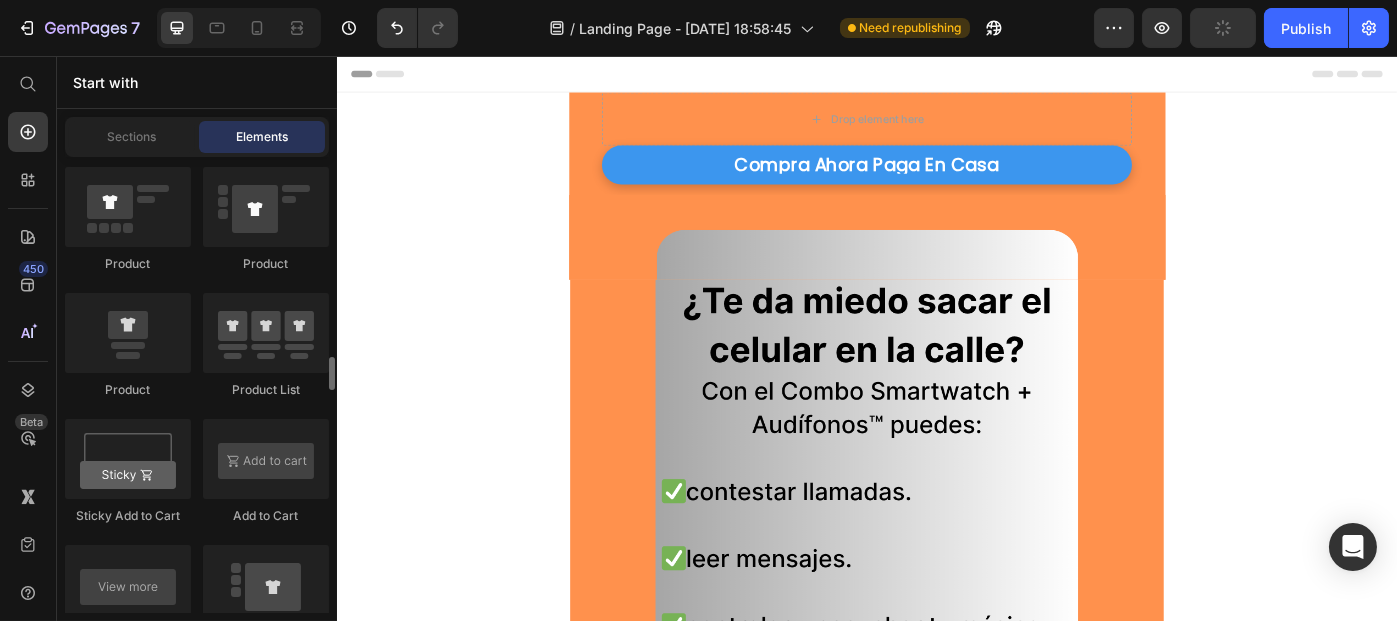 scroll, scrollTop: 2706, scrollLeft: 0, axis: vertical 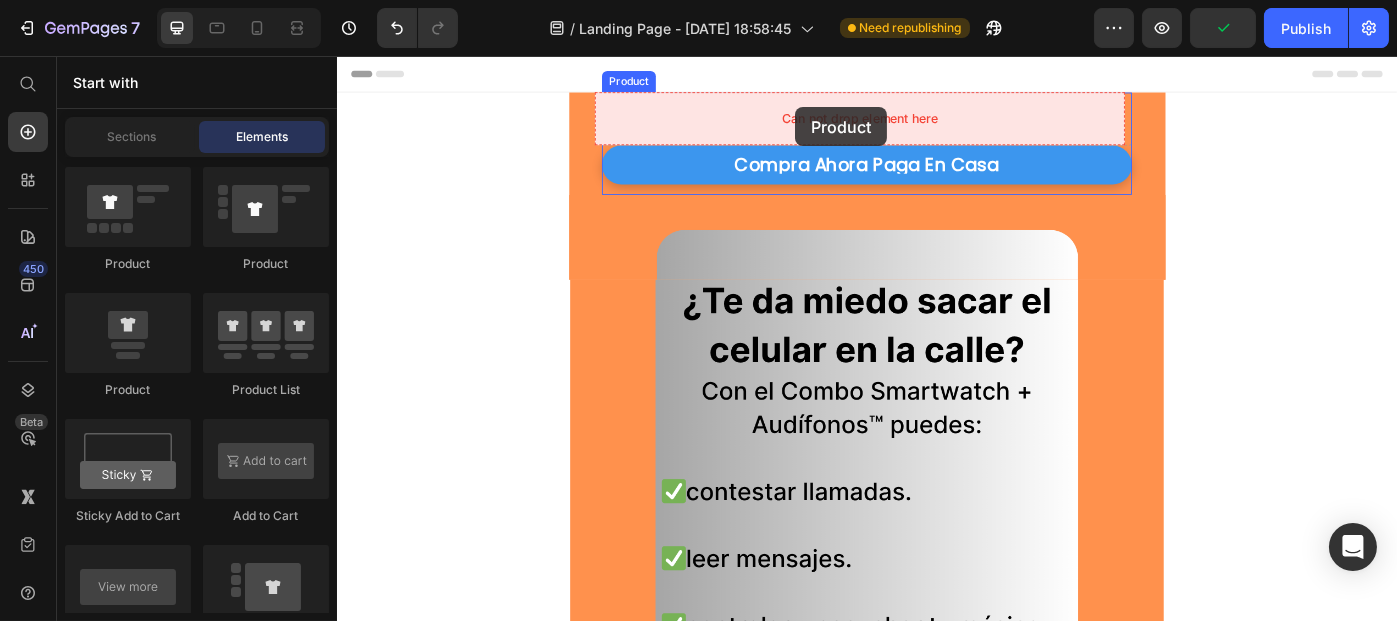 drag, startPoint x: 472, startPoint y: 395, endPoint x: 855, endPoint y: 107, distance: 479.20038 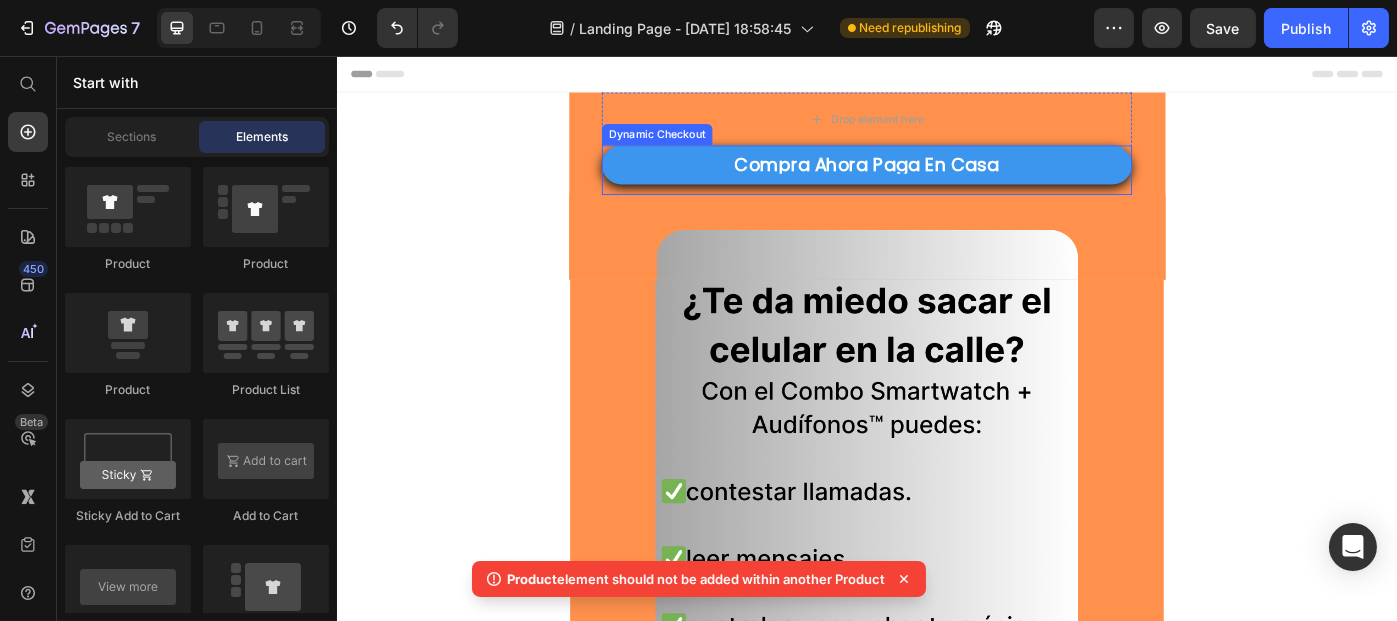 click on "compra ahora paga en casa" at bounding box center (936, 179) 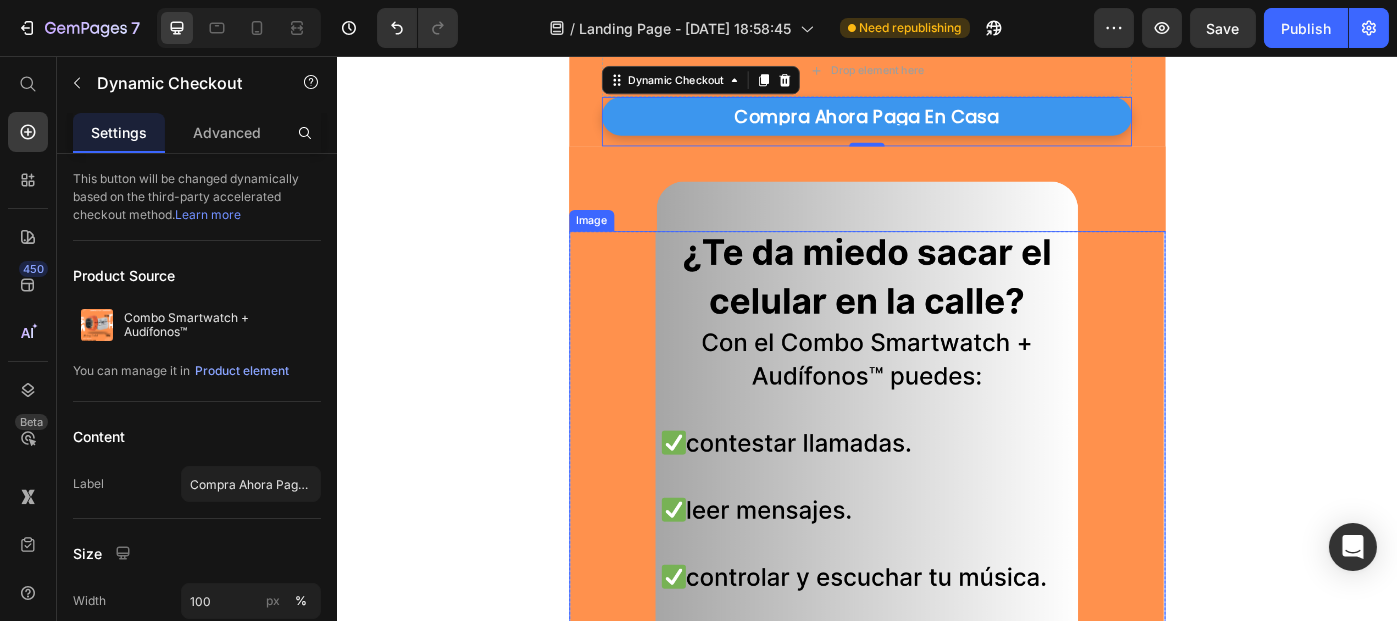 scroll, scrollTop: 0, scrollLeft: 0, axis: both 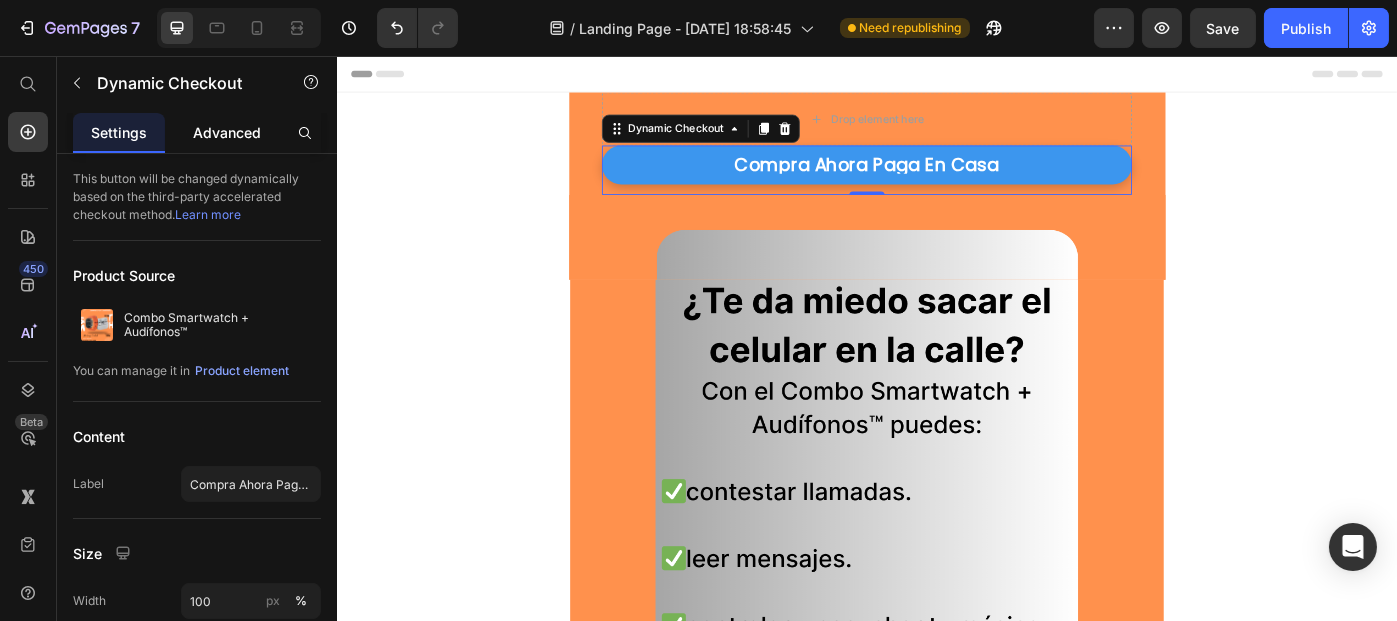 click on "Advanced" 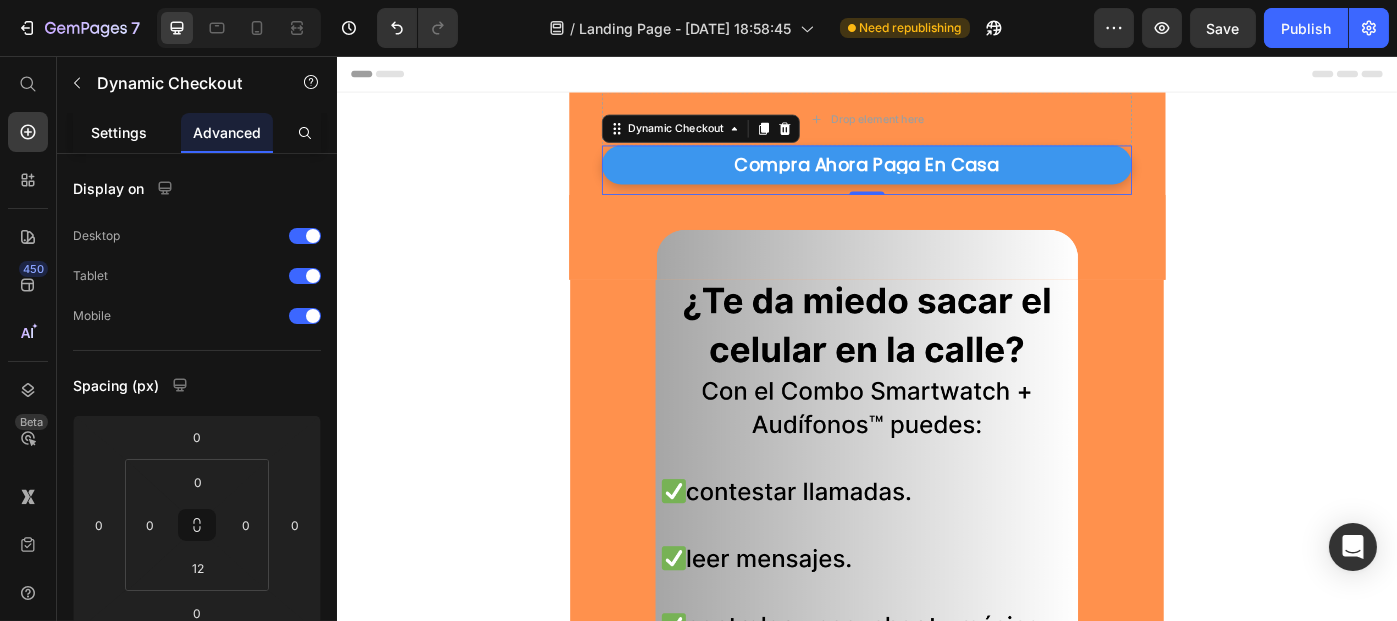 click on "Settings" at bounding box center [119, 132] 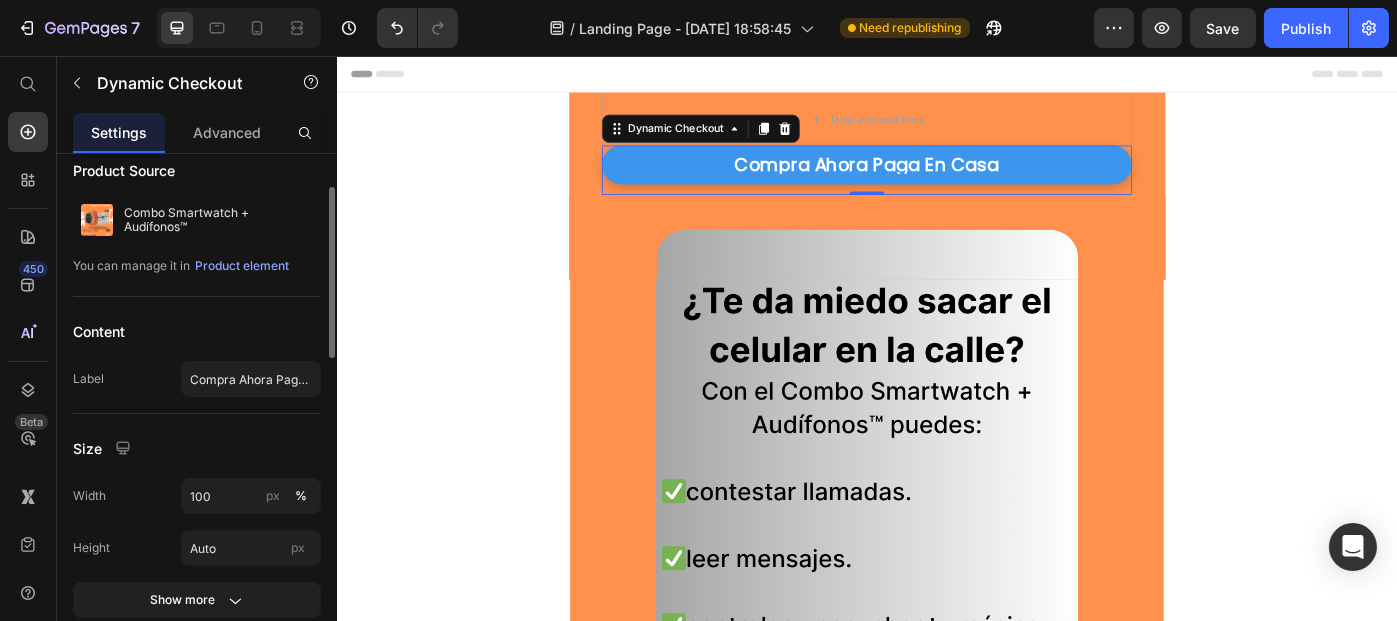 scroll, scrollTop: 0, scrollLeft: 0, axis: both 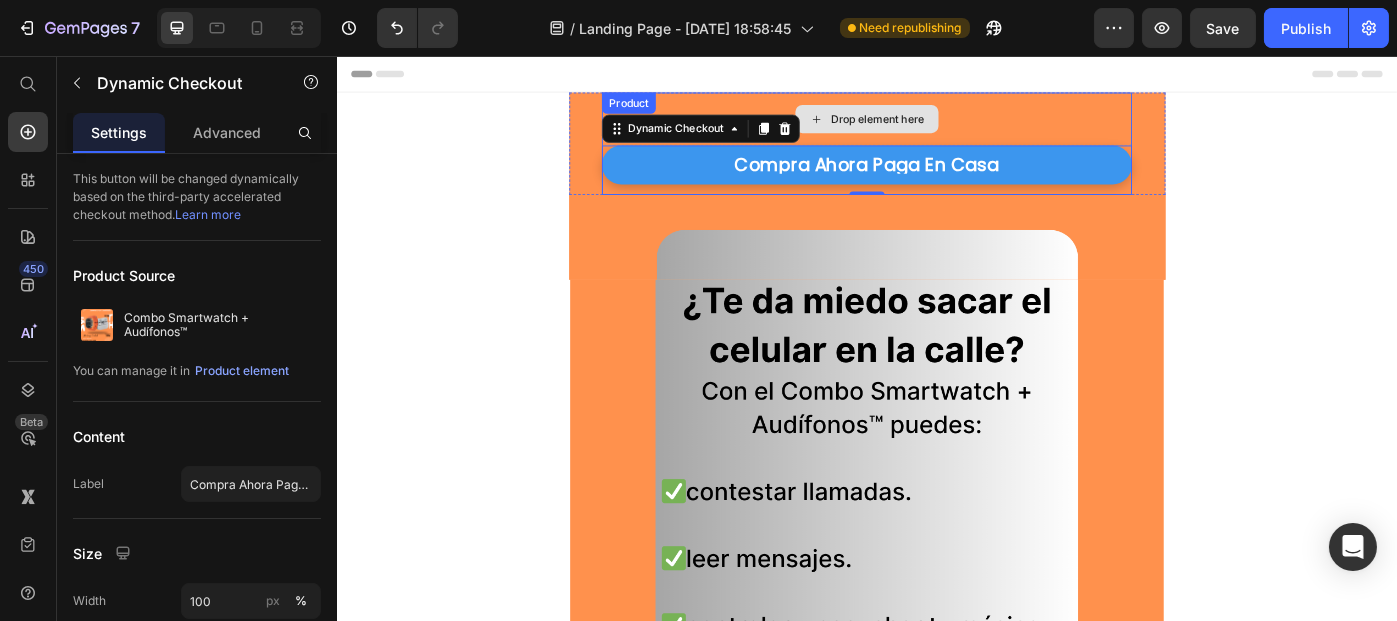 click on "Drop element here" at bounding box center [936, 127] 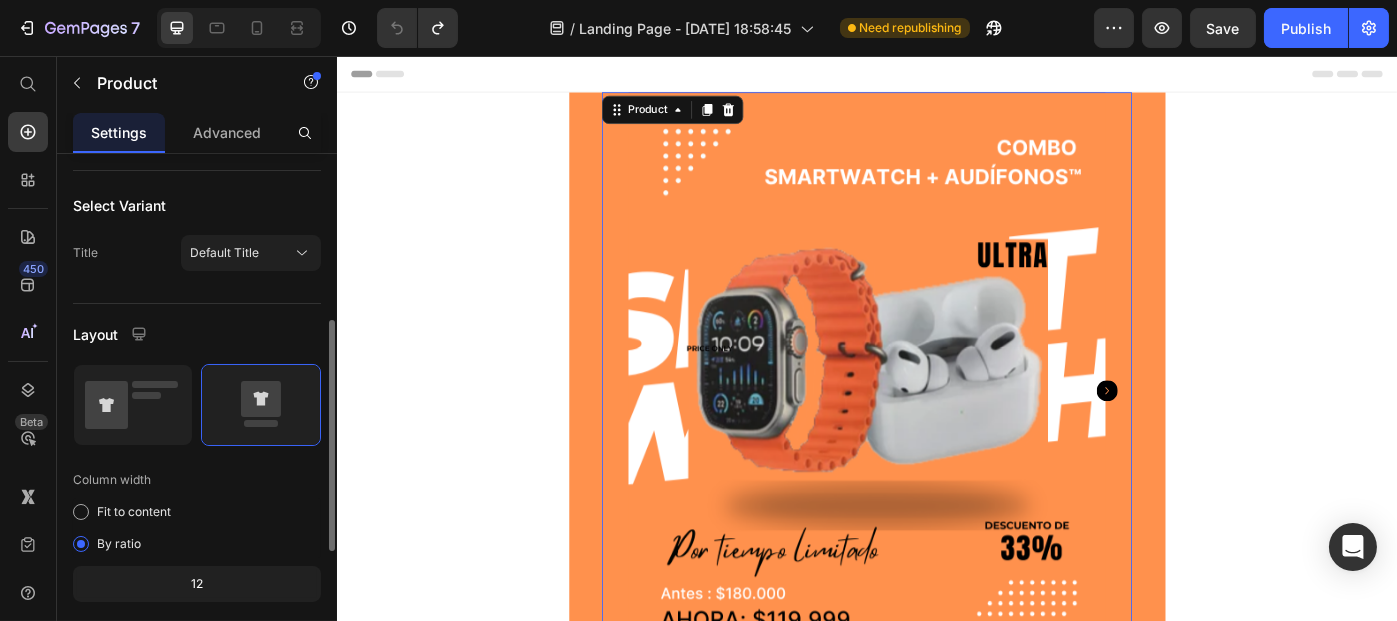 scroll, scrollTop: 309, scrollLeft: 0, axis: vertical 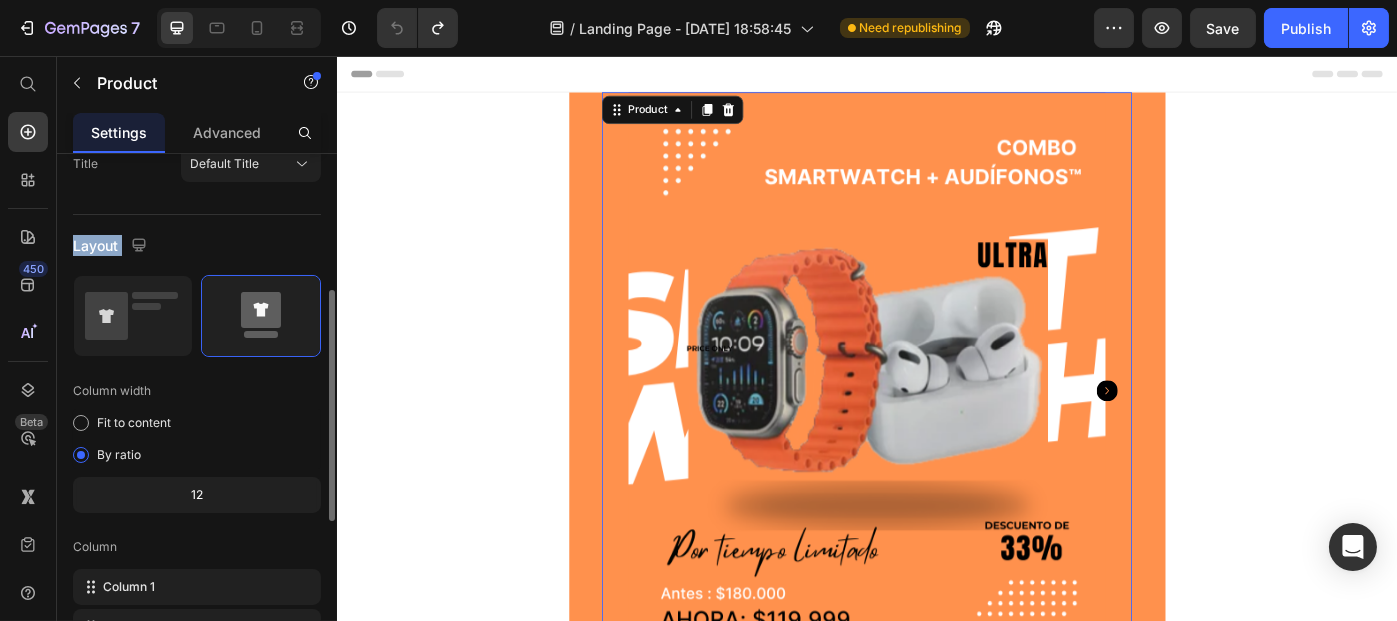 drag, startPoint x: 66, startPoint y: 244, endPoint x: 252, endPoint y: 340, distance: 209.31316 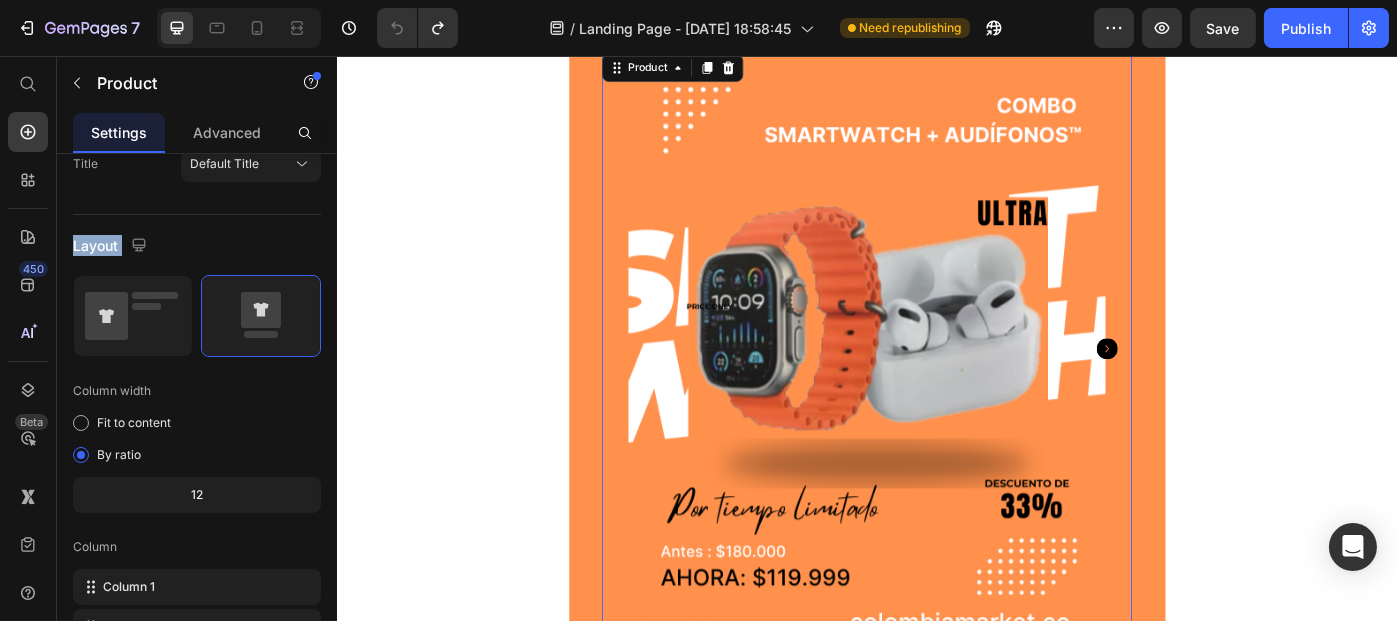 scroll, scrollTop: 48, scrollLeft: 0, axis: vertical 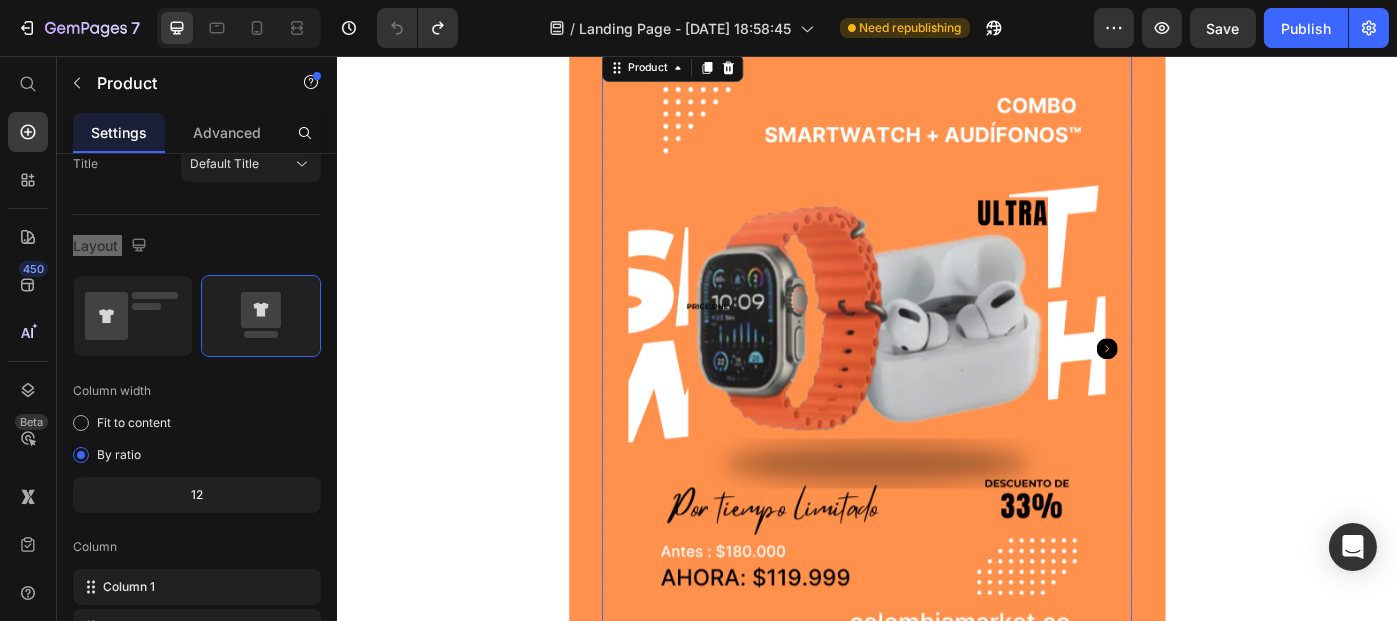 click at bounding box center (936, 386) 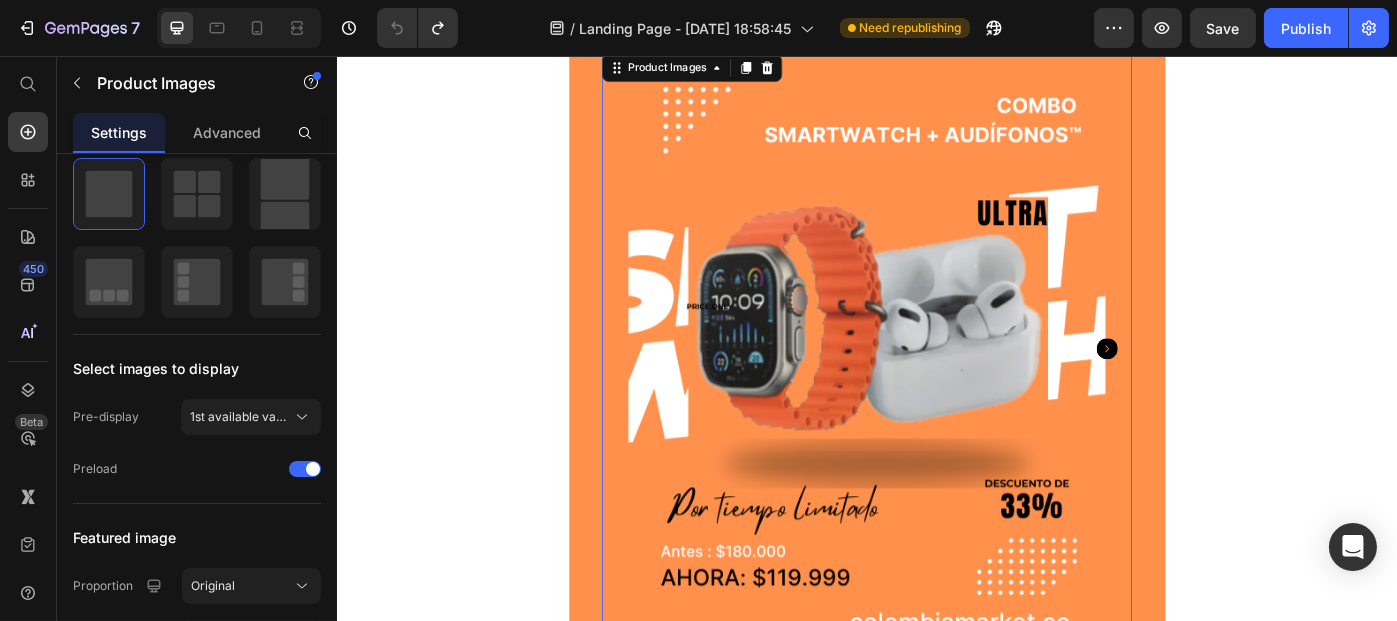 scroll, scrollTop: 0, scrollLeft: 0, axis: both 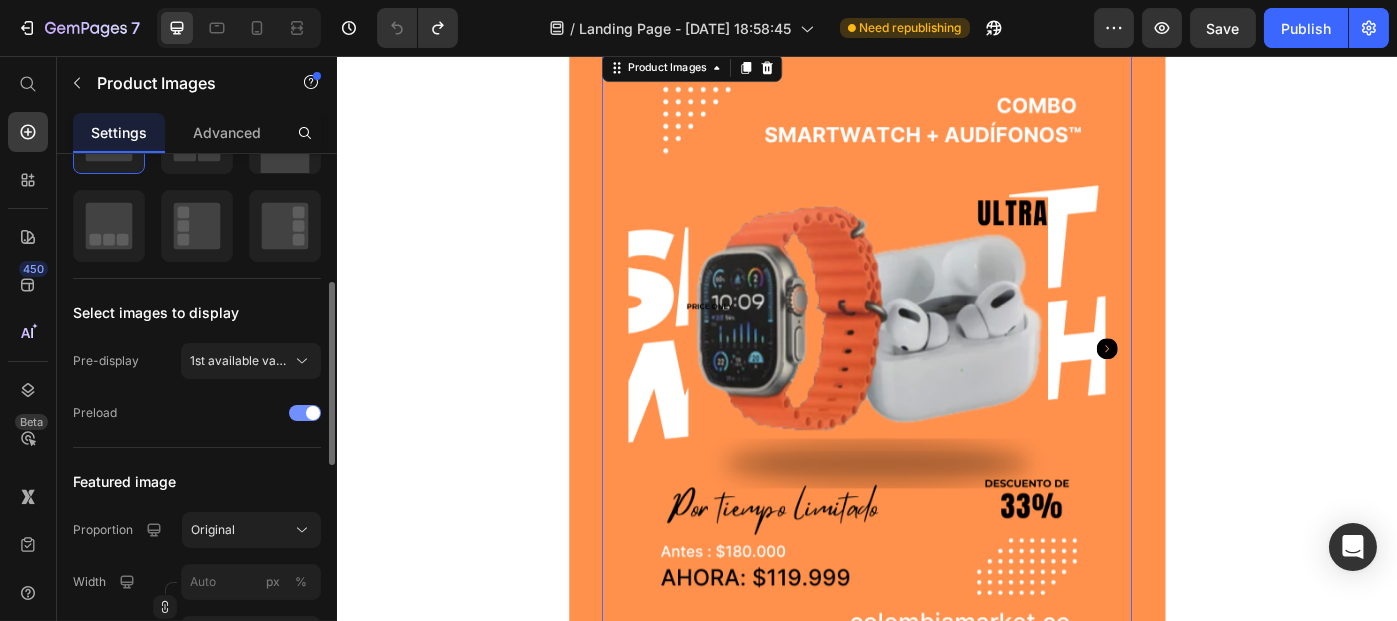 click at bounding box center (305, 413) 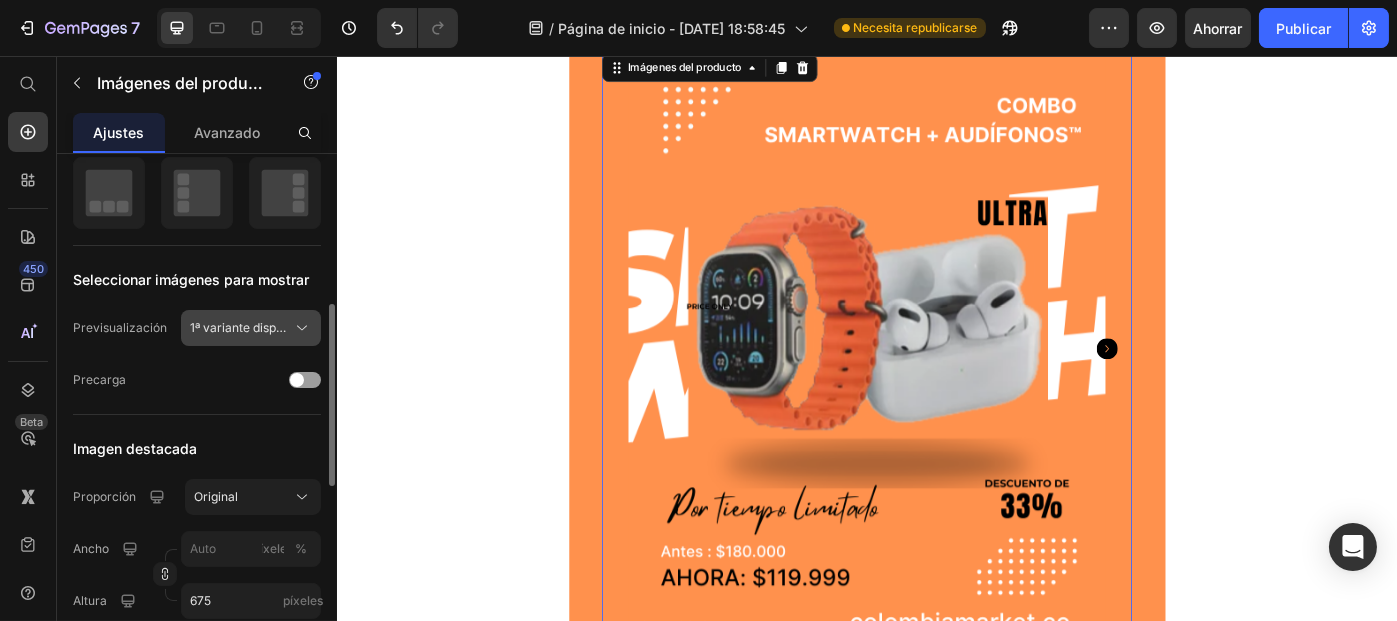 scroll, scrollTop: 412, scrollLeft: 0, axis: vertical 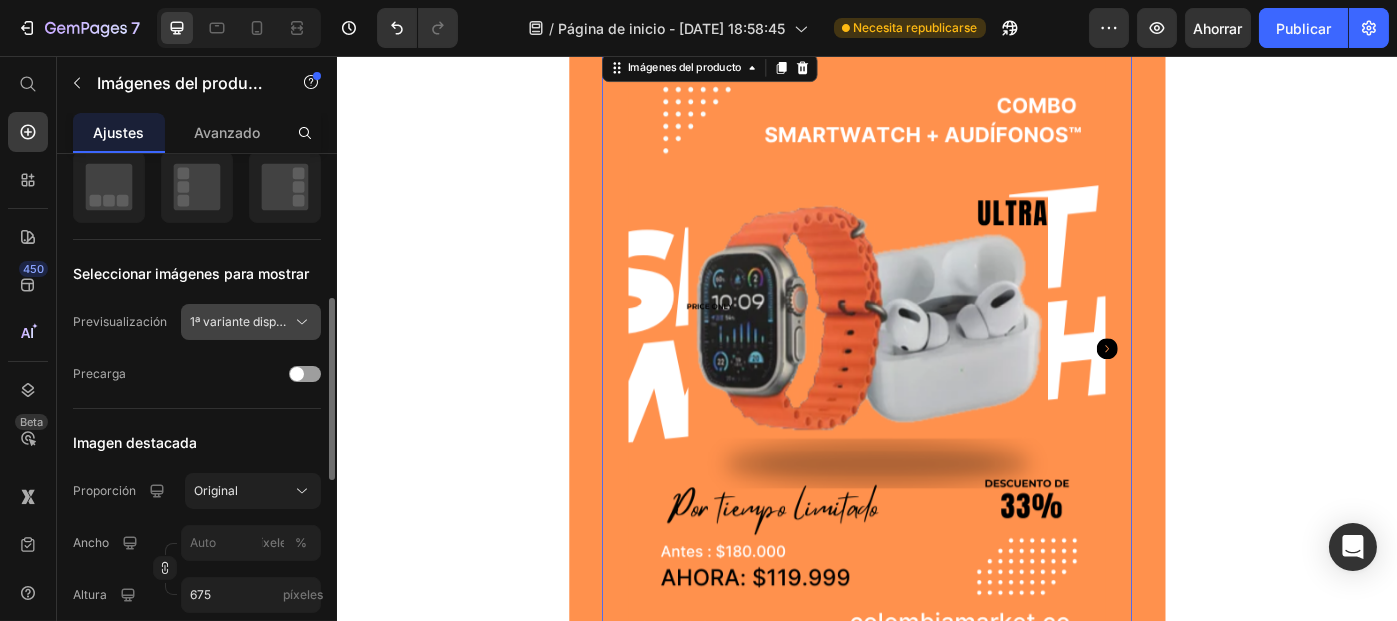 click on "1ª variante disponible" at bounding box center [250, 321] 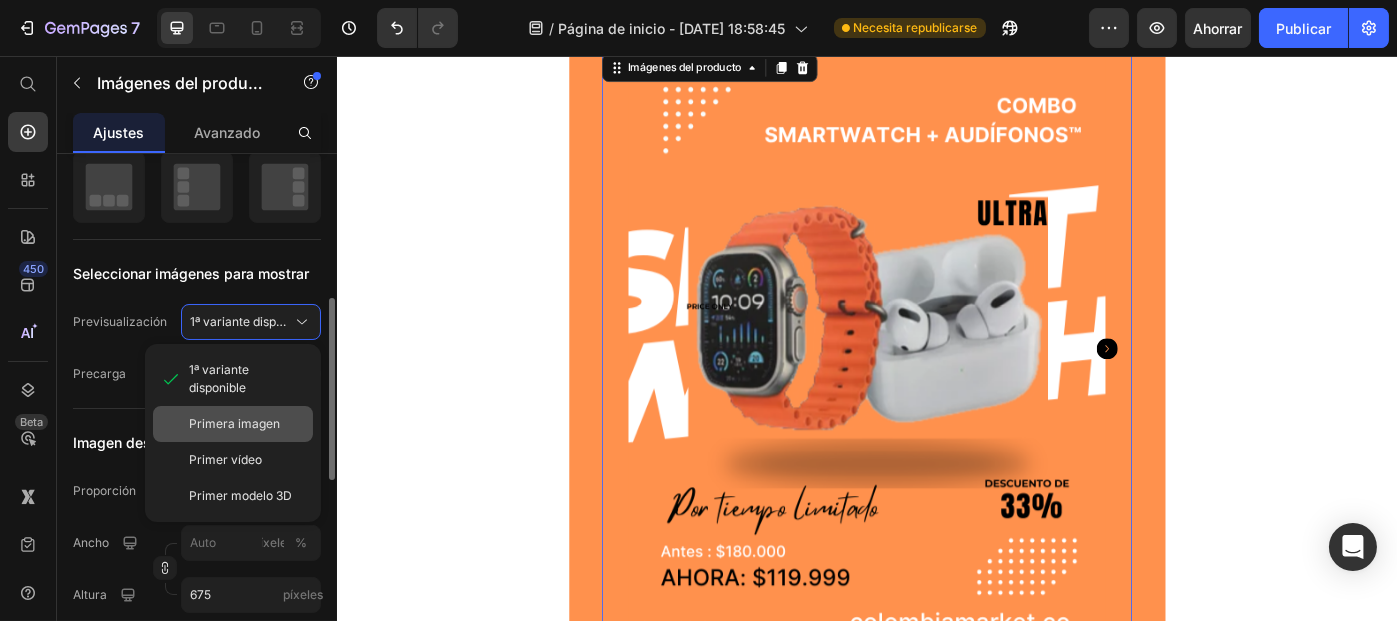 click on "Primera imagen" at bounding box center [234, 423] 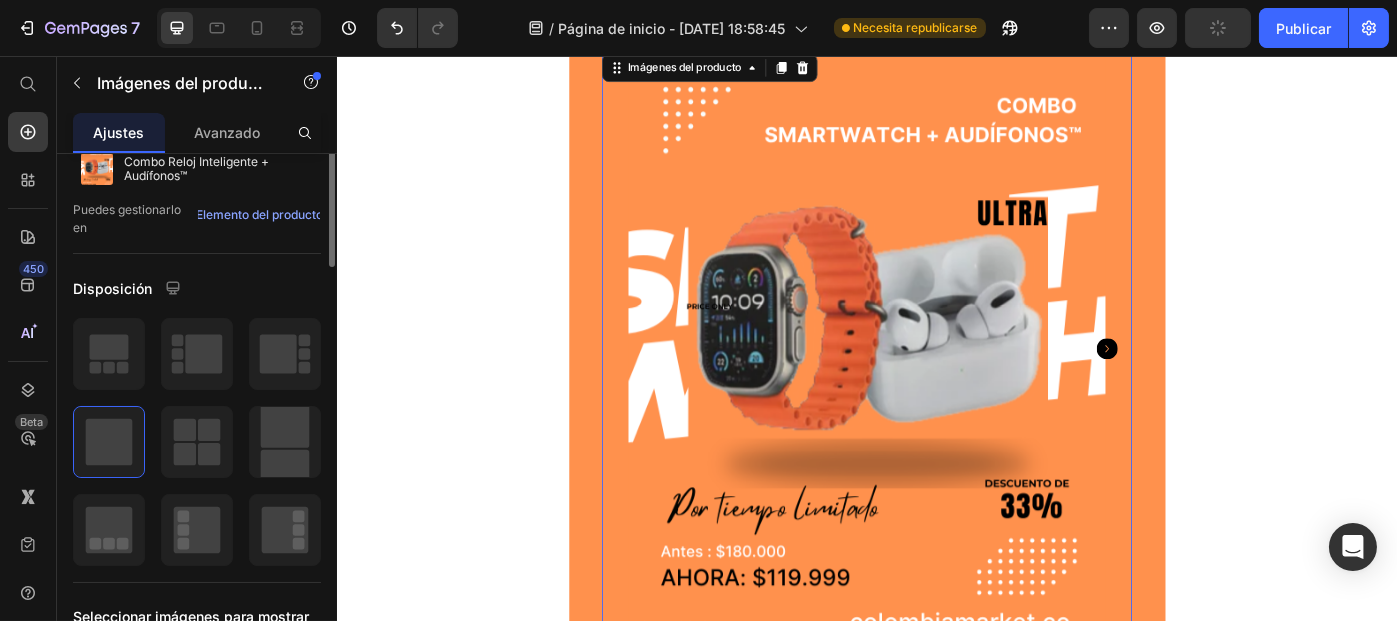 scroll, scrollTop: 0, scrollLeft: 0, axis: both 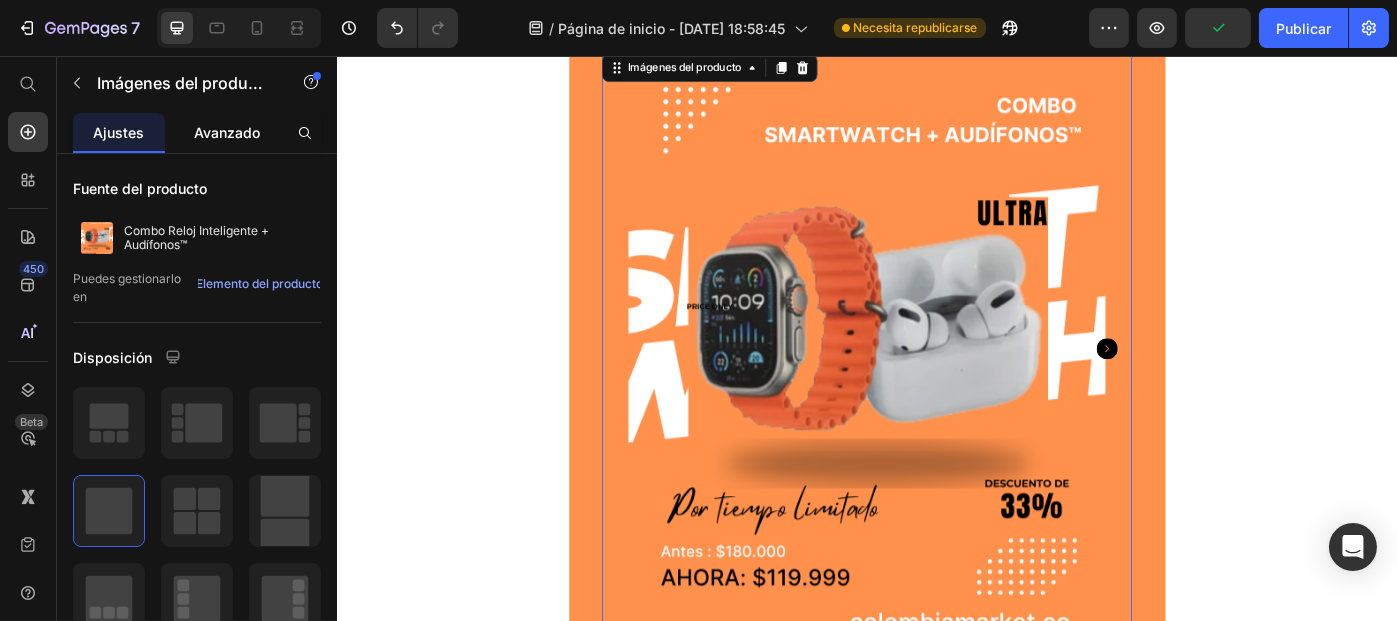 click on "Avanzado" at bounding box center (227, 132) 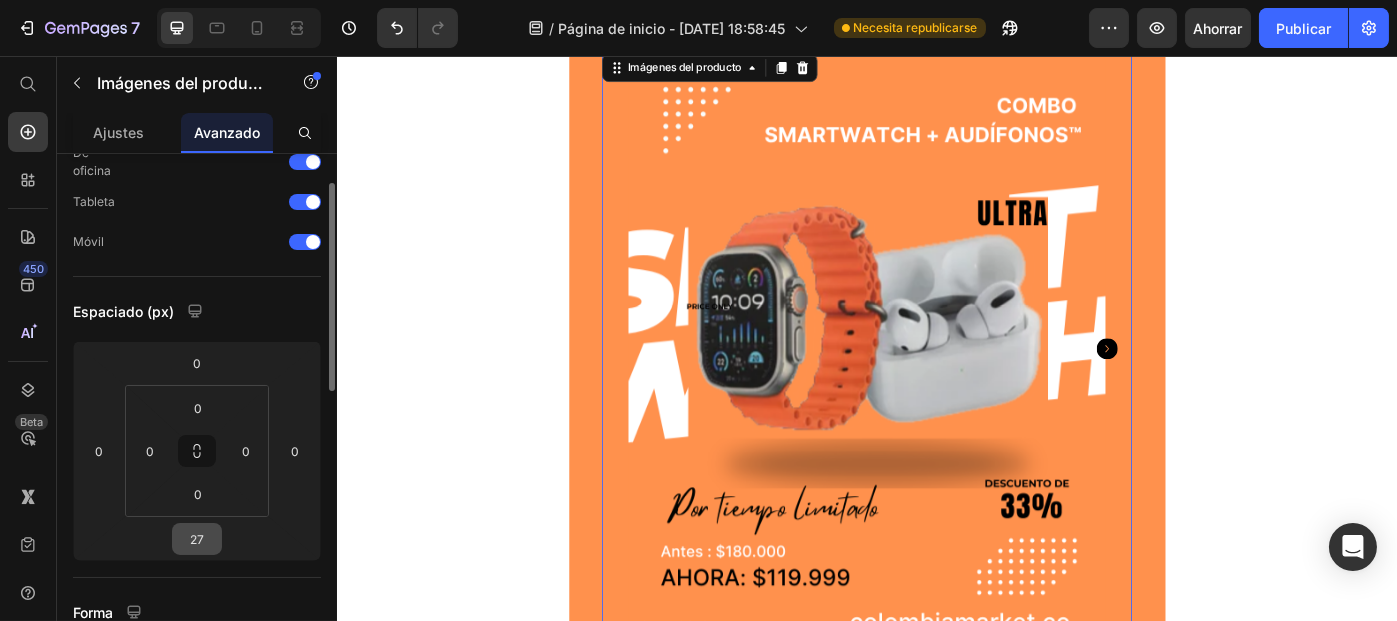 scroll, scrollTop: 75, scrollLeft: 0, axis: vertical 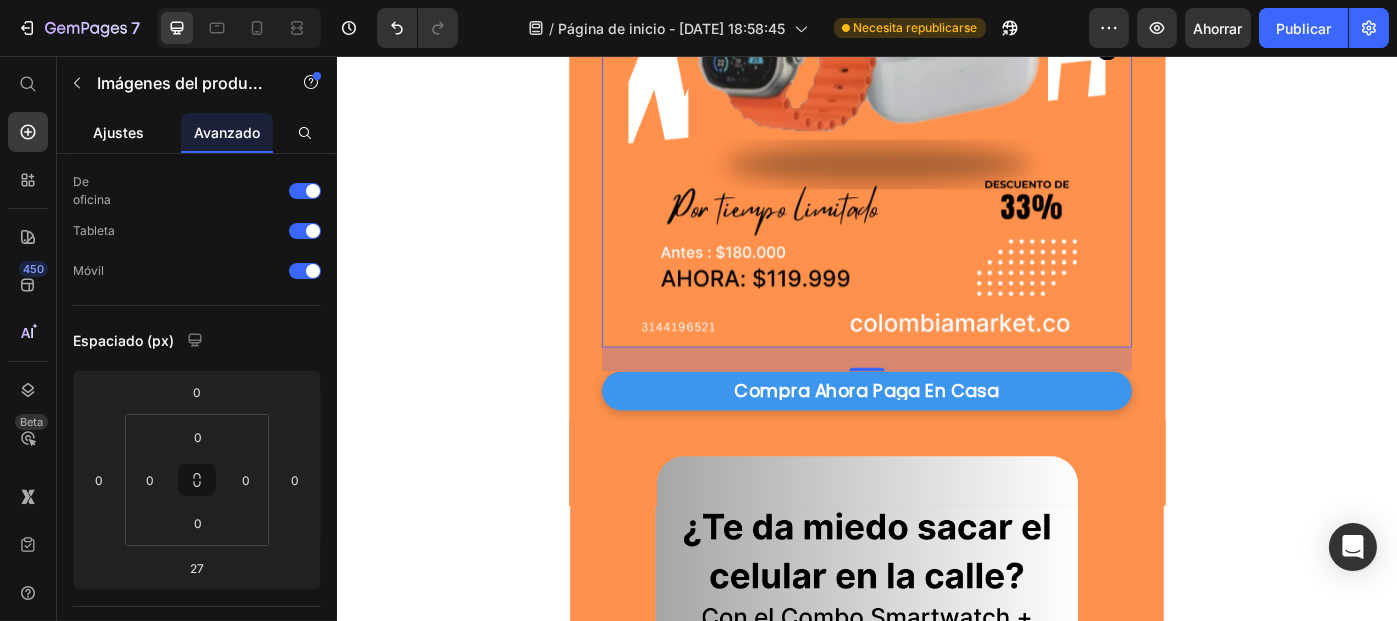 click on "Ajustes" at bounding box center [119, 132] 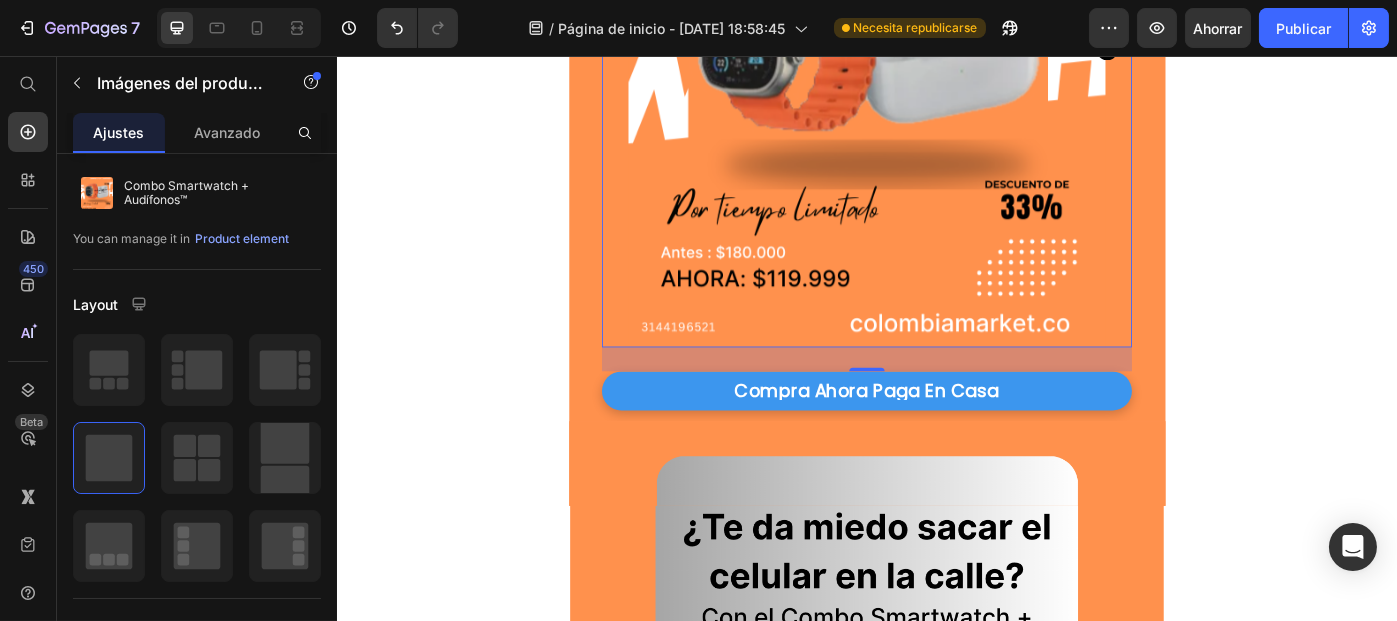 scroll, scrollTop: 0, scrollLeft: 0, axis: both 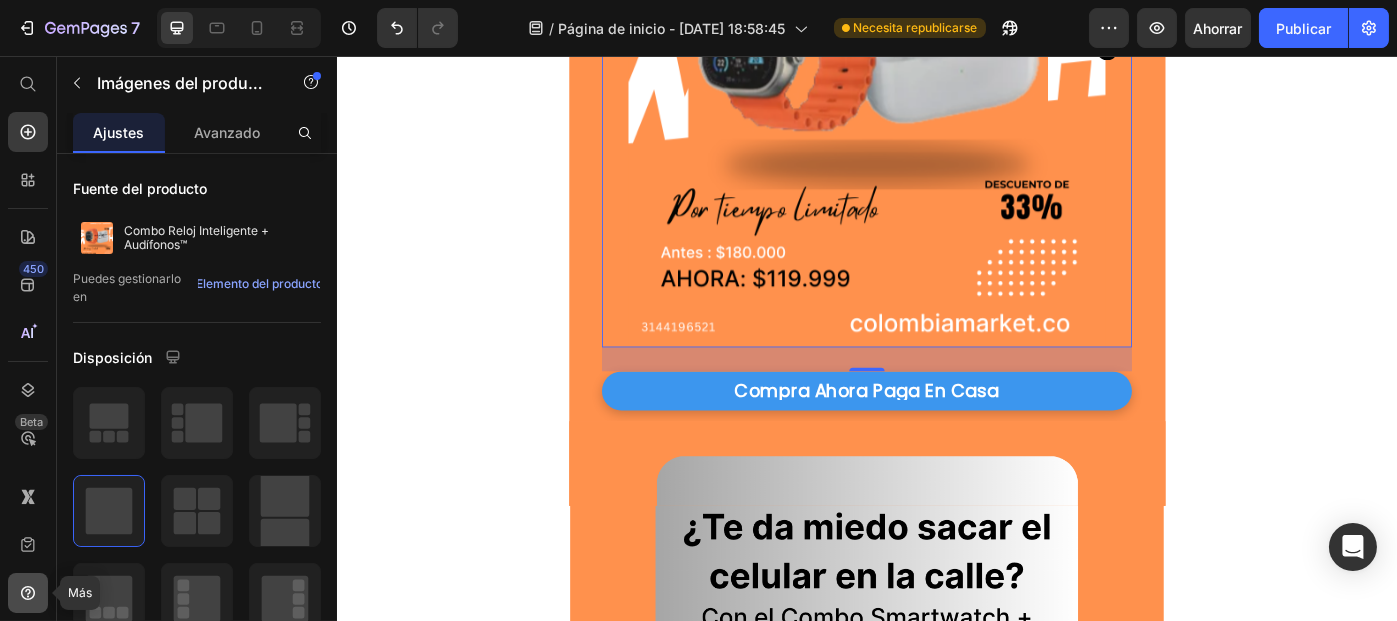 click 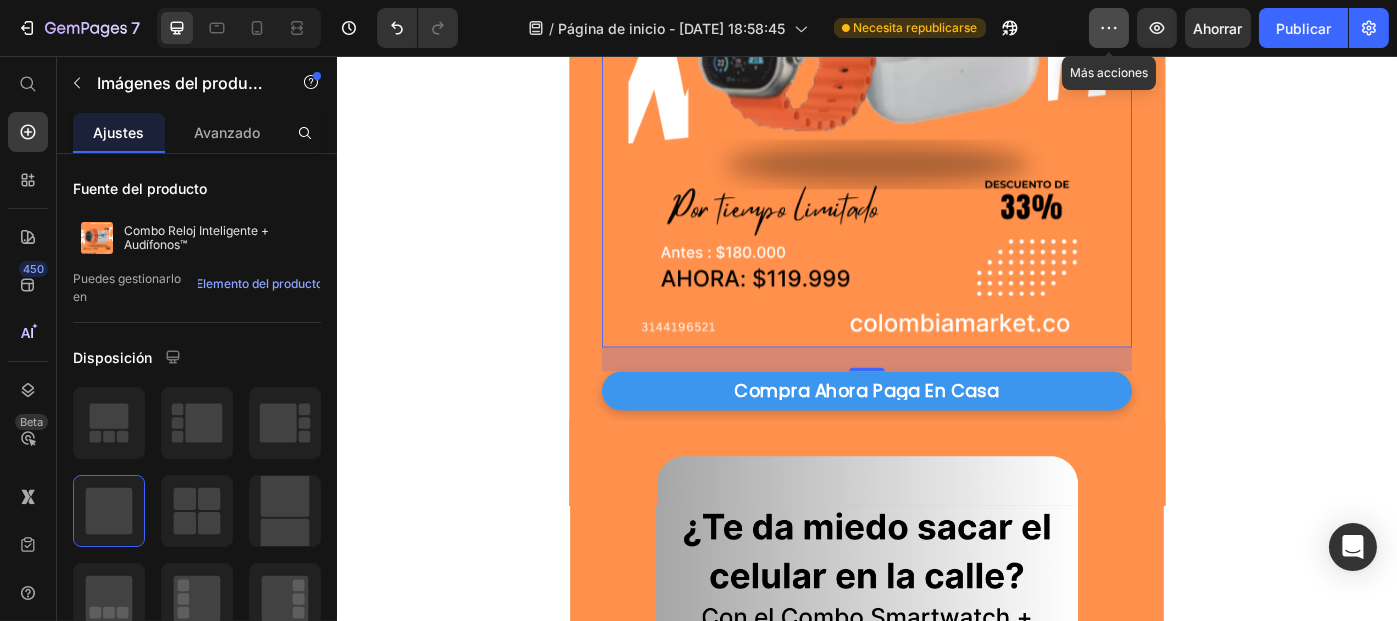 click 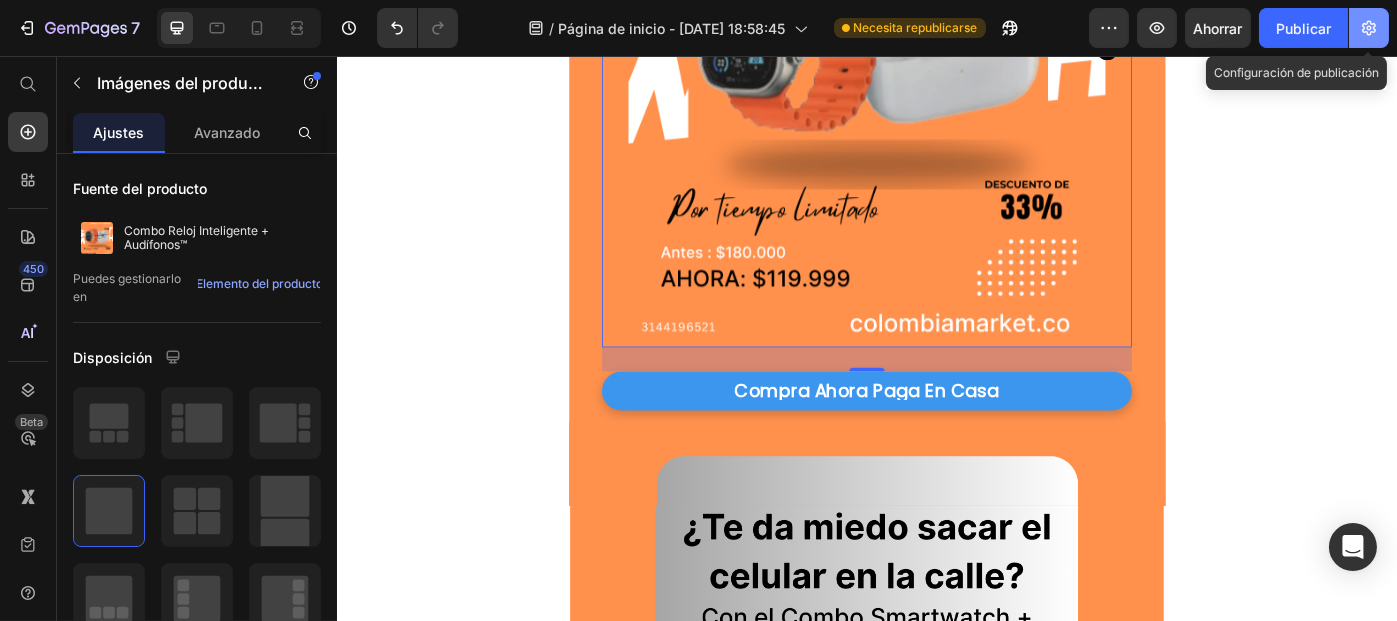 click 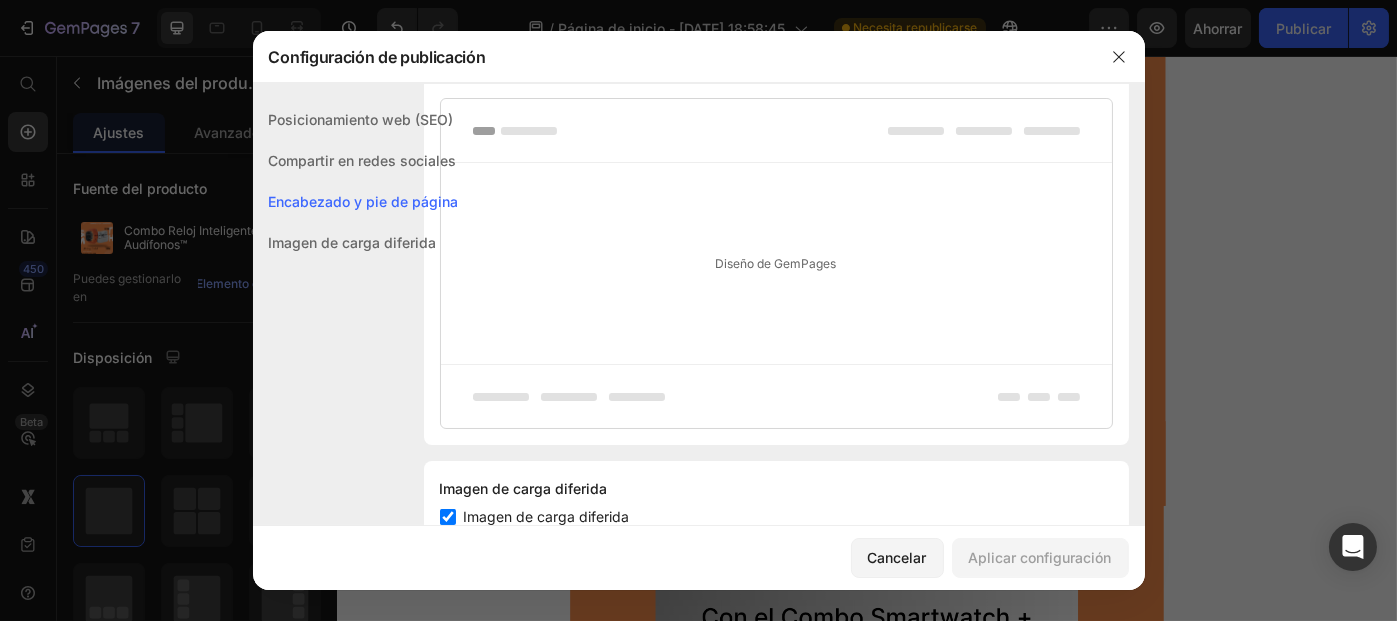 scroll, scrollTop: 1142, scrollLeft: 0, axis: vertical 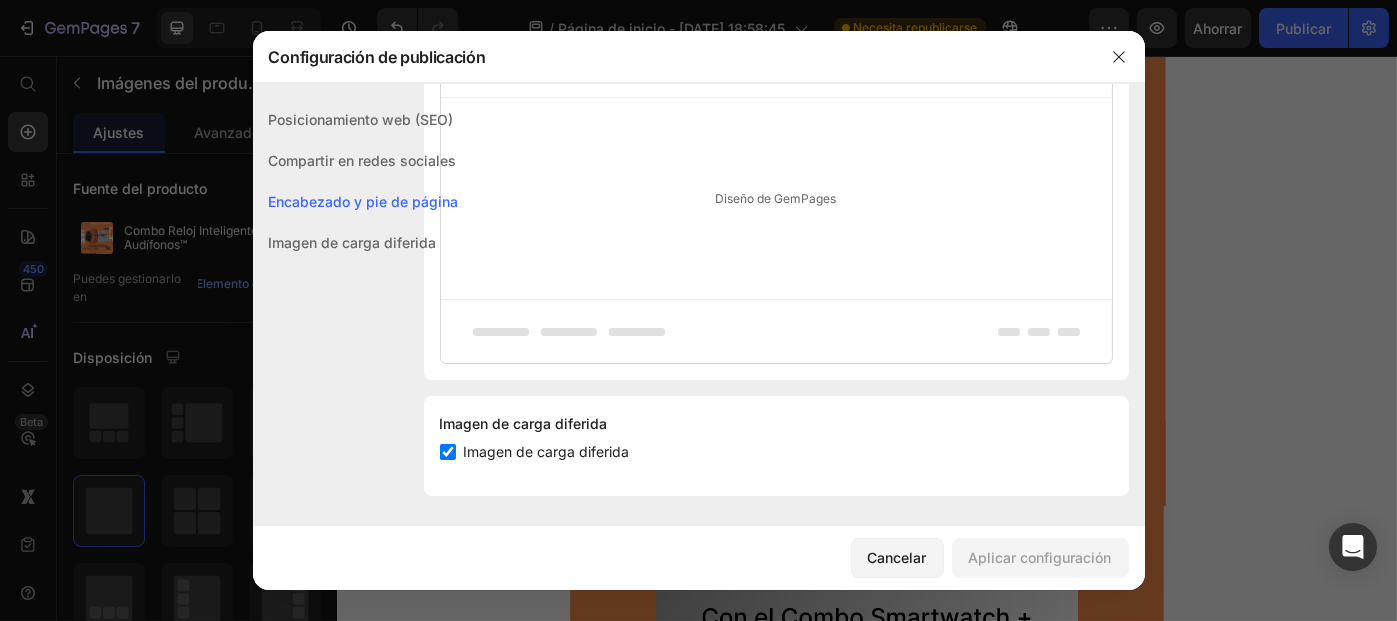 click on "Imagen de carga diferida" at bounding box center (353, 242) 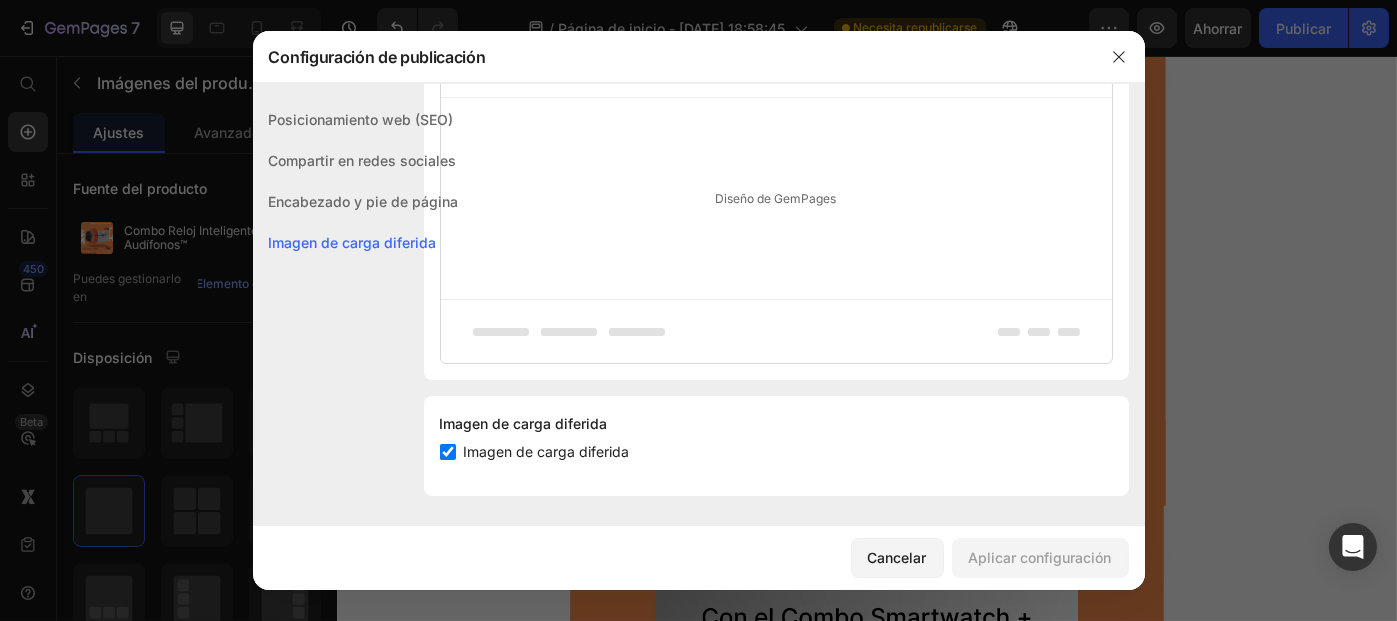 click on "Posicionamiento web (SEO)" at bounding box center (361, 119) 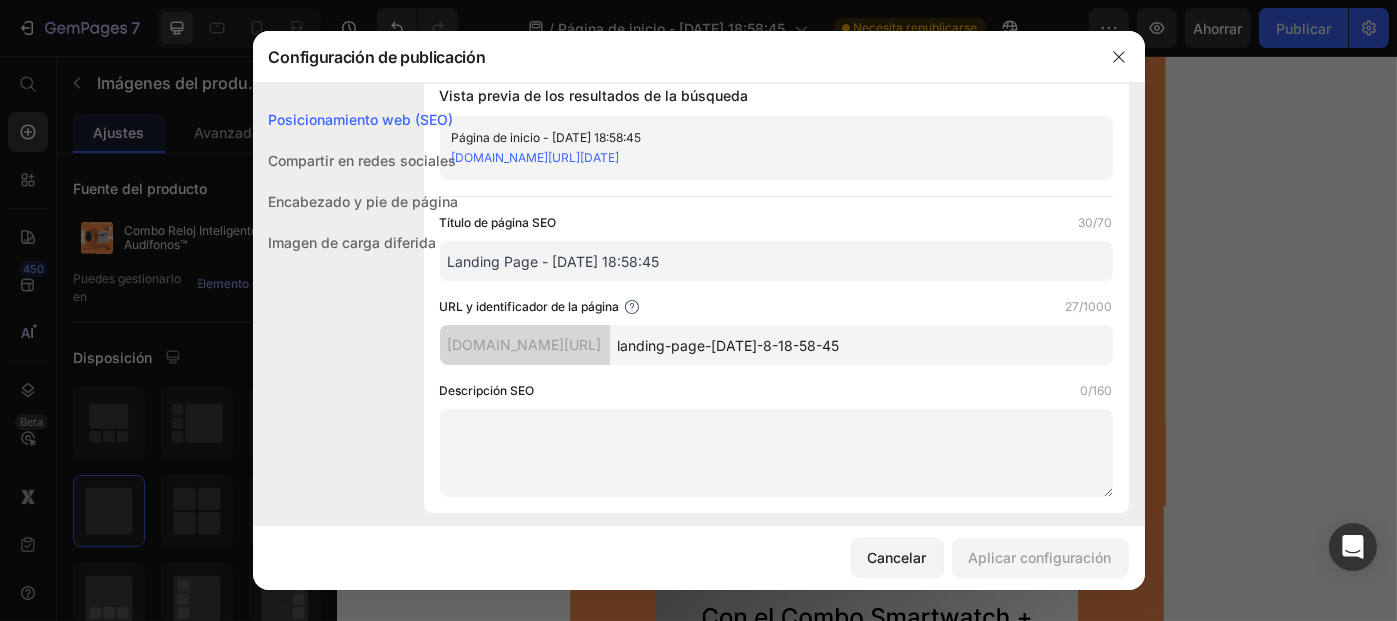 scroll, scrollTop: 0, scrollLeft: 0, axis: both 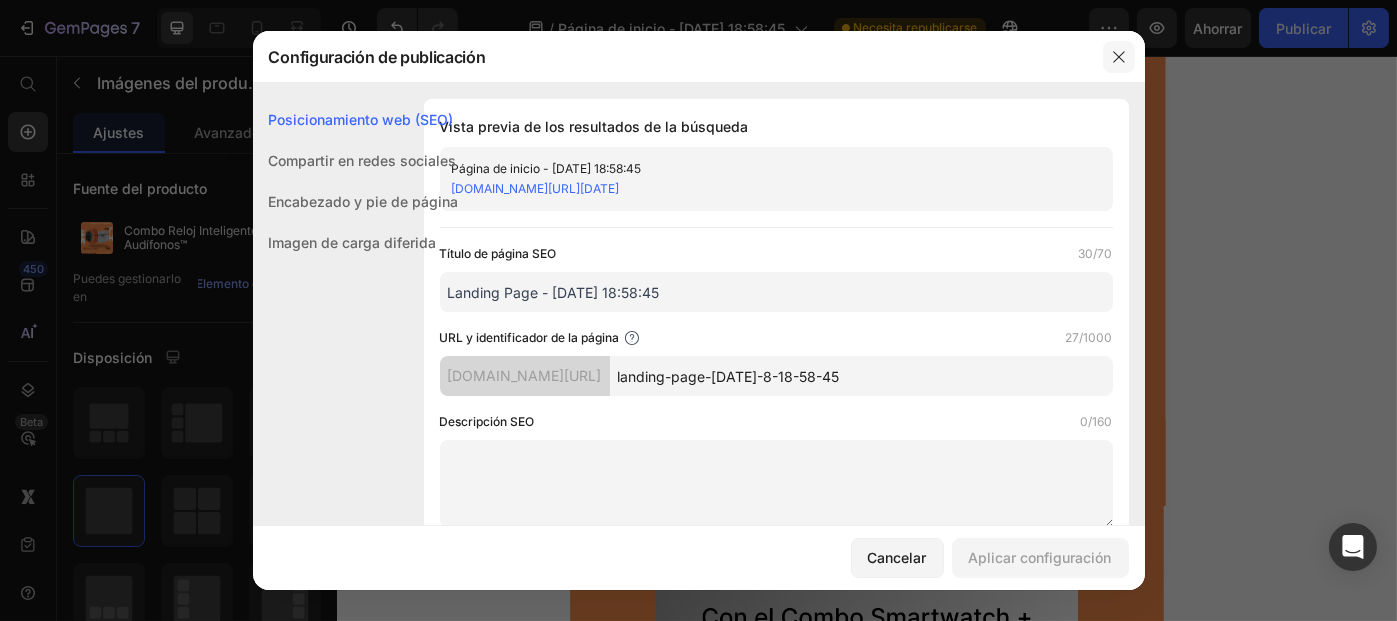 click at bounding box center [1119, 57] 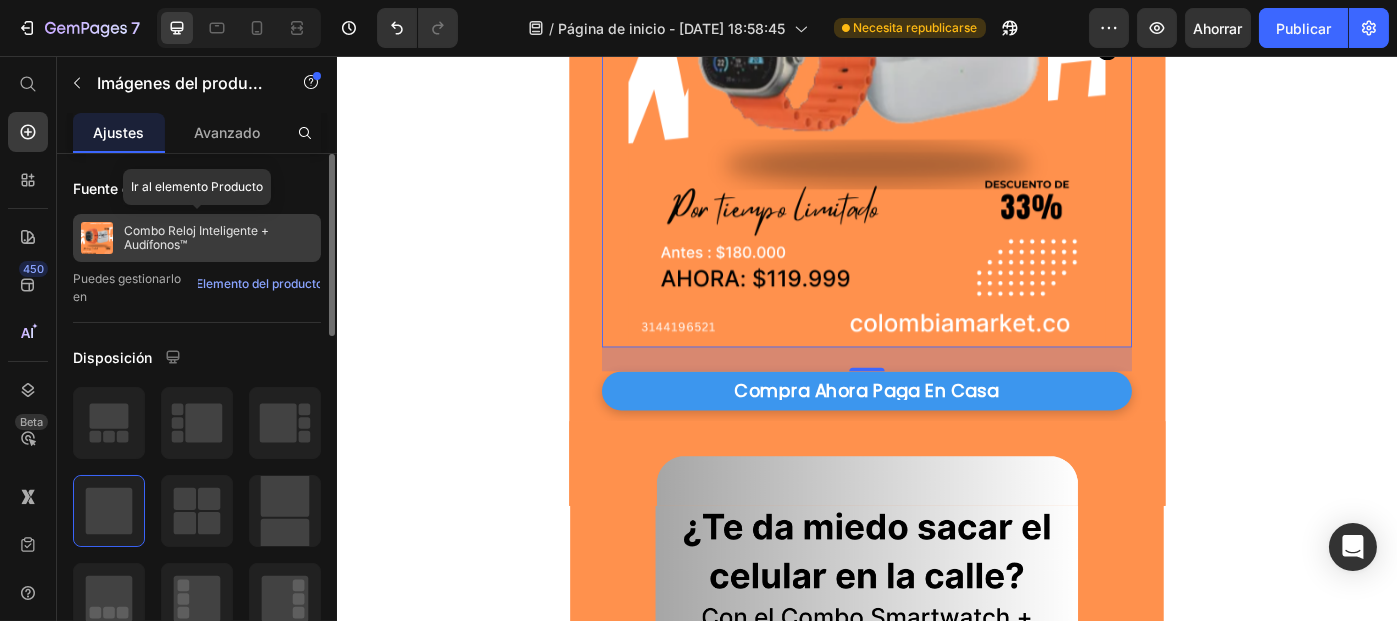 click on "Combo Reloj Inteligente + Audífonos™" at bounding box center (218, 238) 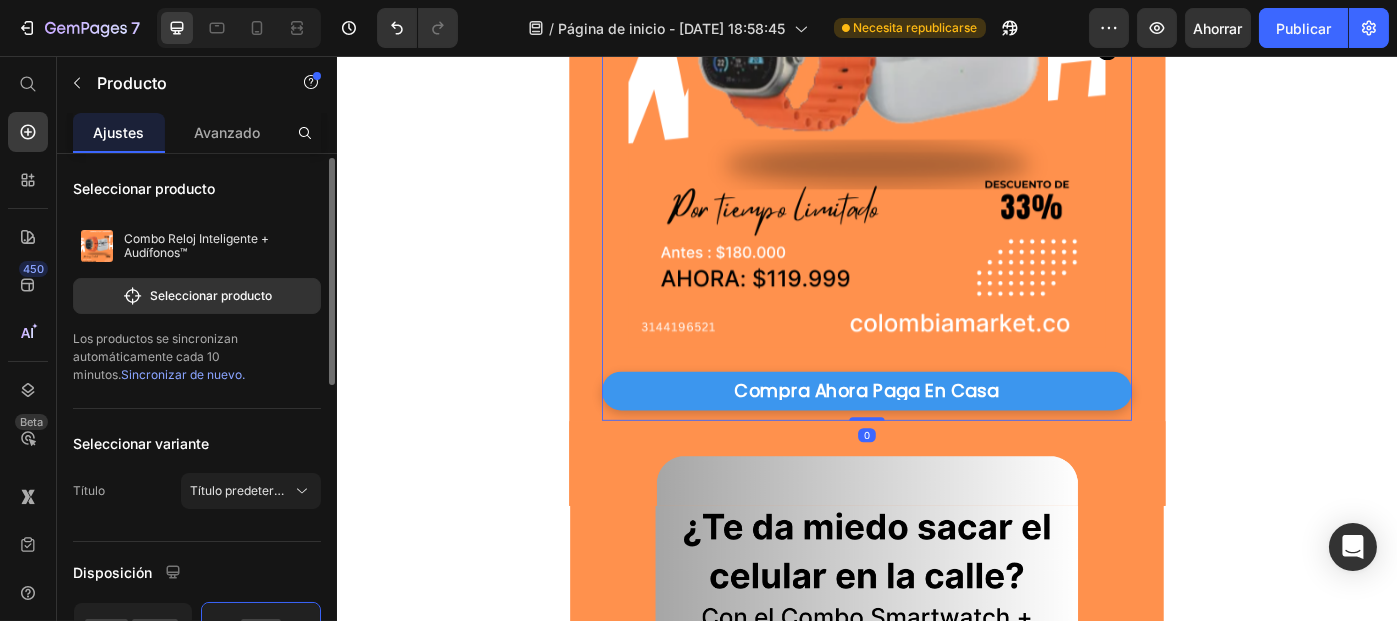 scroll, scrollTop: 10, scrollLeft: 0, axis: vertical 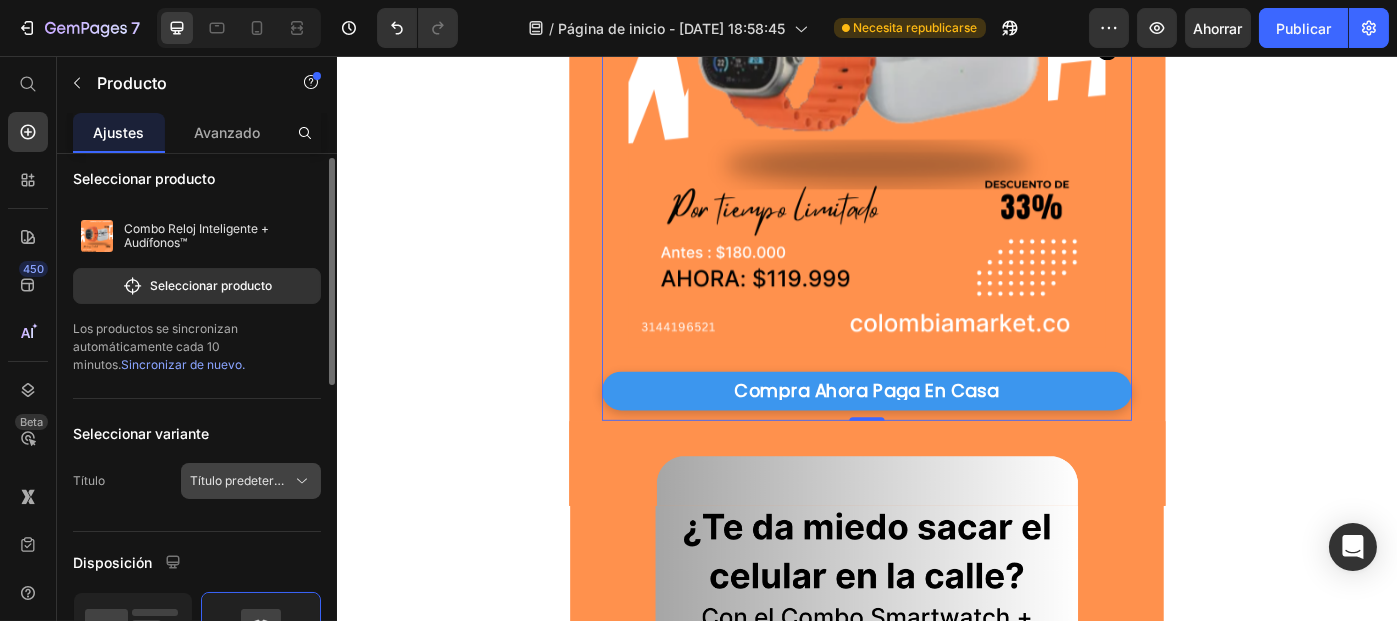 click on "Título predeterminado" at bounding box center [251, 481] 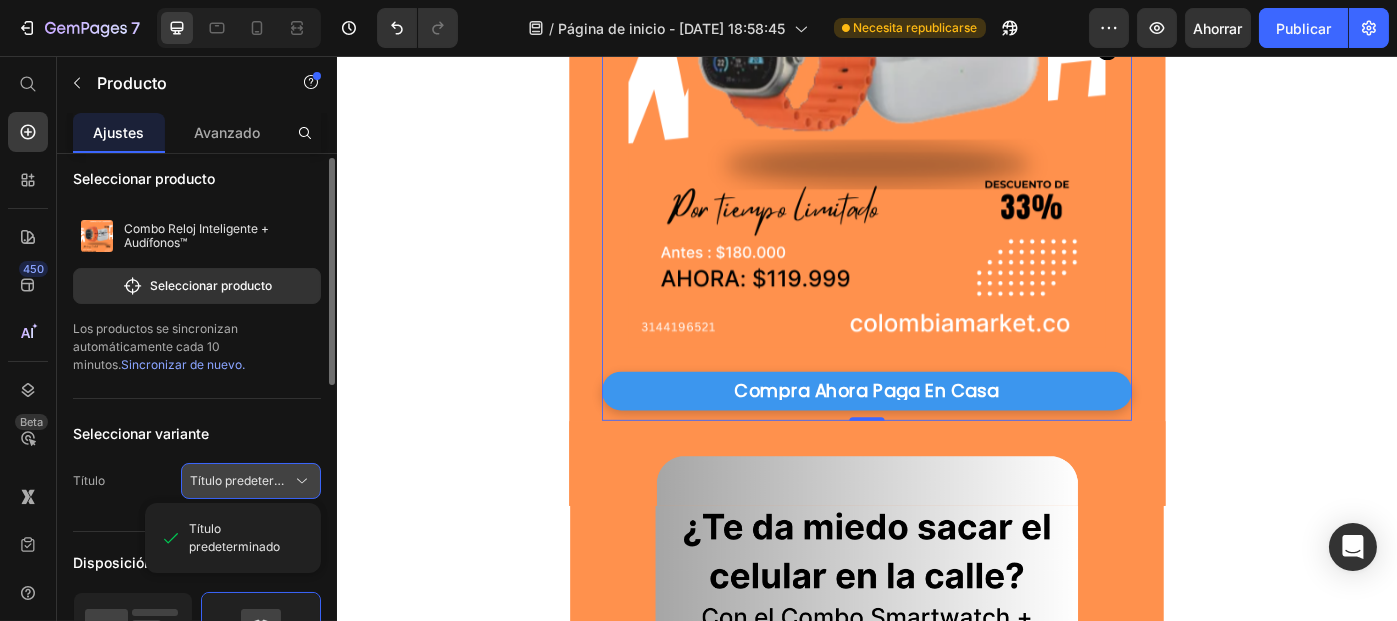 click on "Título predeterminado" at bounding box center (251, 481) 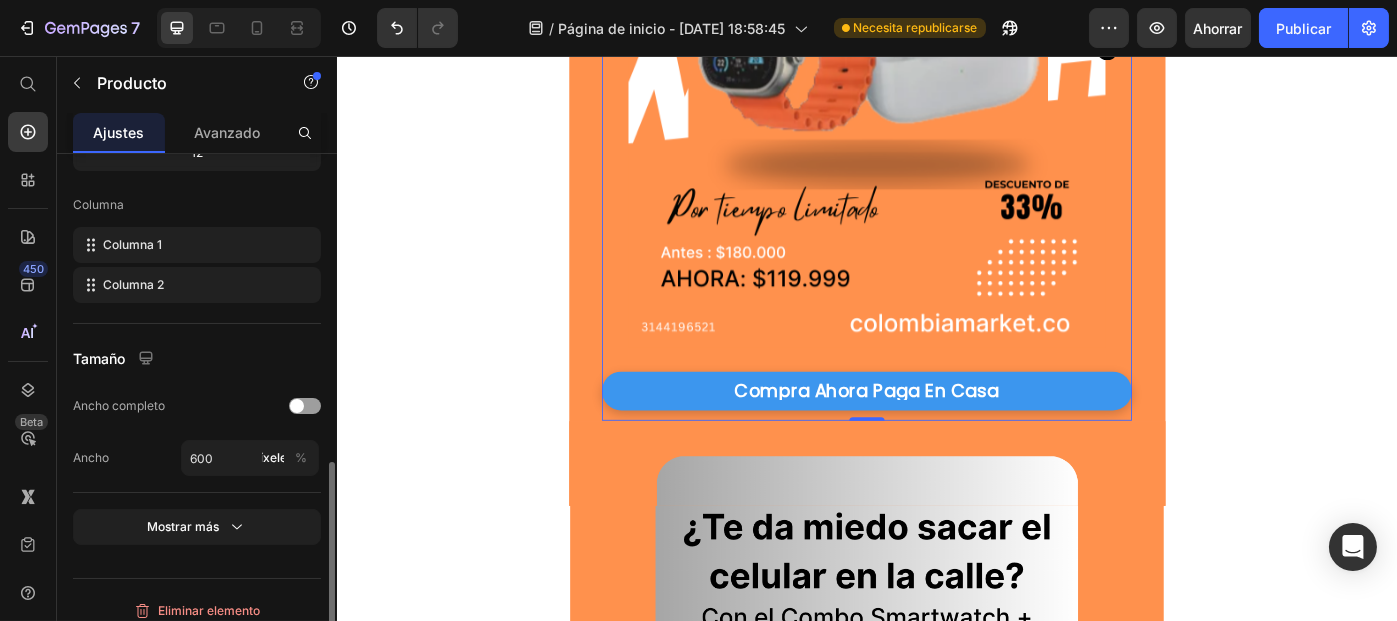 scroll, scrollTop: 681, scrollLeft: 0, axis: vertical 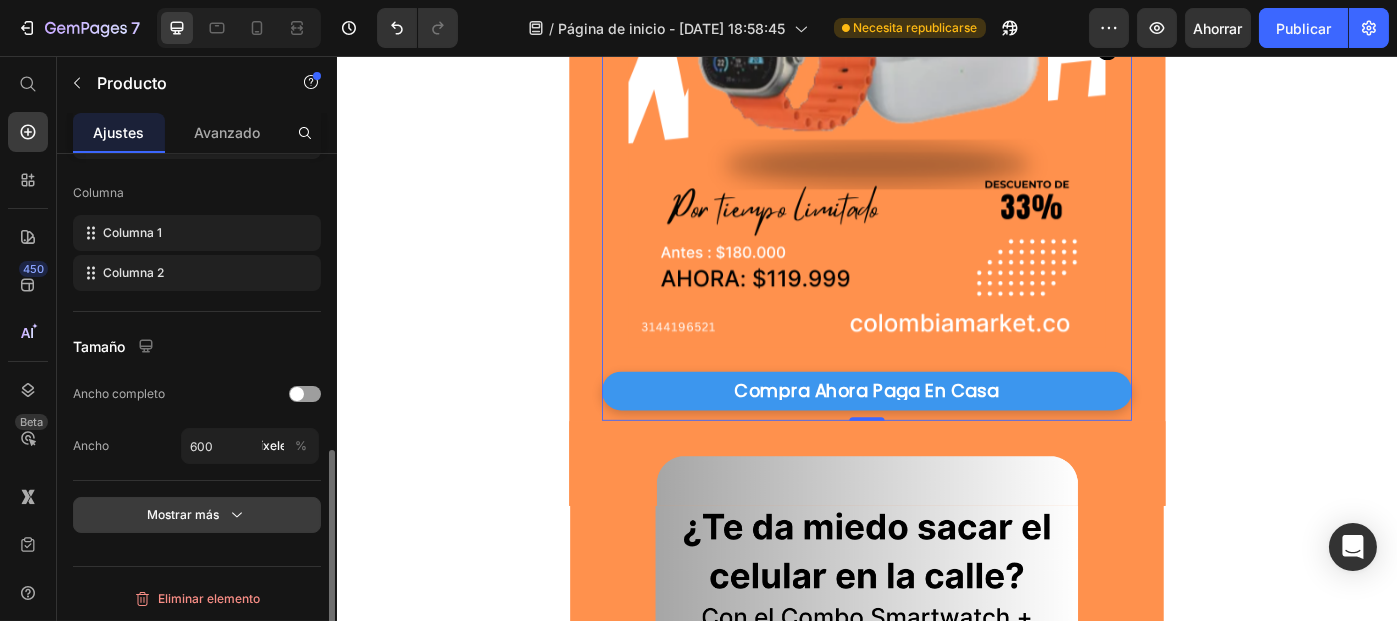 click on "Mostrar más" at bounding box center [183, 514] 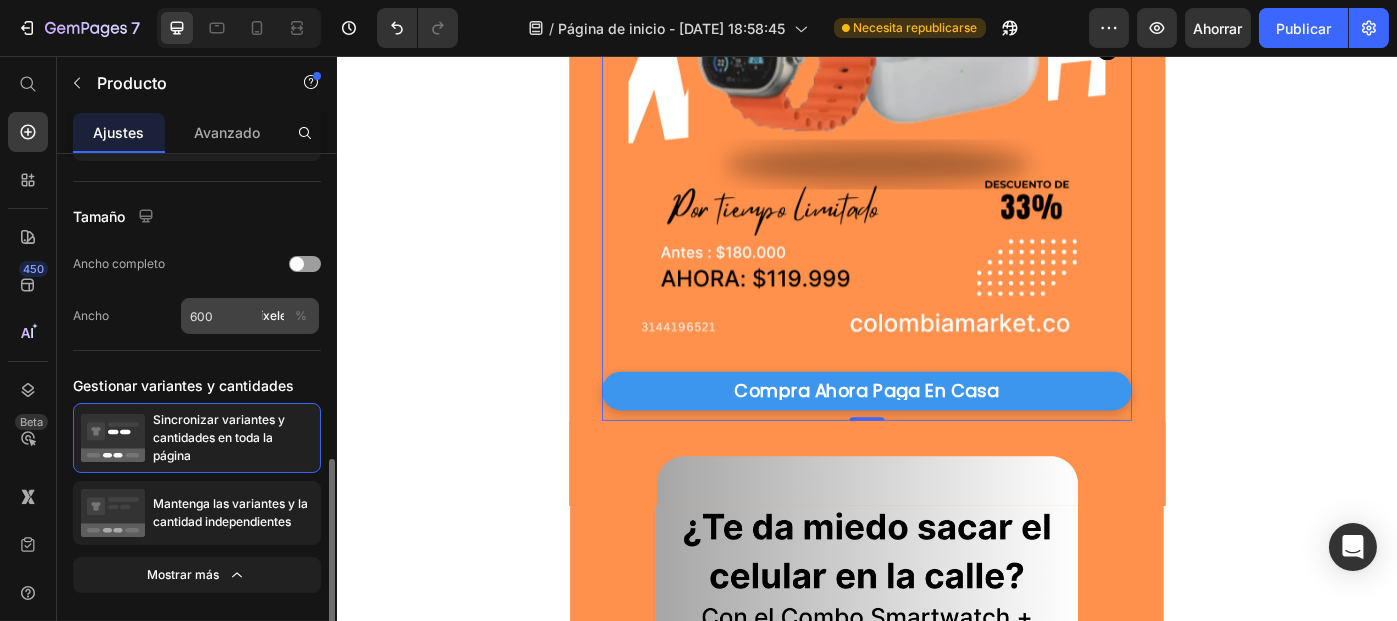 scroll, scrollTop: 870, scrollLeft: 0, axis: vertical 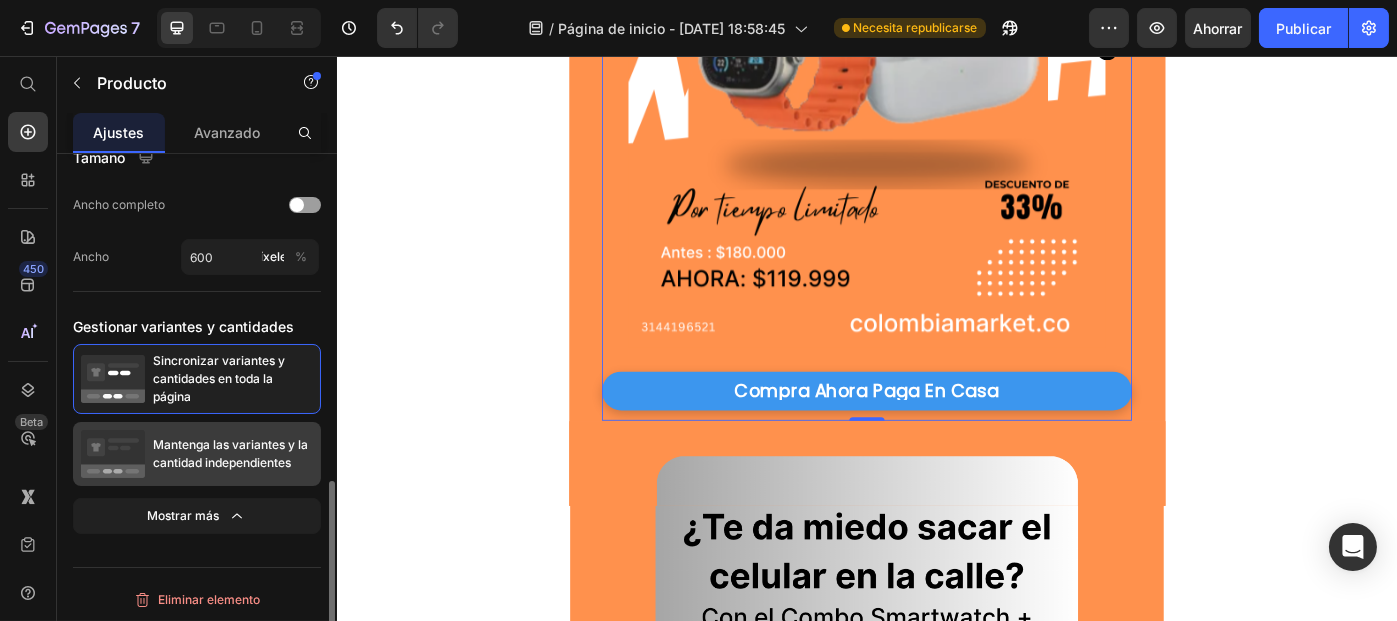 click on "Mantenga las variantes y la cantidad independientes" at bounding box center [230, 453] 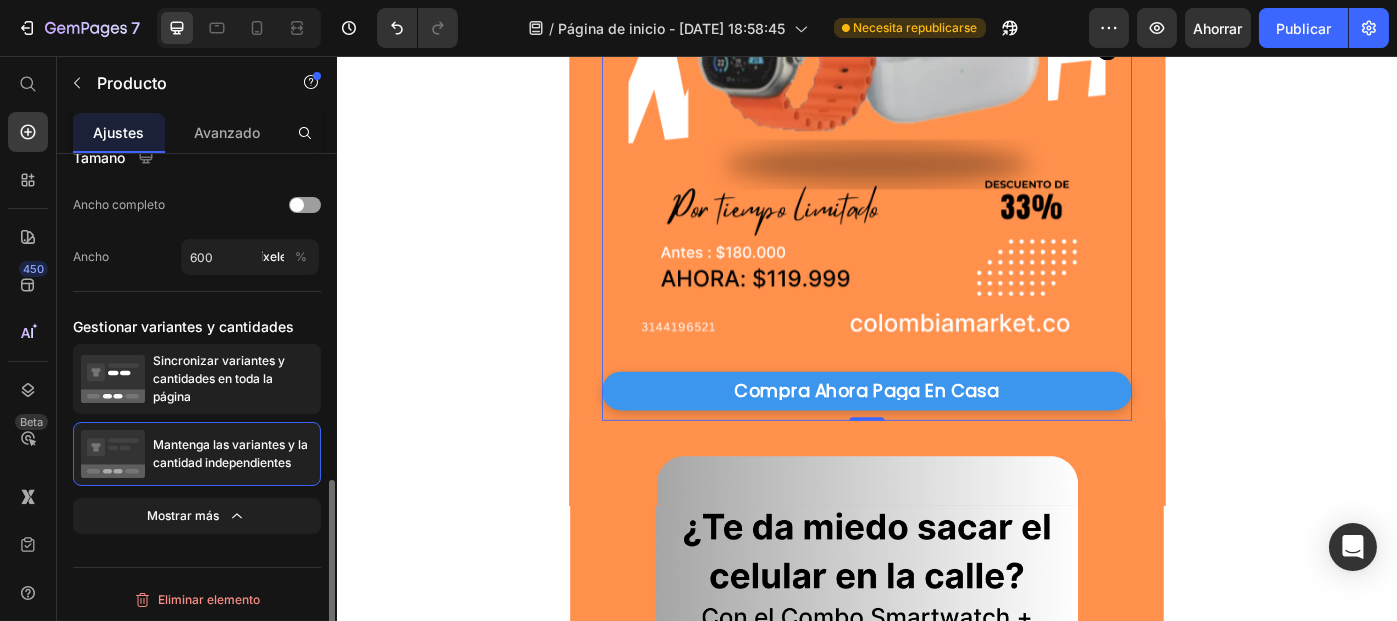 scroll, scrollTop: 869, scrollLeft: 0, axis: vertical 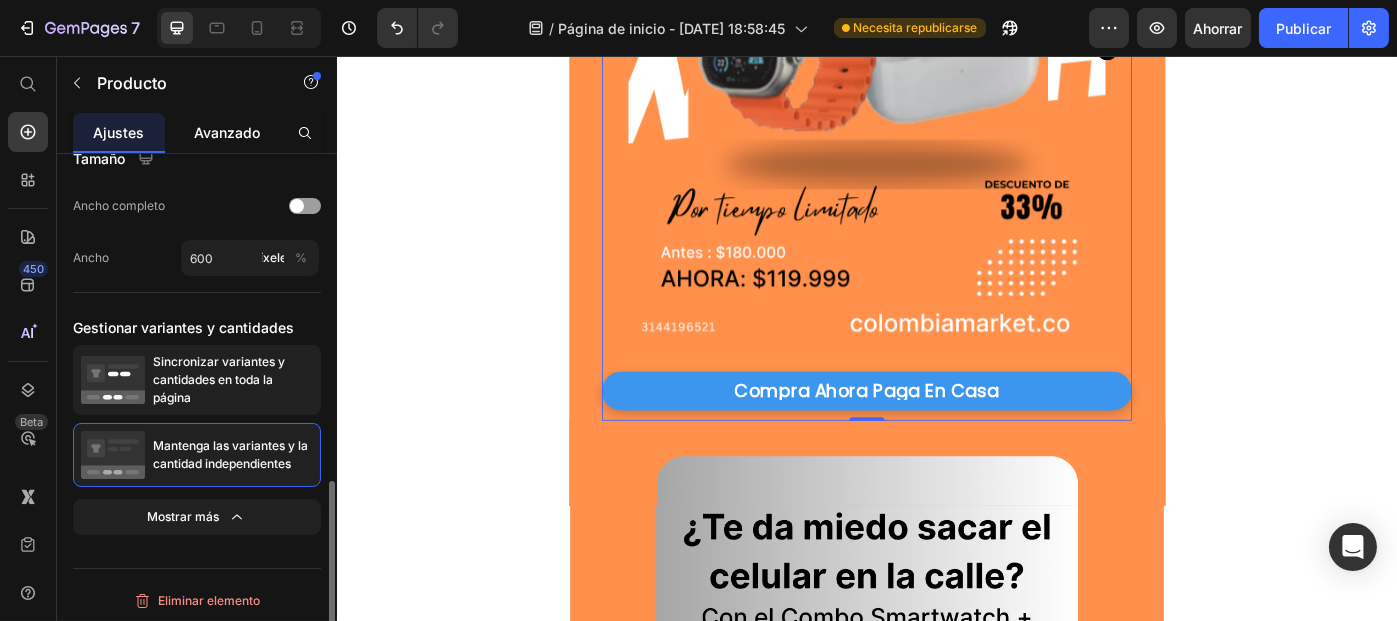 click on "Avanzado" at bounding box center (227, 132) 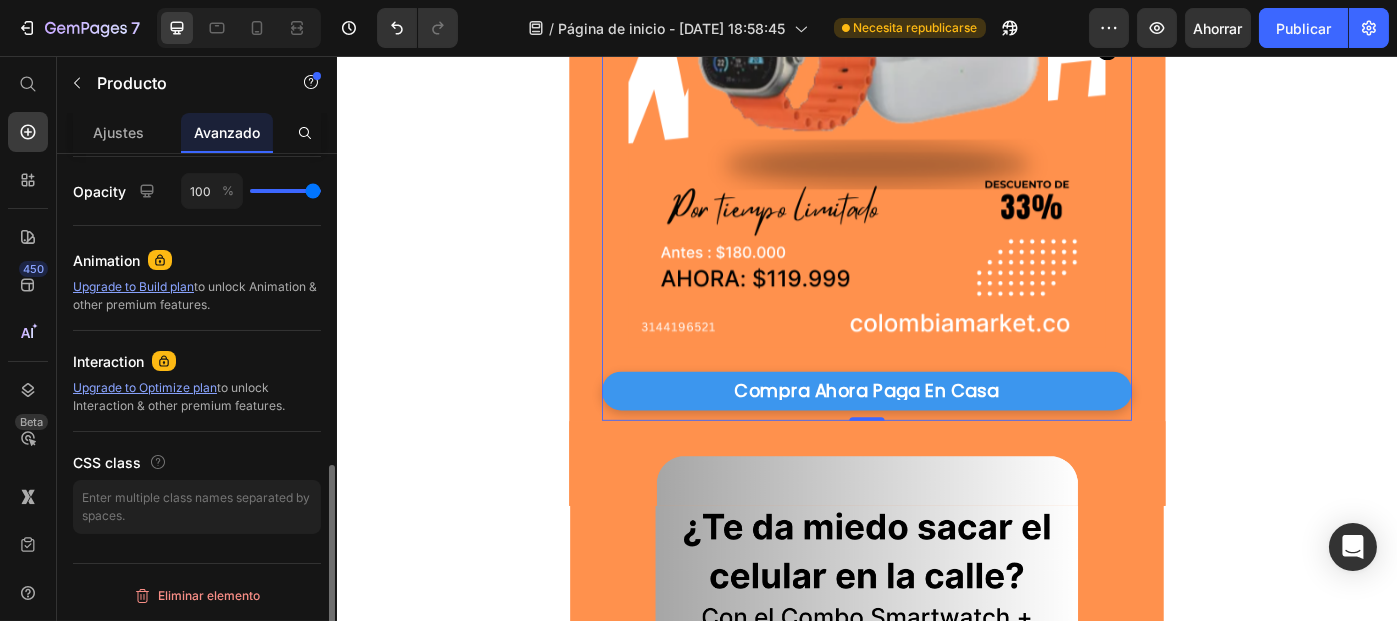 scroll, scrollTop: 0, scrollLeft: 0, axis: both 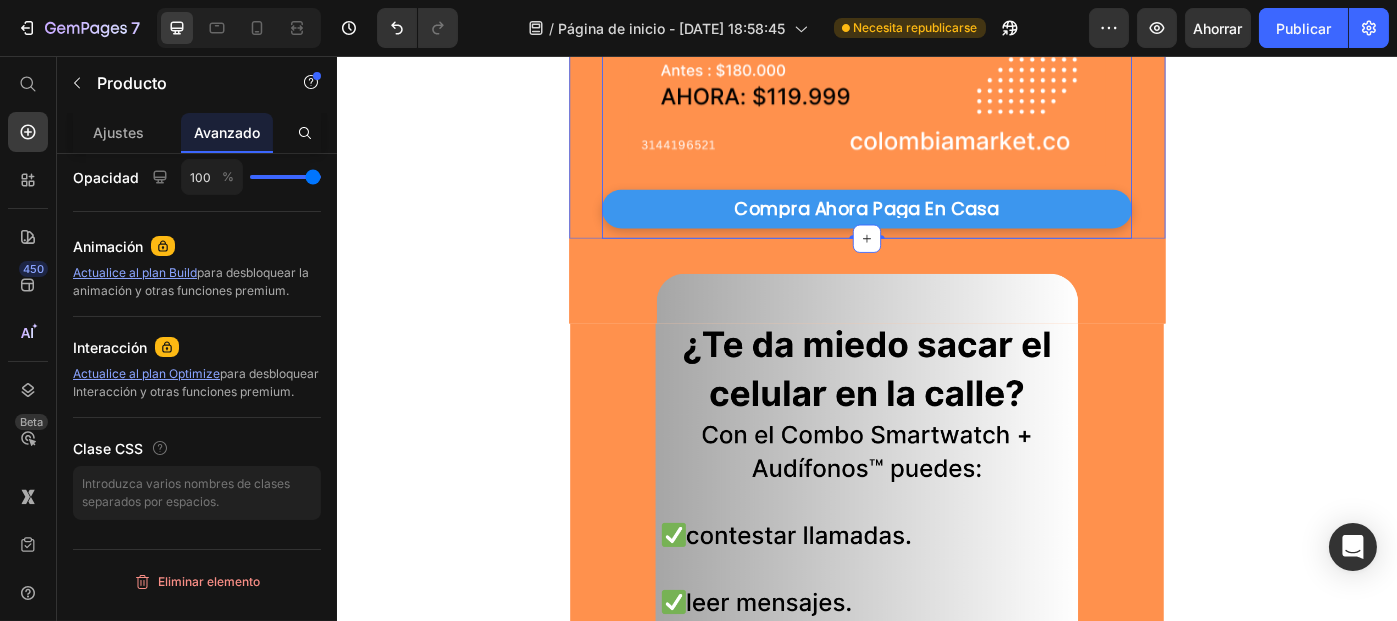 click on "Imágenes del producto Compra ahora paga en casa Pago dinámico Producto   0" at bounding box center [936, -116] 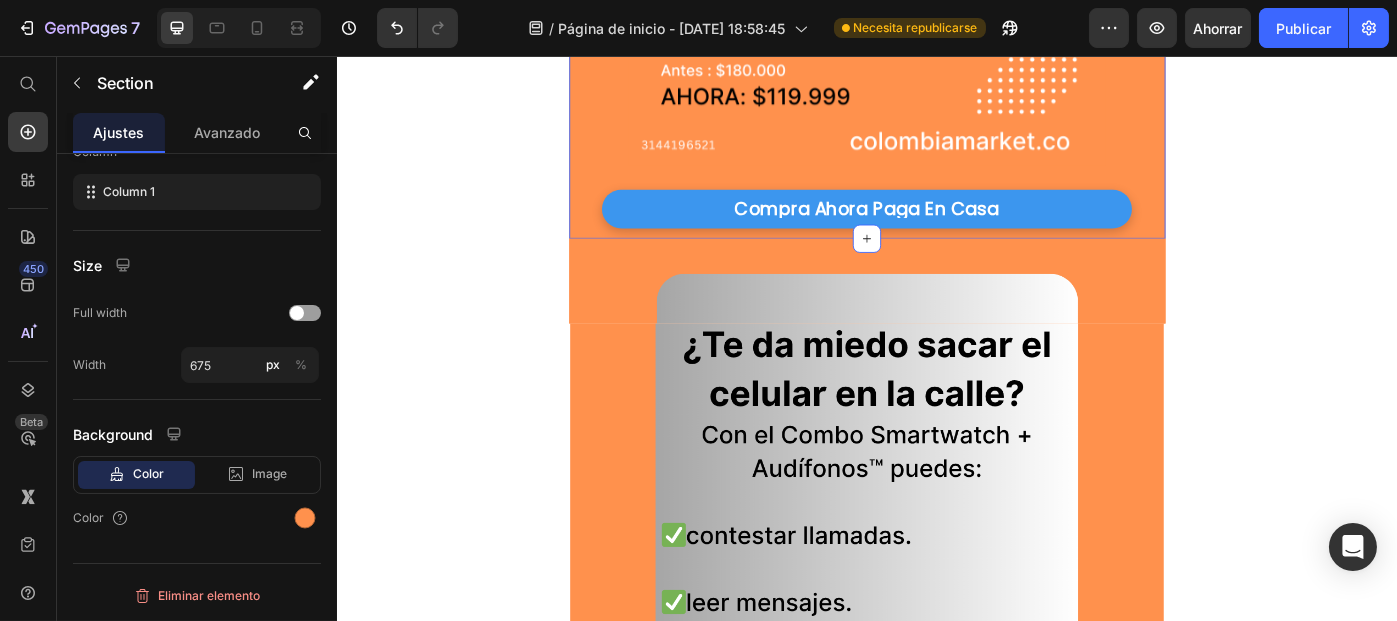 scroll, scrollTop: 0, scrollLeft: 0, axis: both 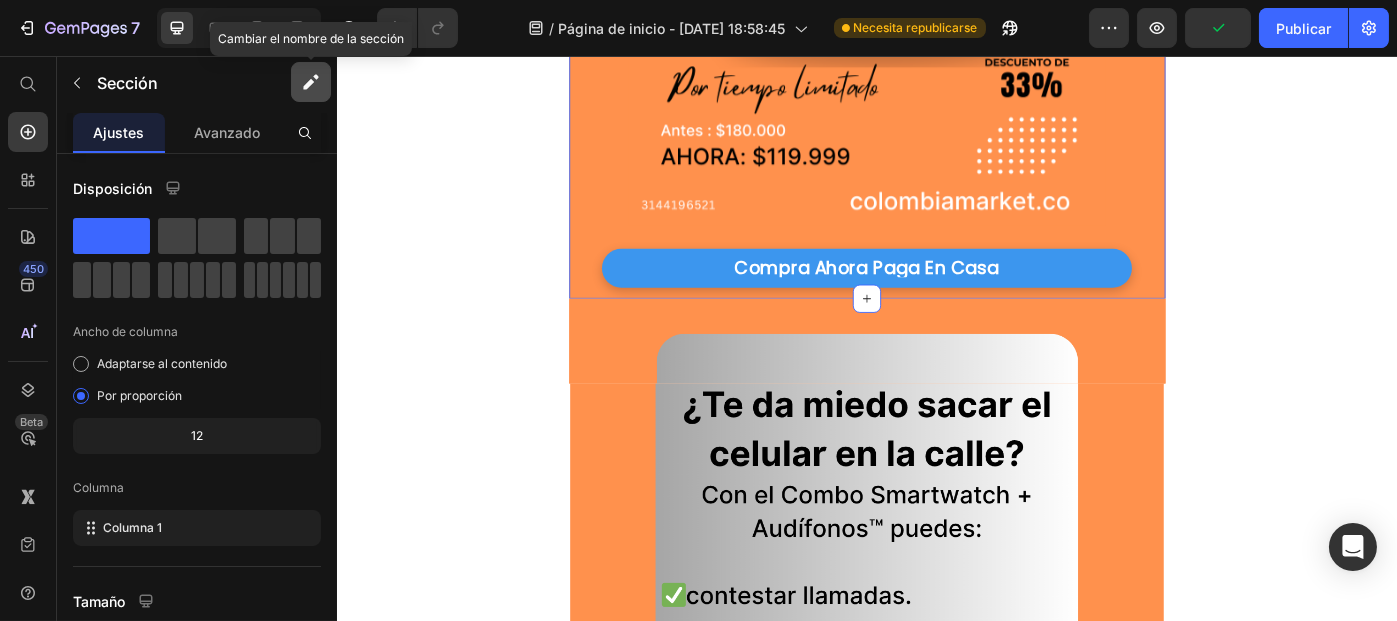 click 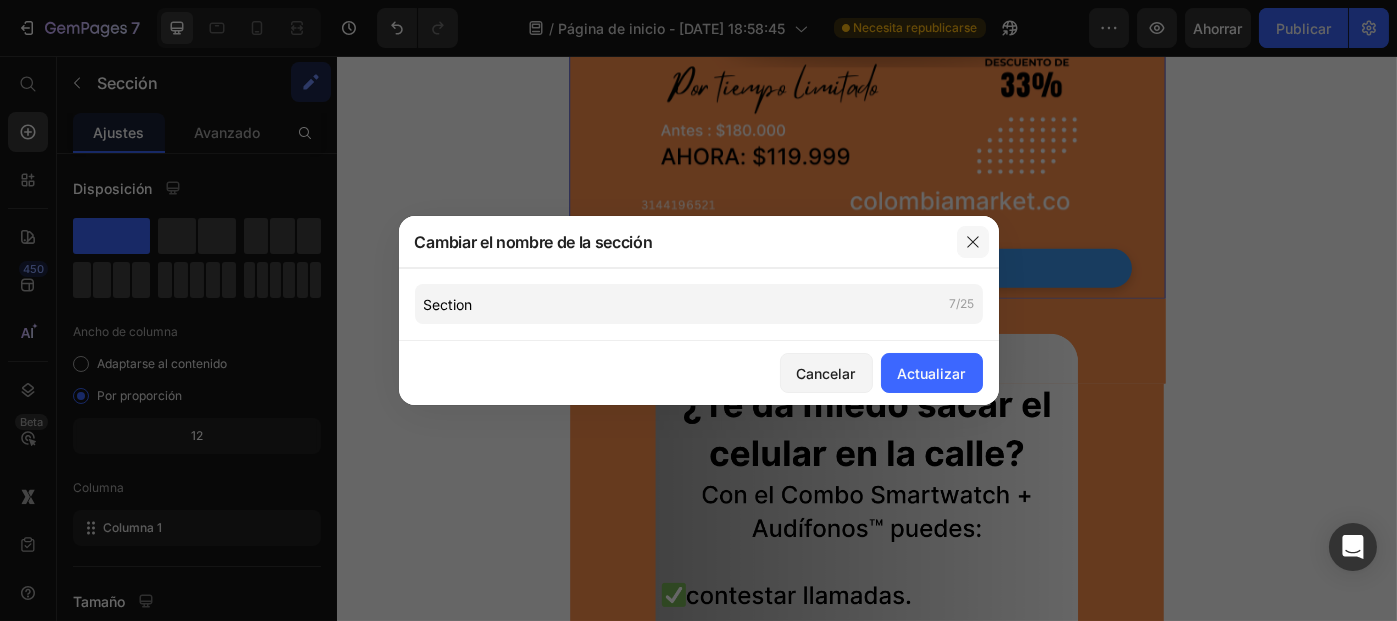 click 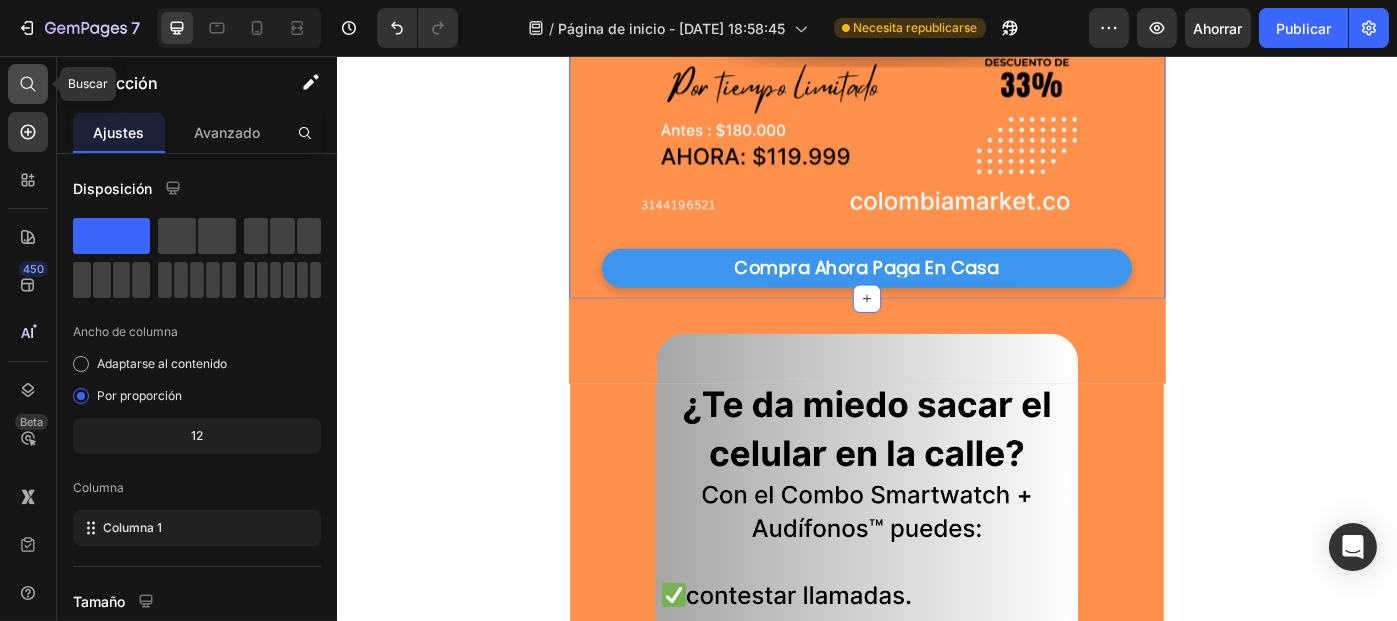 click 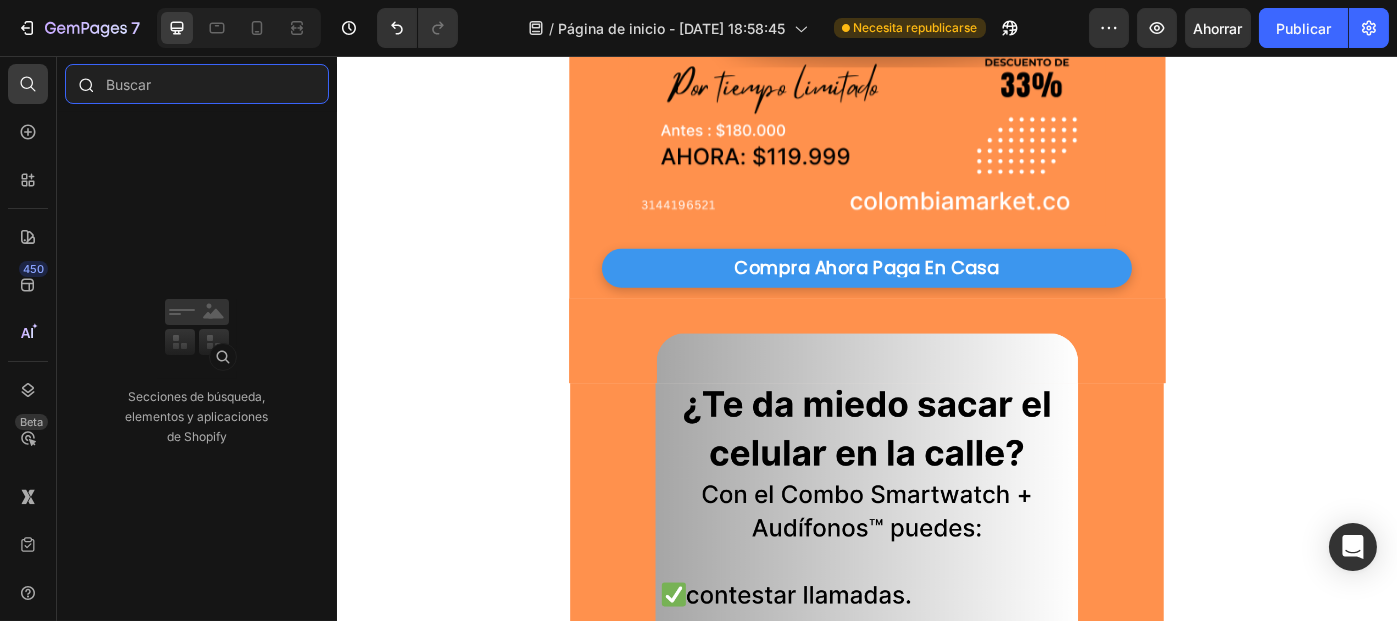 click at bounding box center (197, 84) 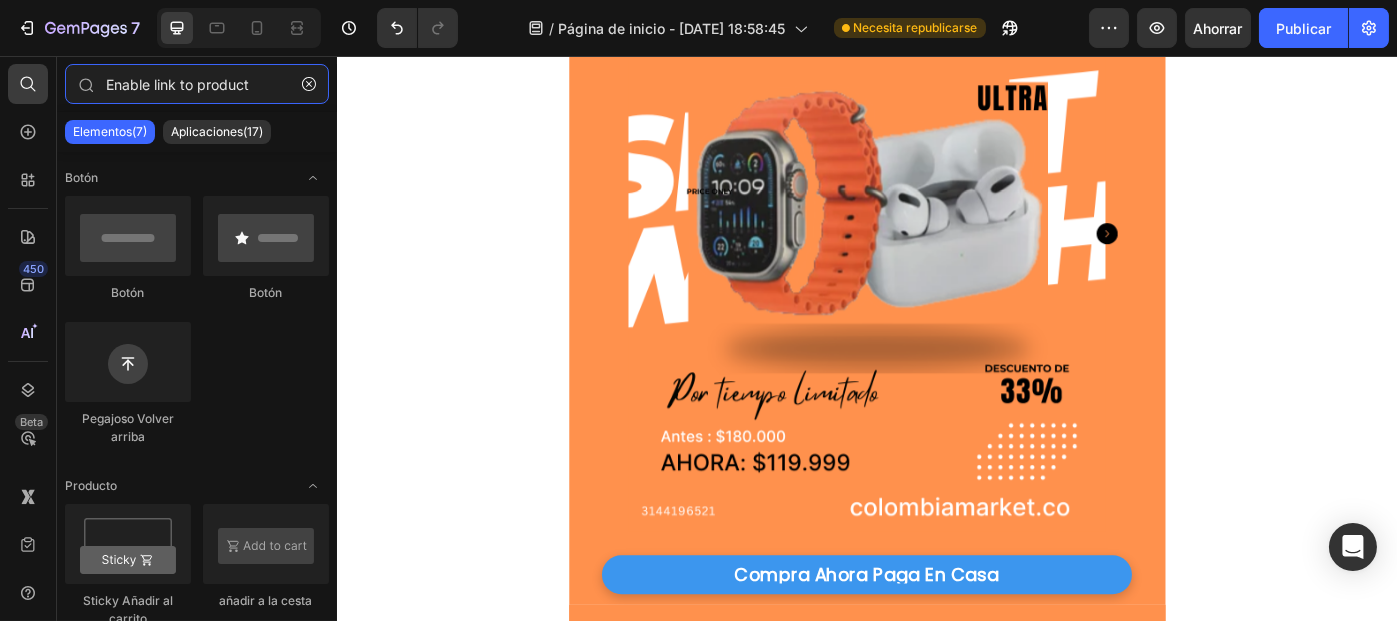 scroll, scrollTop: 173, scrollLeft: 0, axis: vertical 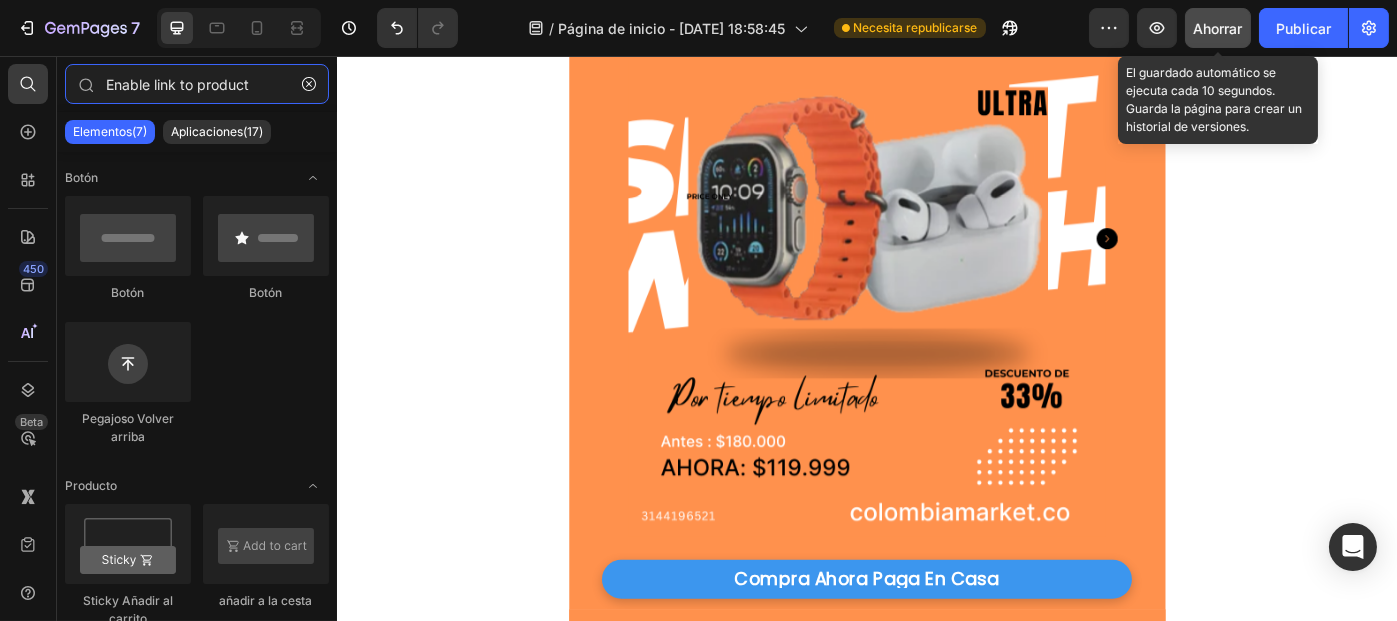 type on "Enable link to product" 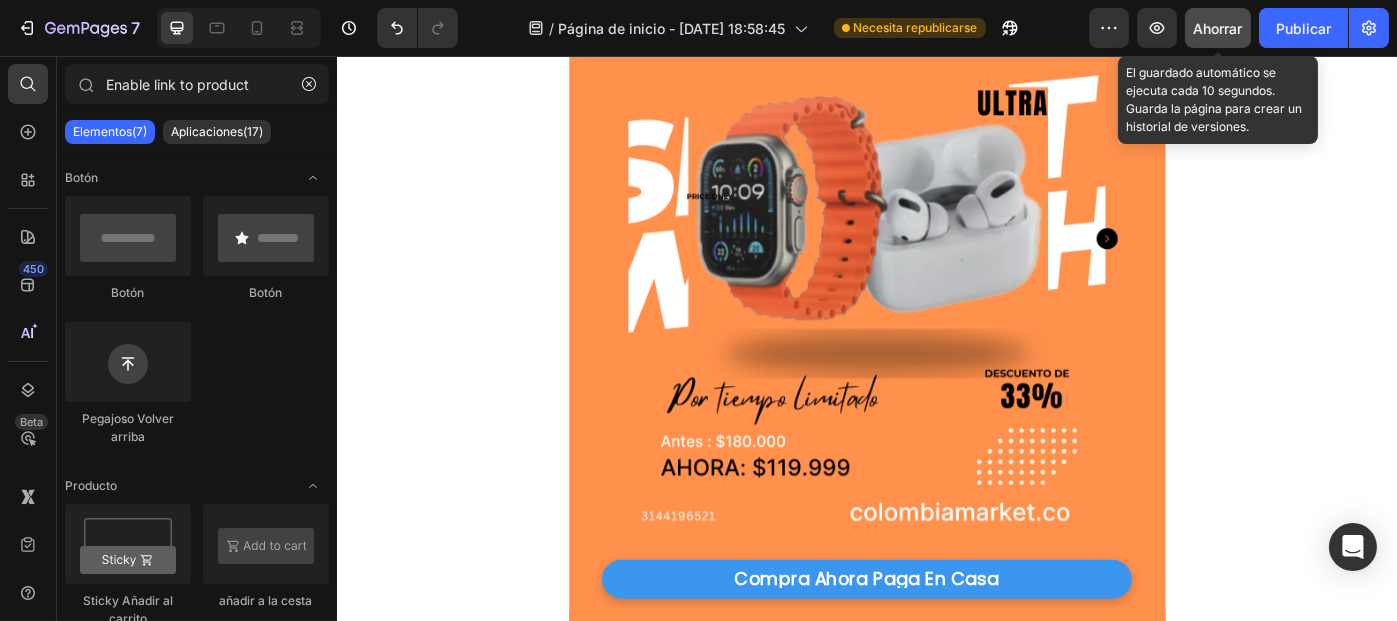 click on "Ahorrar" at bounding box center [1218, 28] 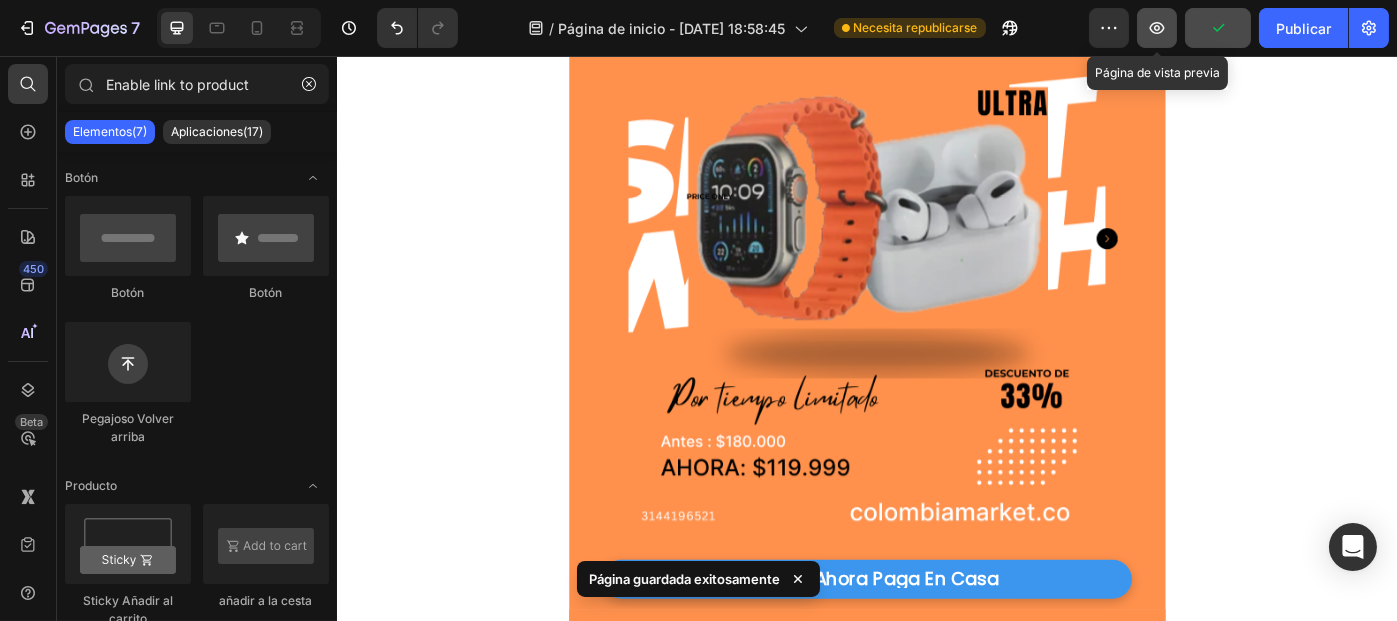 click 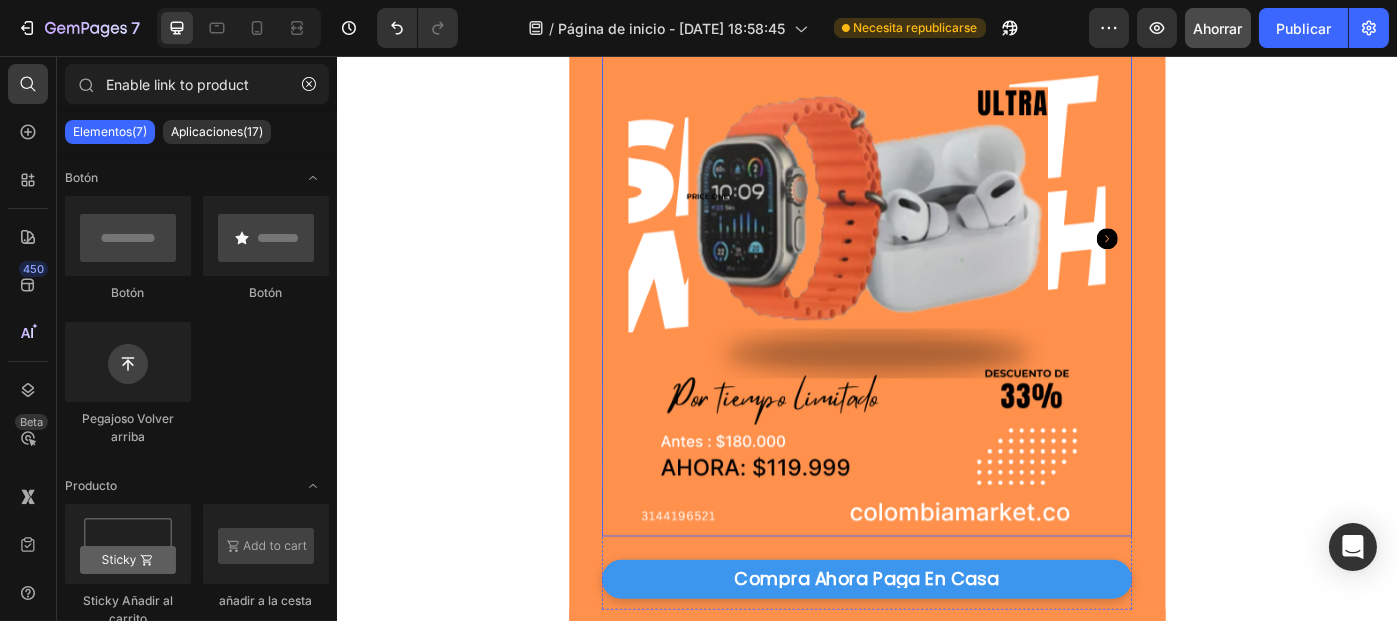 click at bounding box center (936, 261) 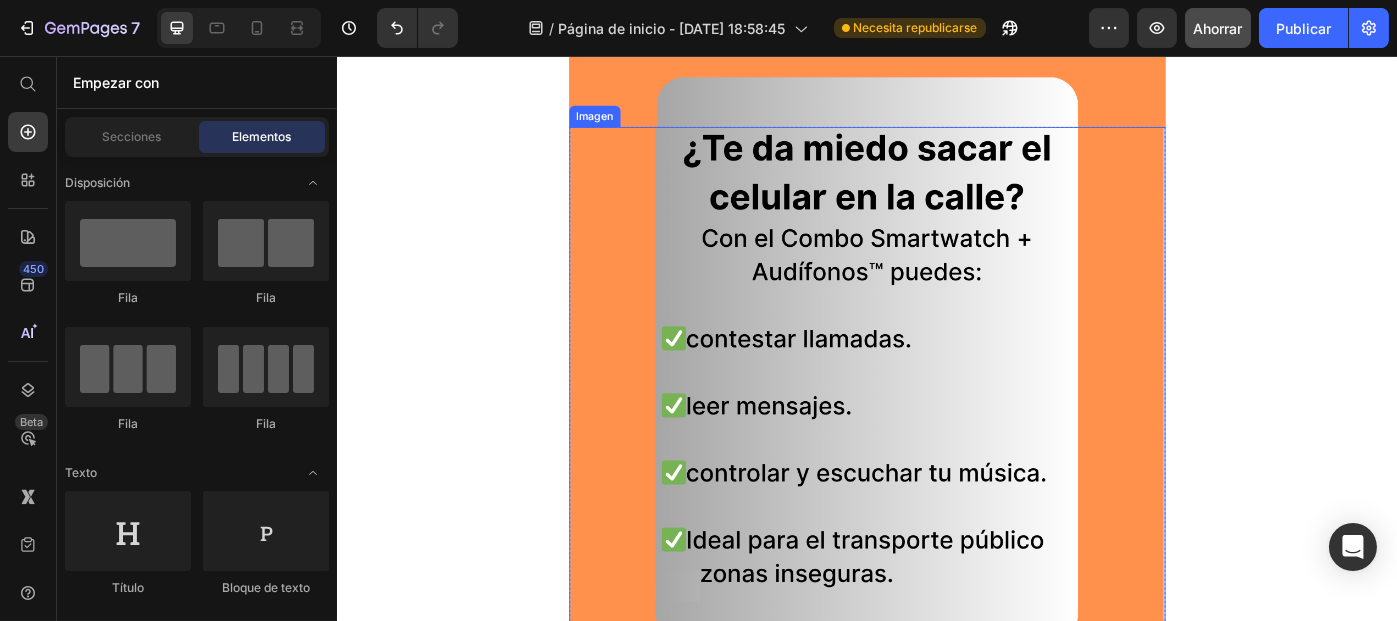 scroll, scrollTop: 0, scrollLeft: 0, axis: both 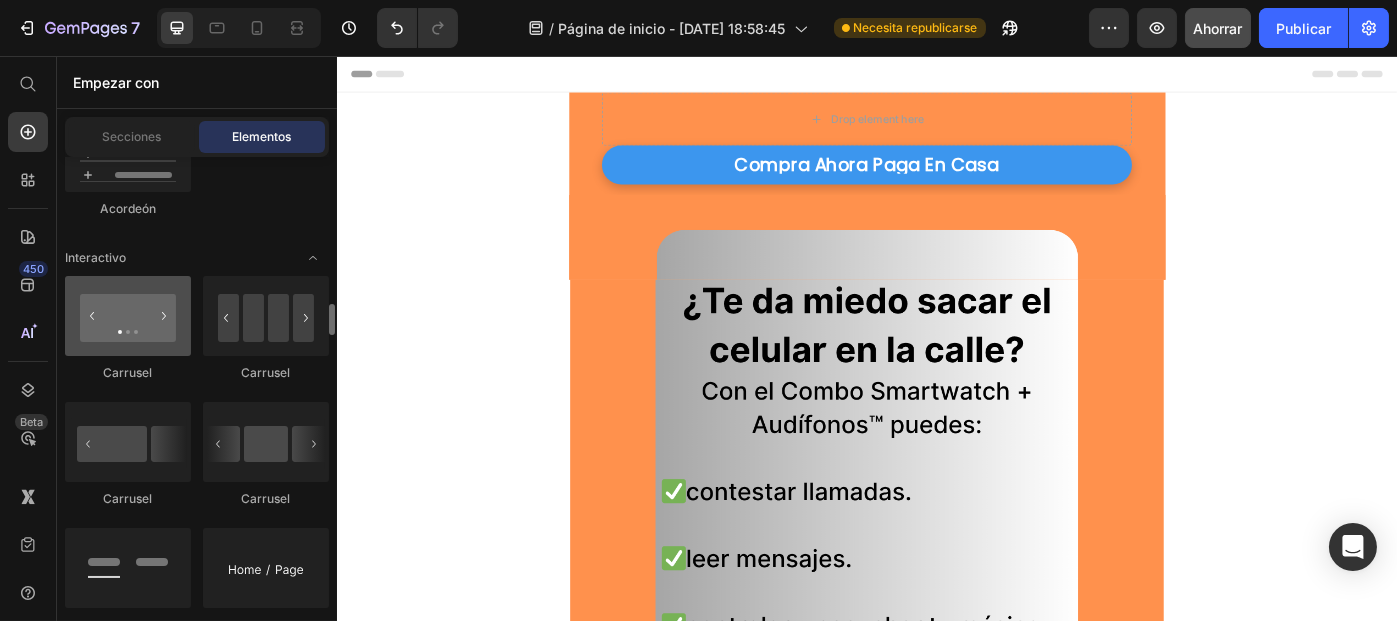 click at bounding box center (128, 316) 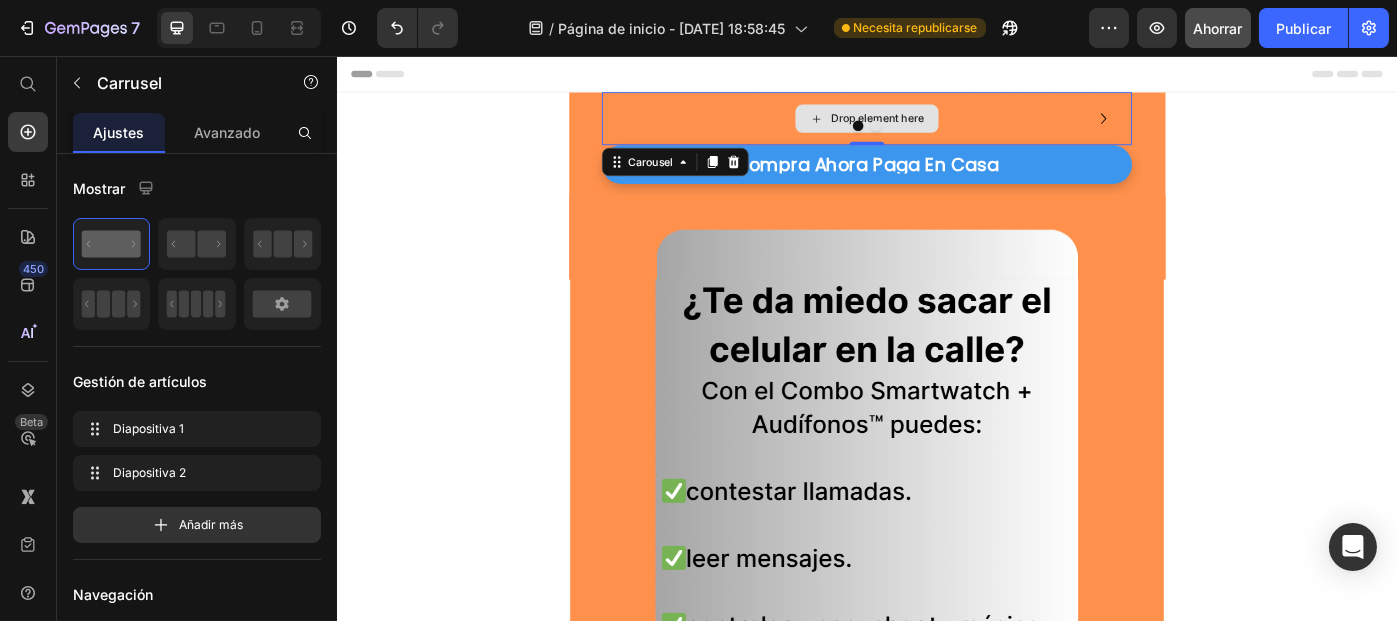 click at bounding box center [936, 135] 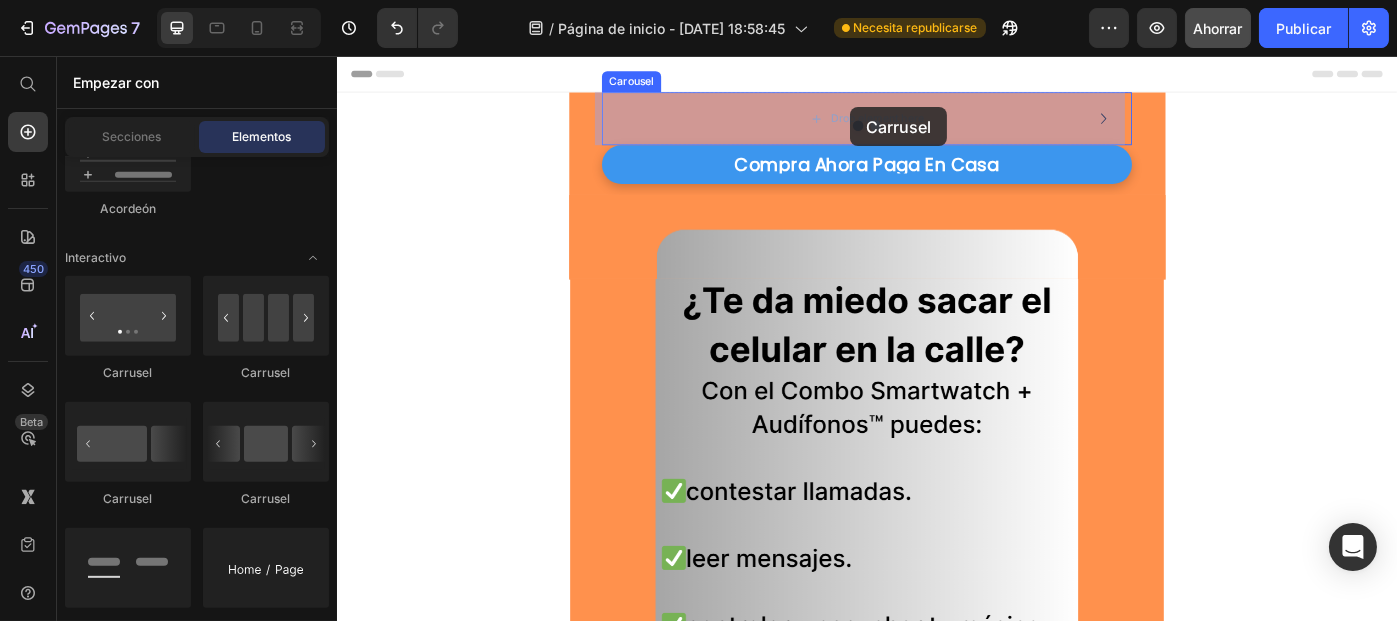 drag, startPoint x: 436, startPoint y: 377, endPoint x: 917, endPoint y: 114, distance: 548.2062 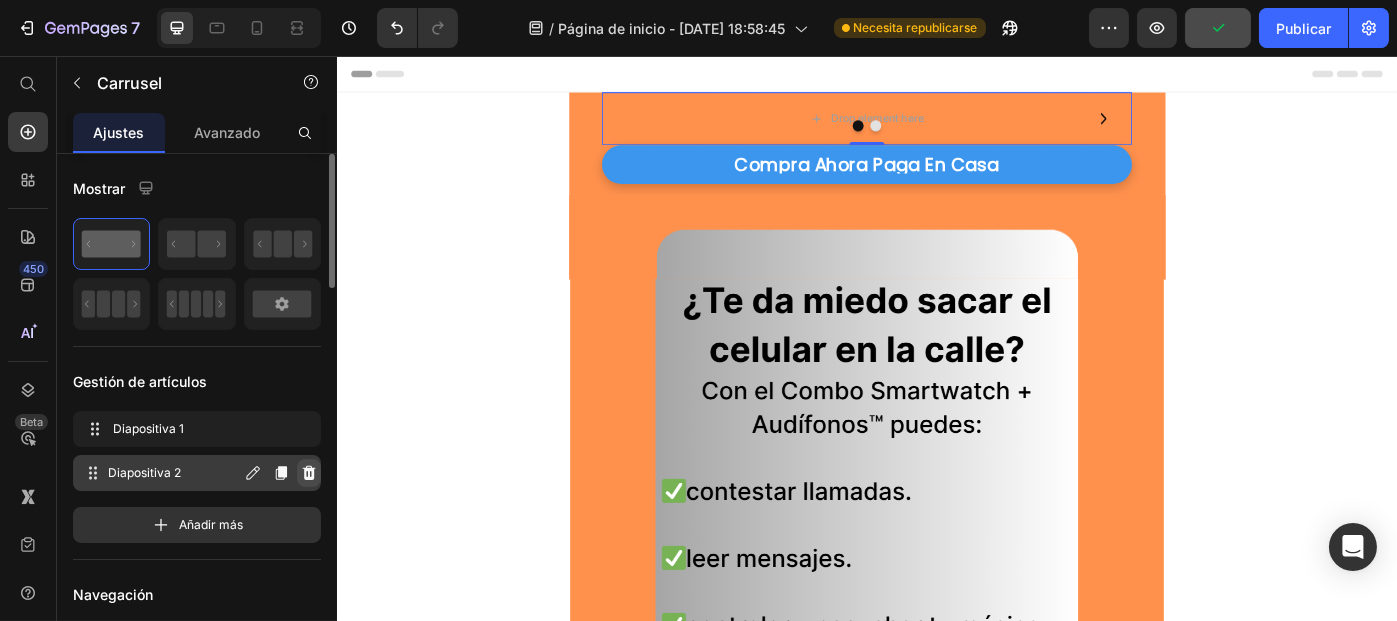 click 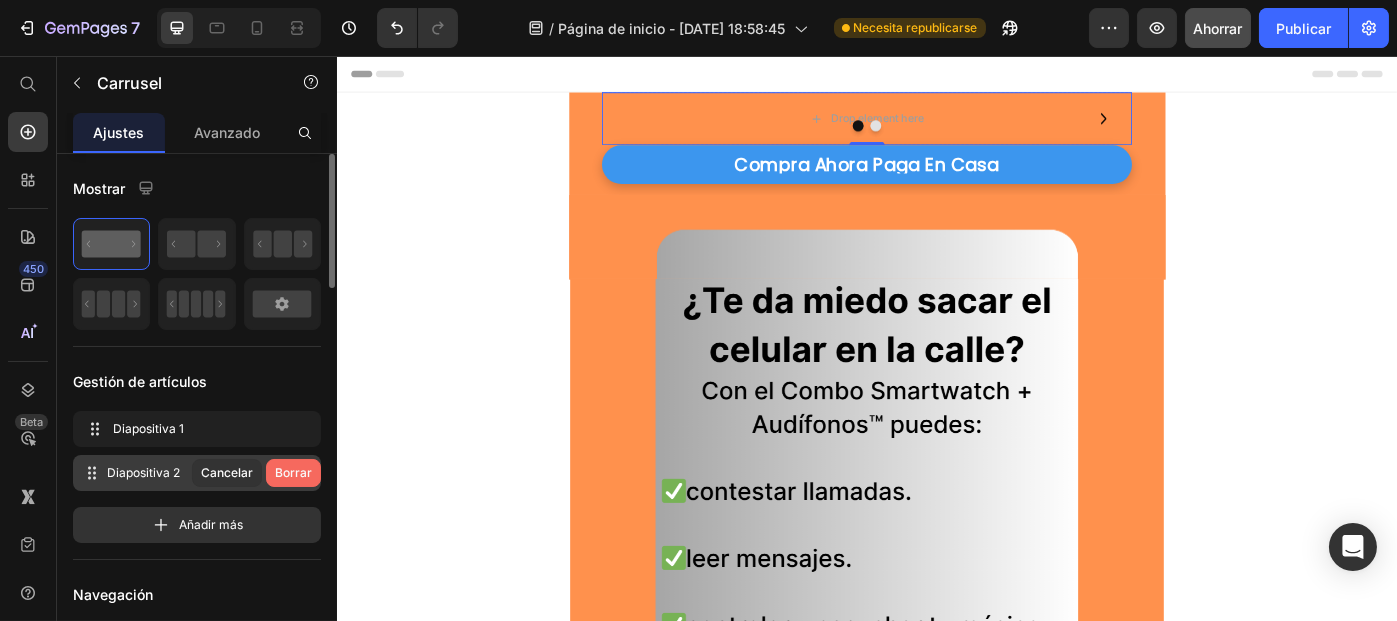 click on "Borrar" 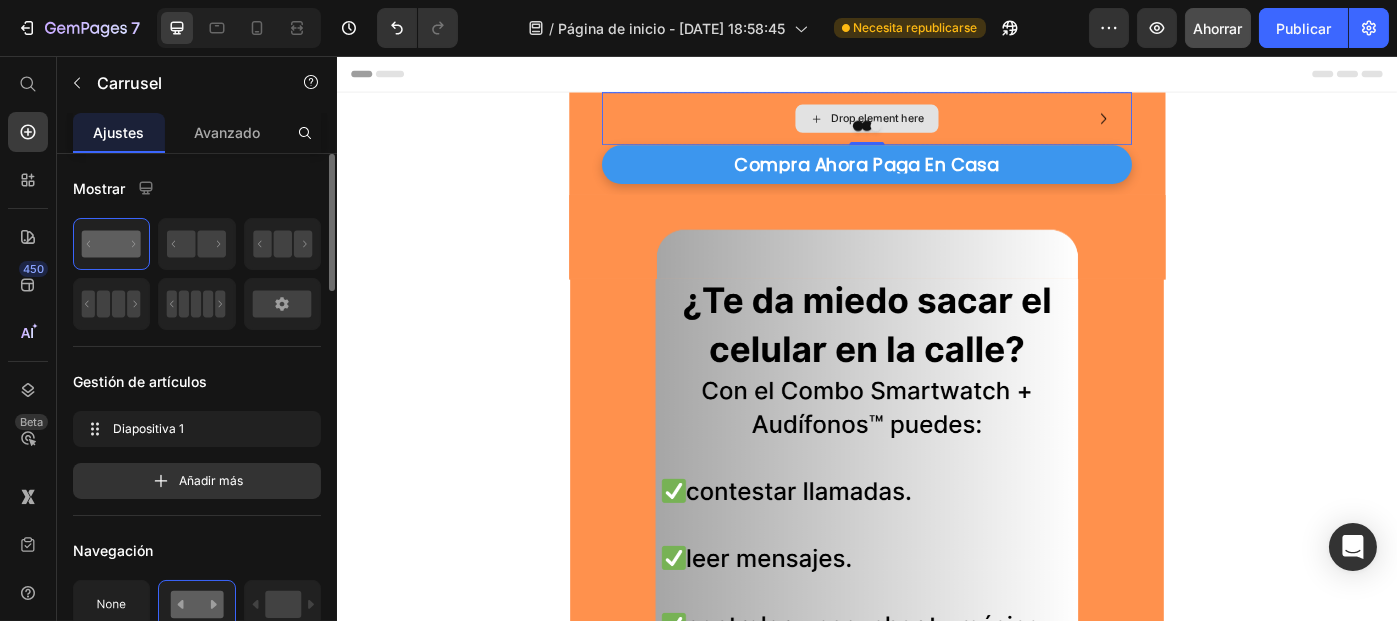click on "Drop element here" at bounding box center [936, 127] 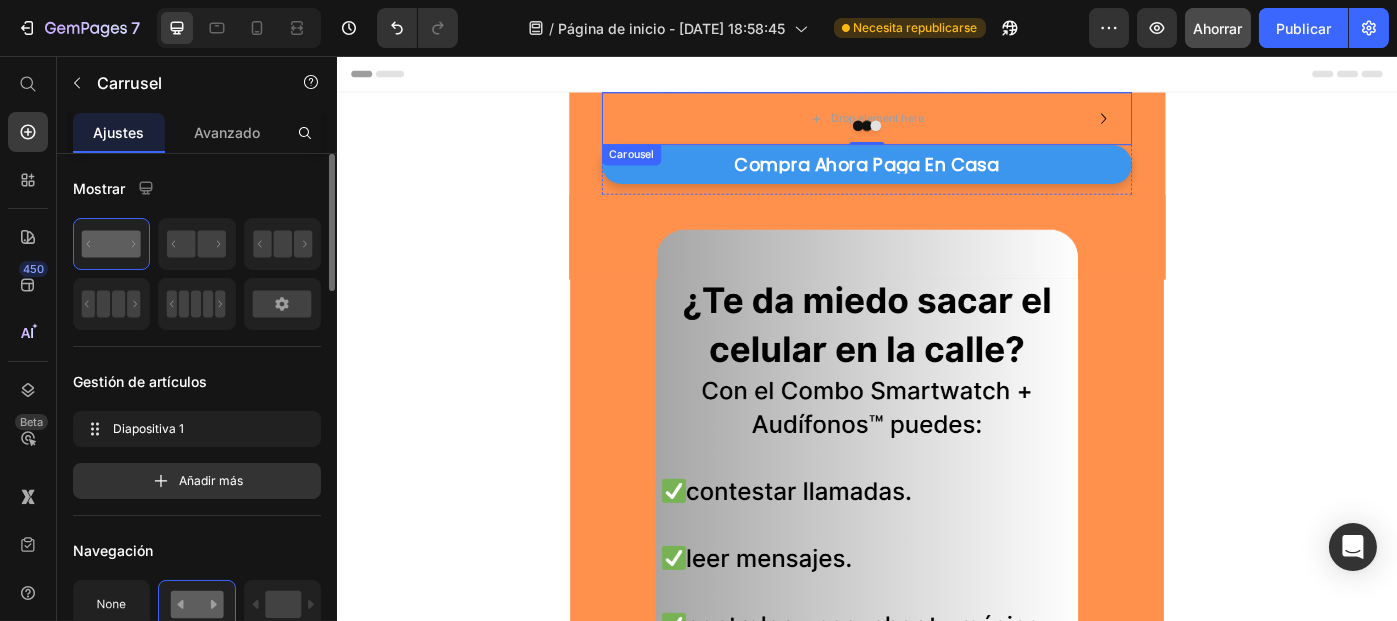 click at bounding box center (936, 135) 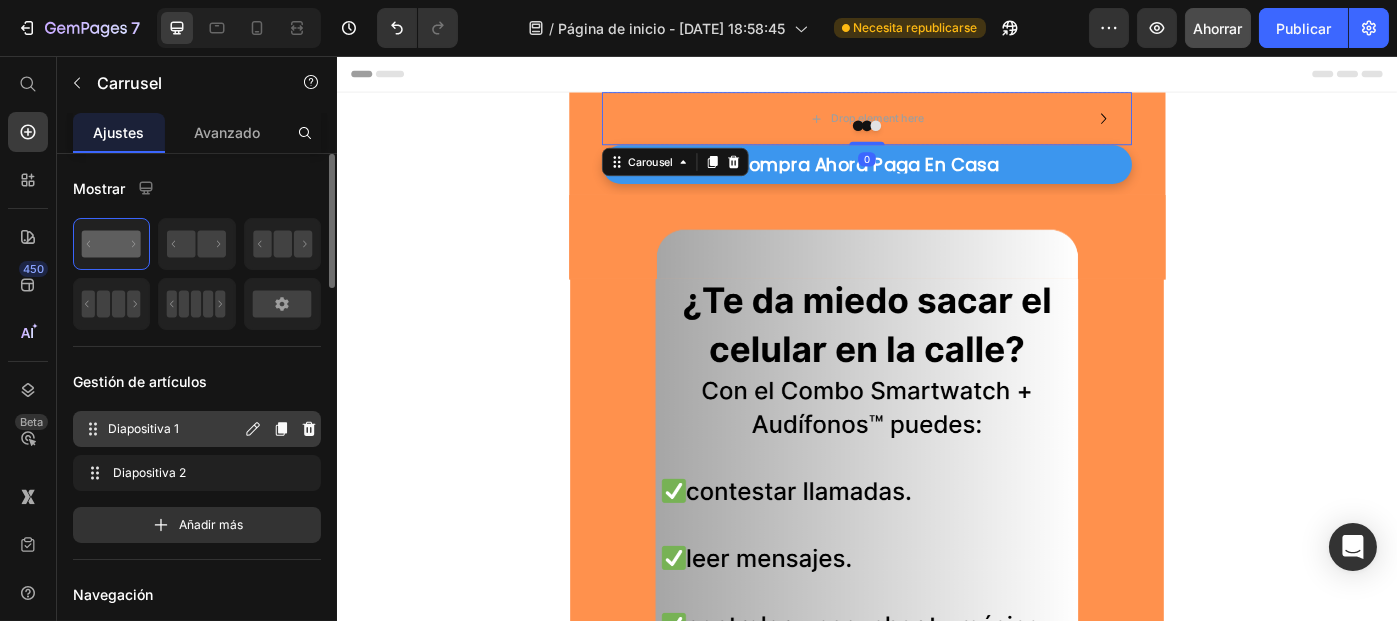 click on "Diapositiva 1 Slide 1" at bounding box center (161, 429) 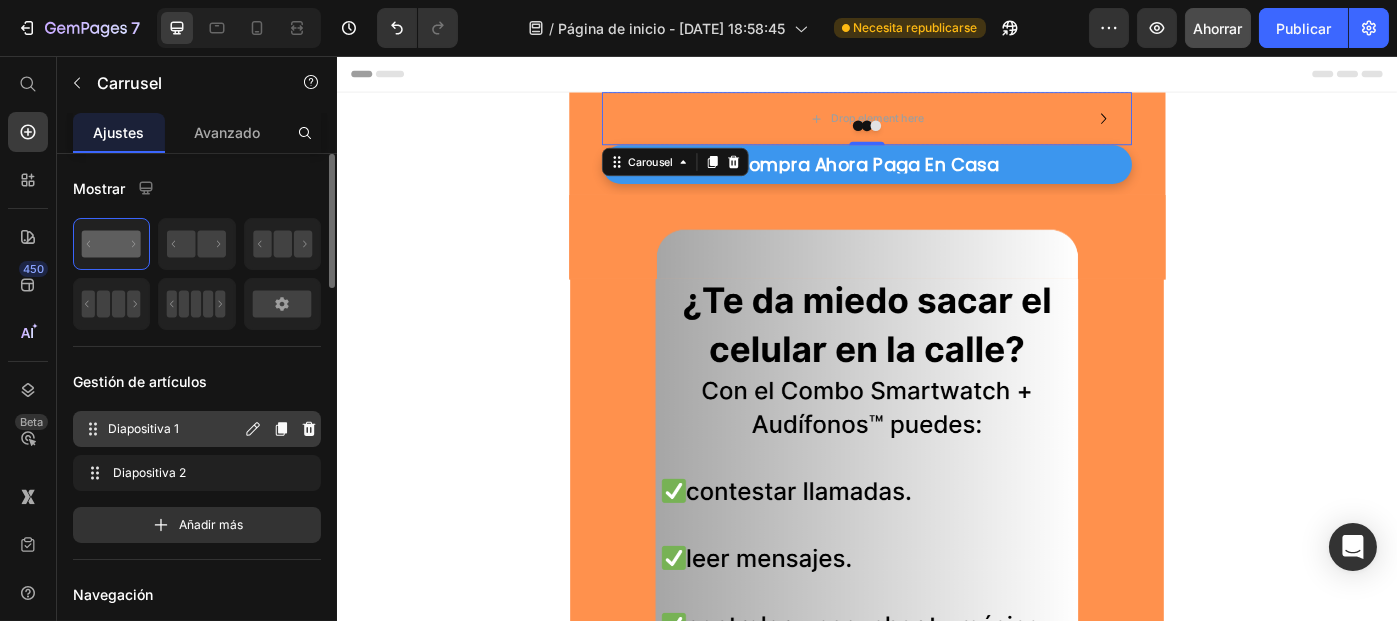 click 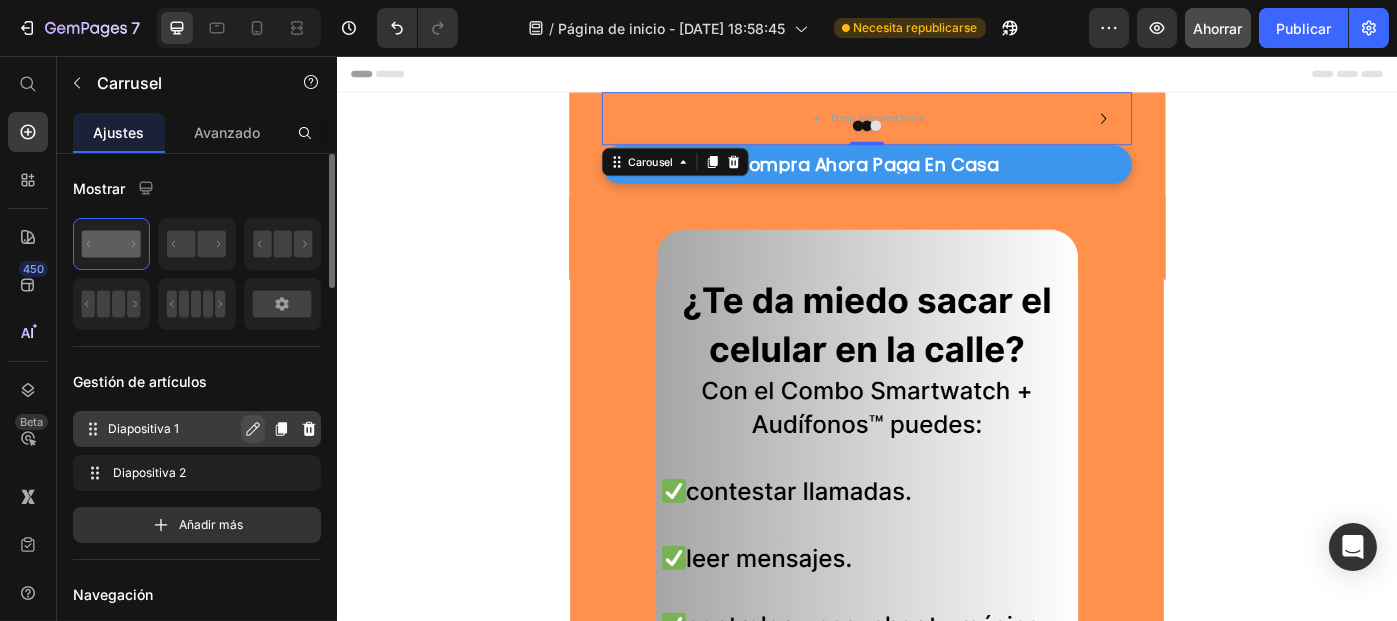 click 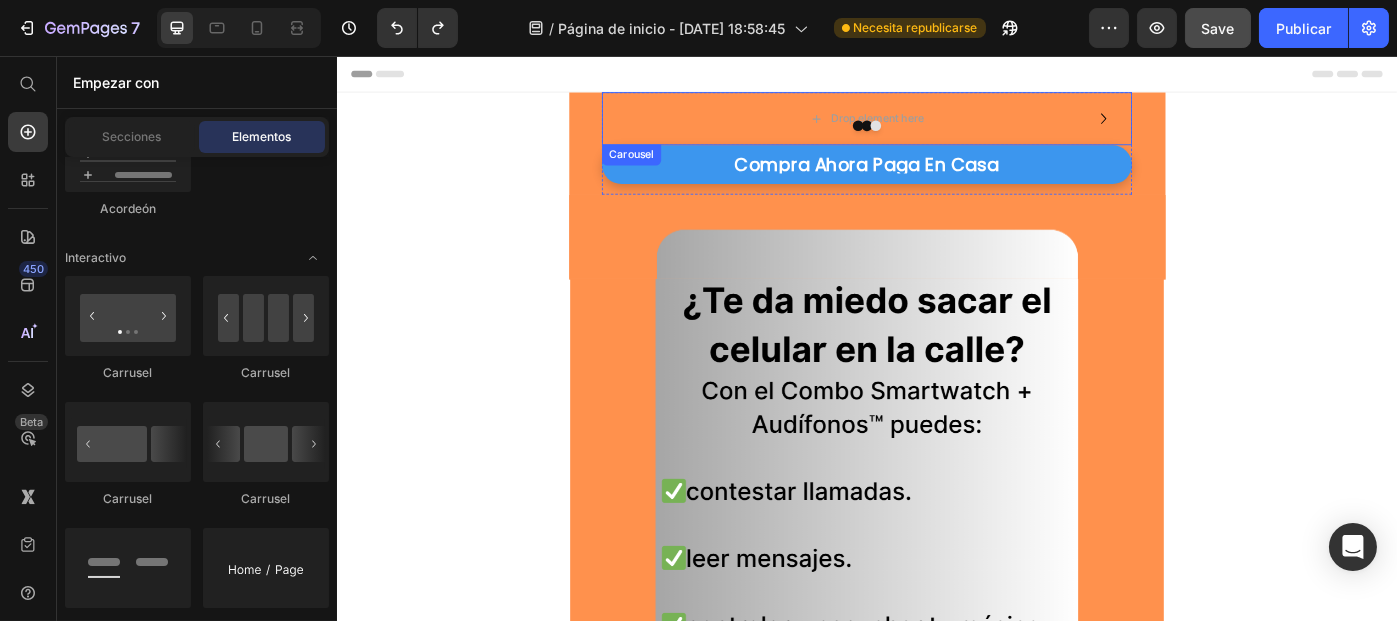 click at bounding box center (936, 135) 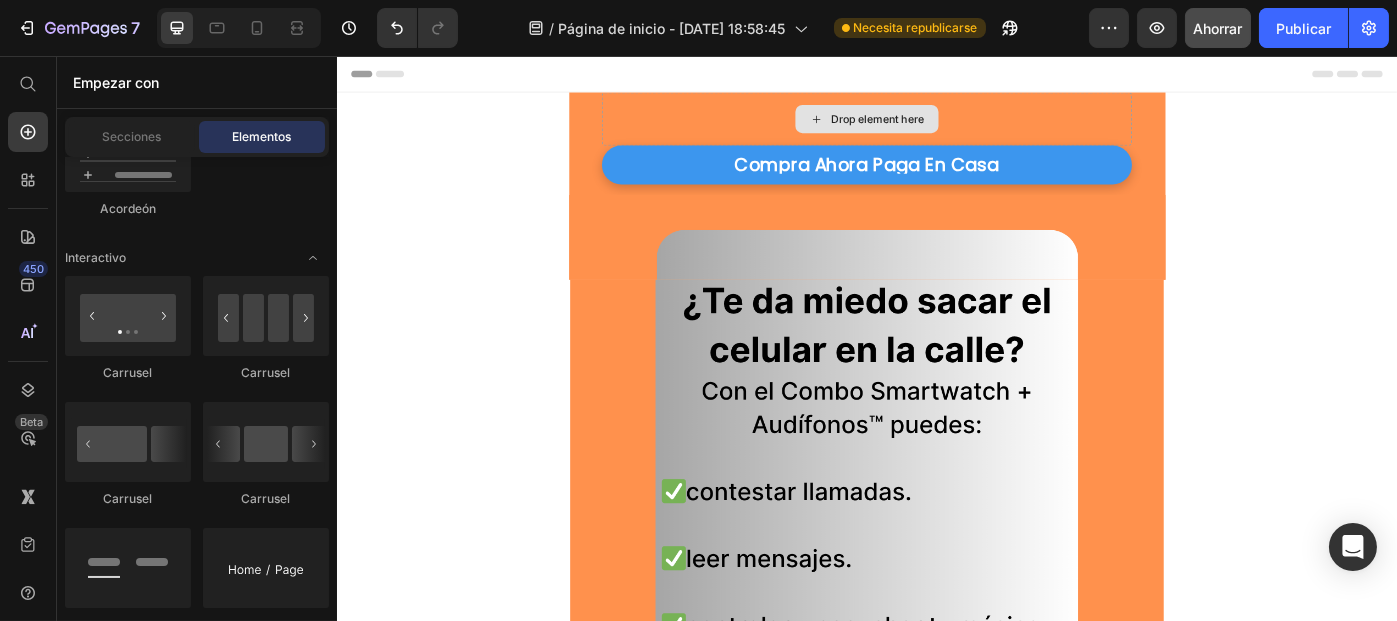 click on "Drop element here" at bounding box center [948, 127] 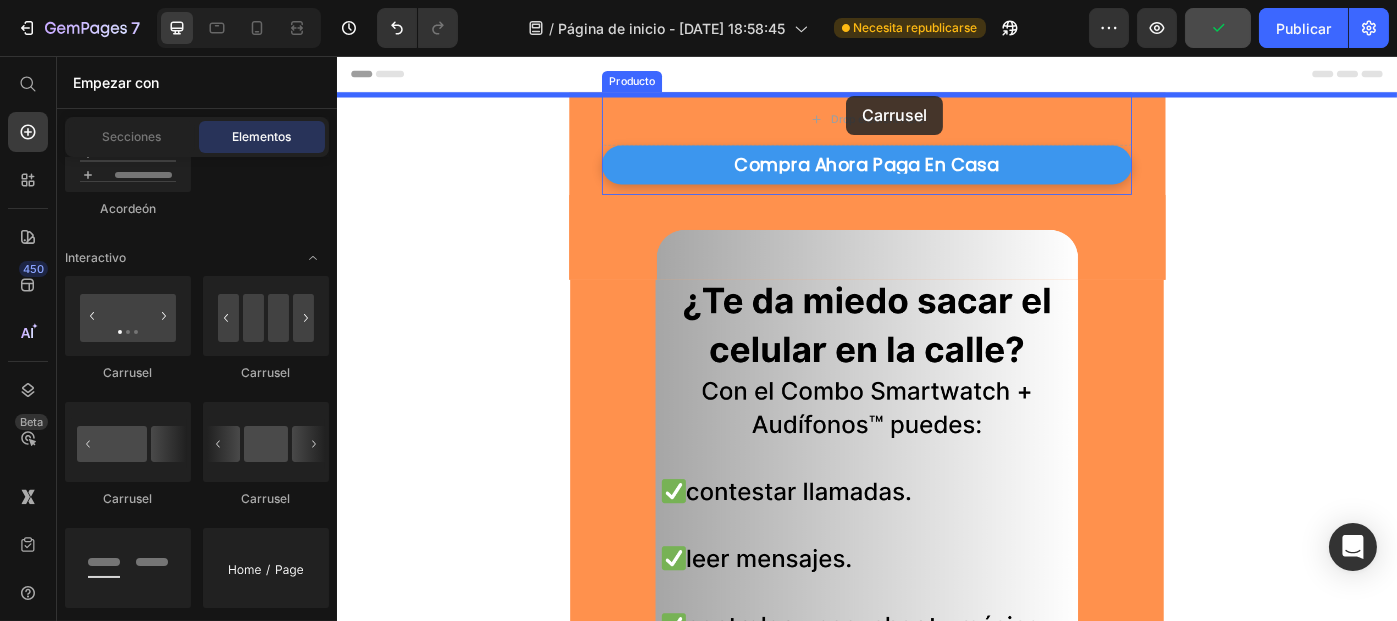 drag, startPoint x: 434, startPoint y: 398, endPoint x: 912, endPoint y: 101, distance: 562.7548 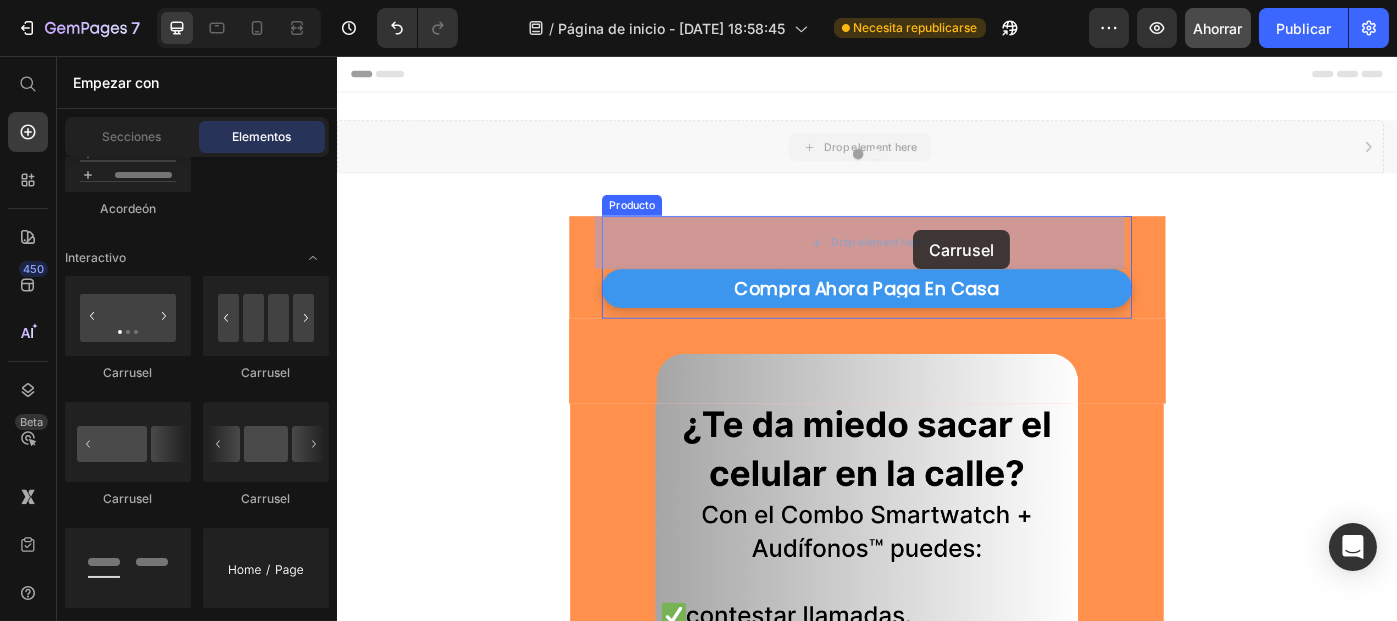 drag, startPoint x: 965, startPoint y: 151, endPoint x: 988, endPoint y: 253, distance: 104.56099 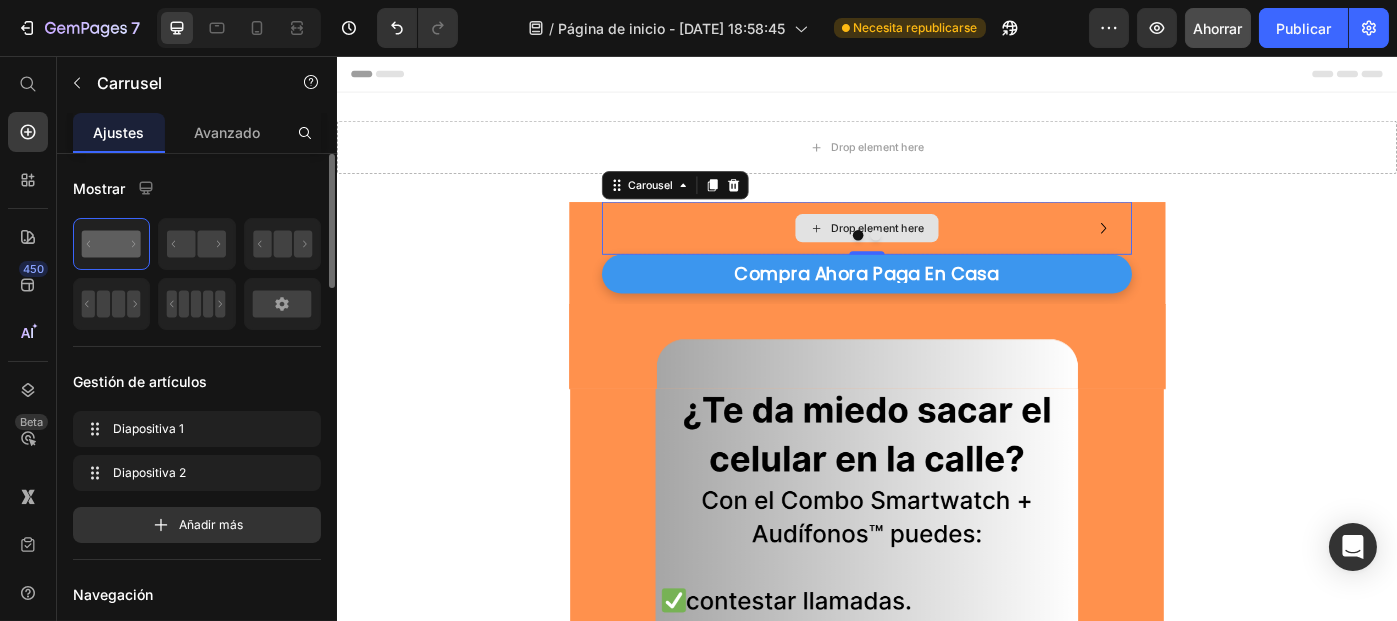 click on "Drop element here" at bounding box center (936, 251) 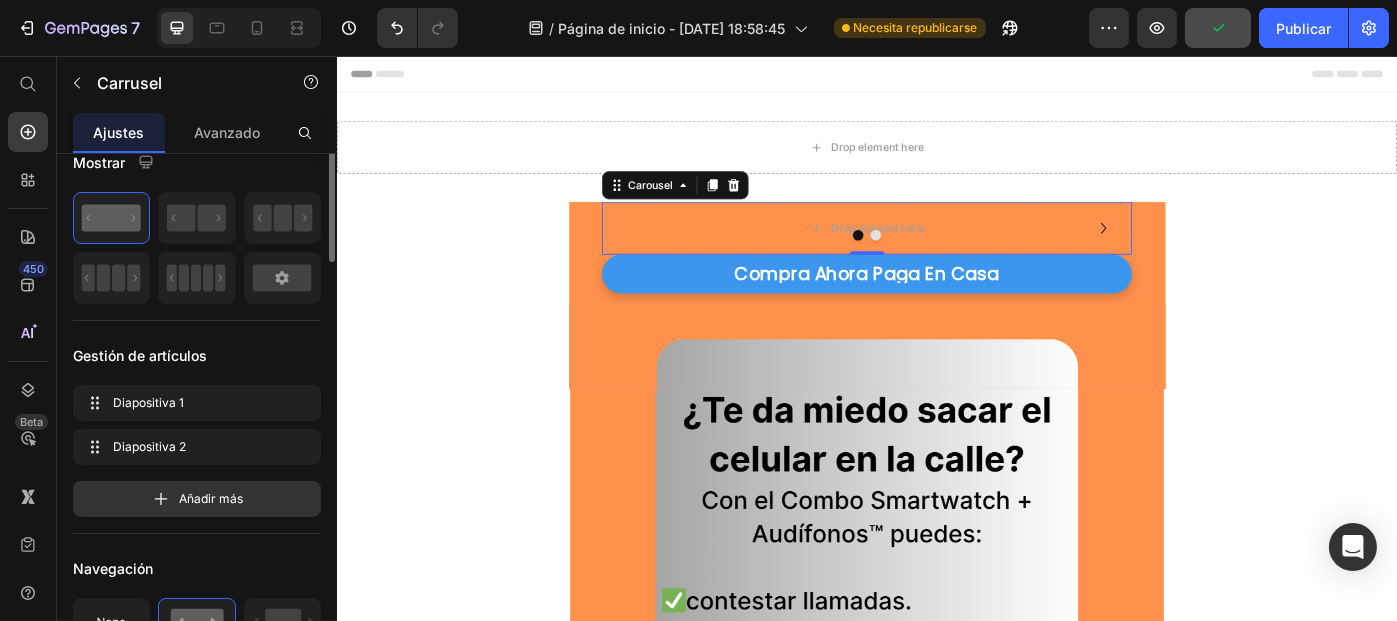 scroll, scrollTop: 0, scrollLeft: 0, axis: both 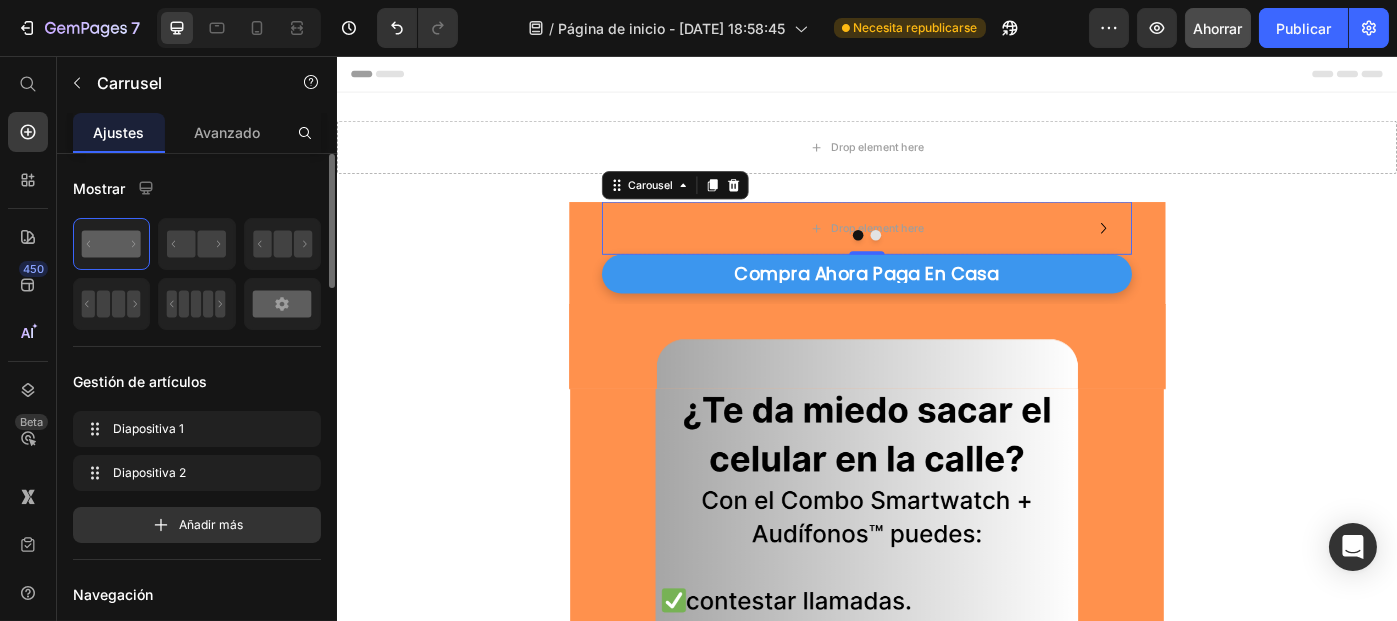 click 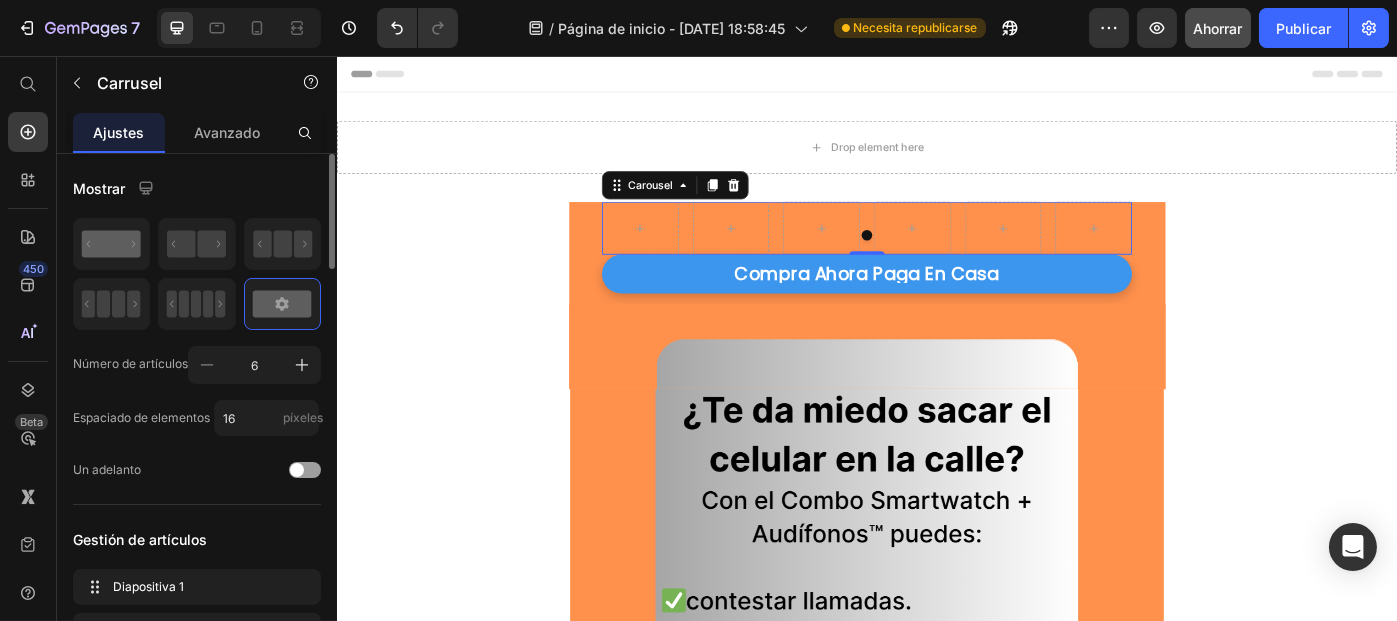 click 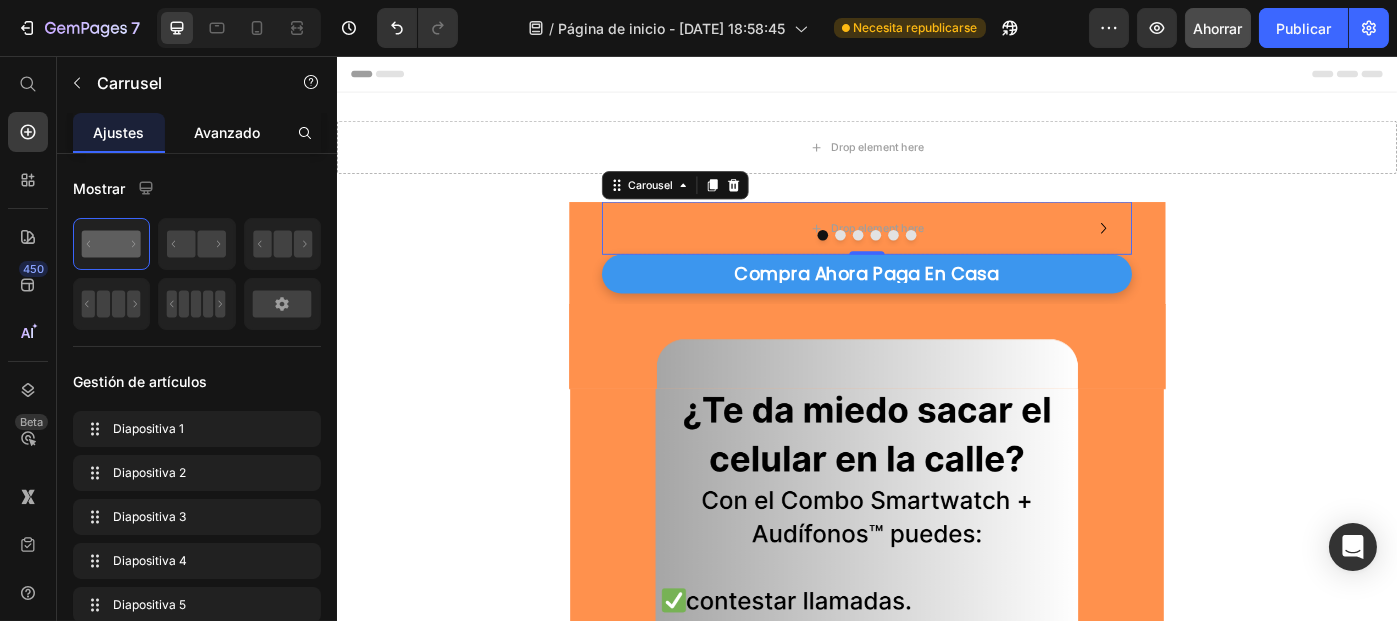 click on "Avanzado" at bounding box center [227, 132] 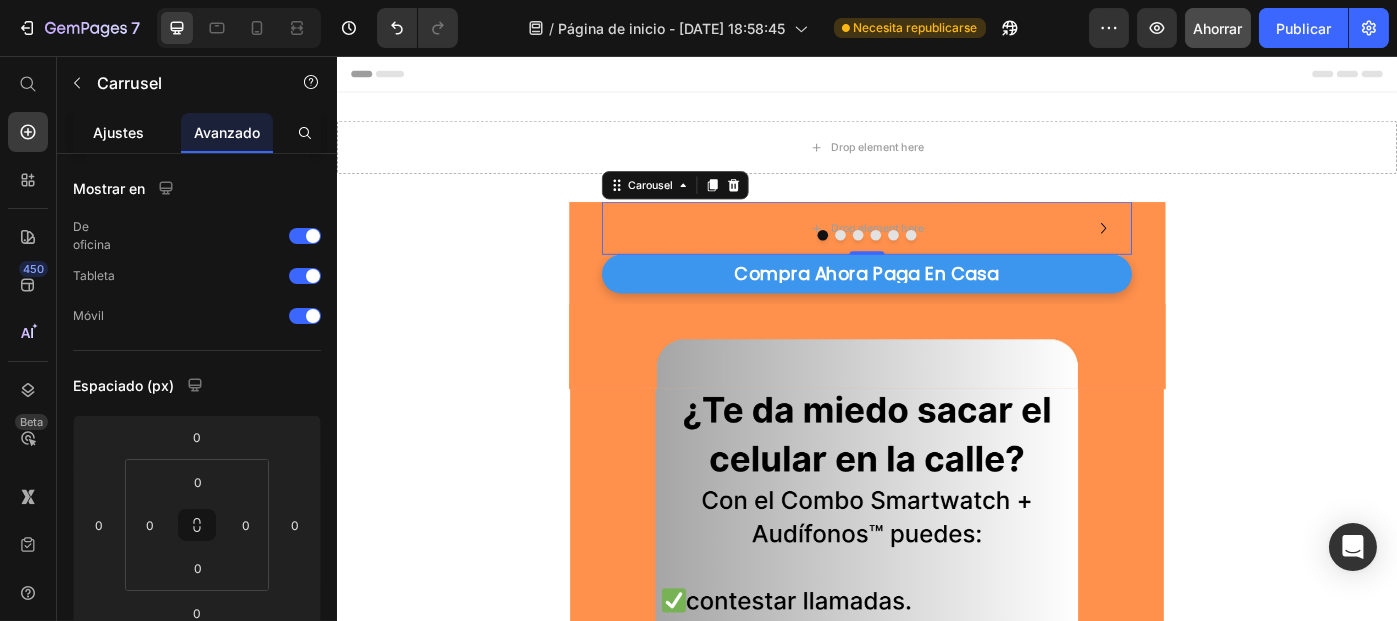 click on "Ajustes" at bounding box center (119, 132) 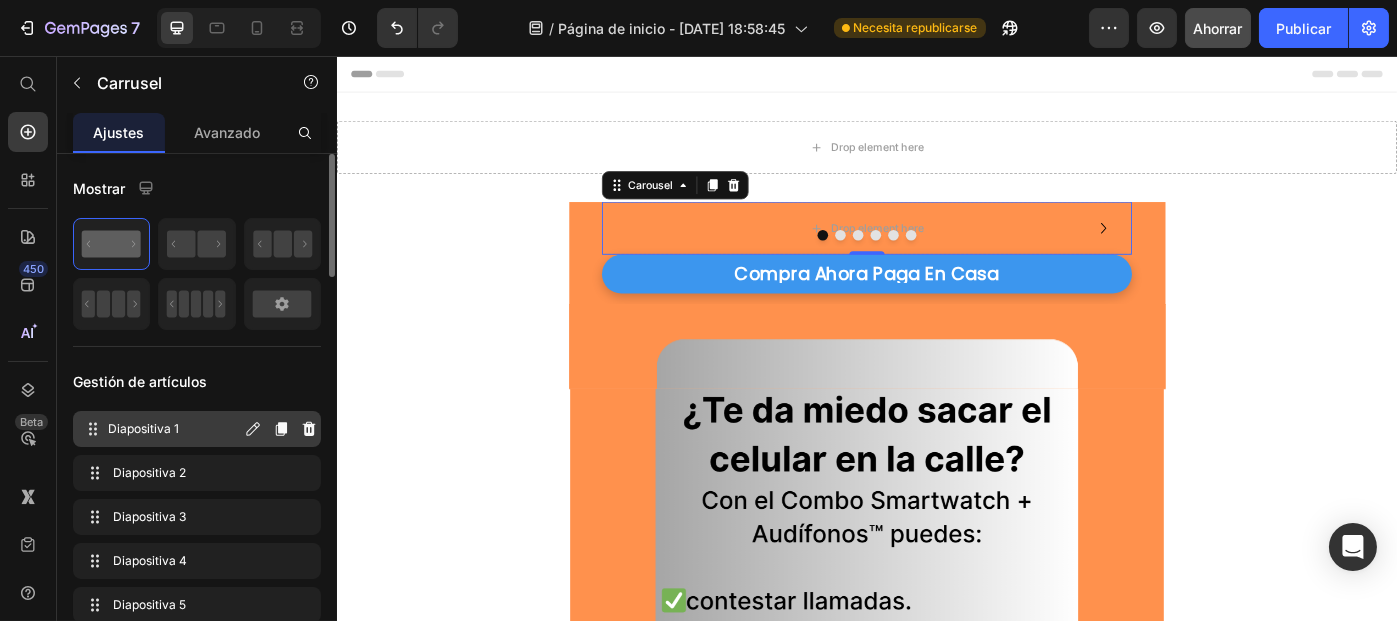 scroll, scrollTop: 0, scrollLeft: 0, axis: both 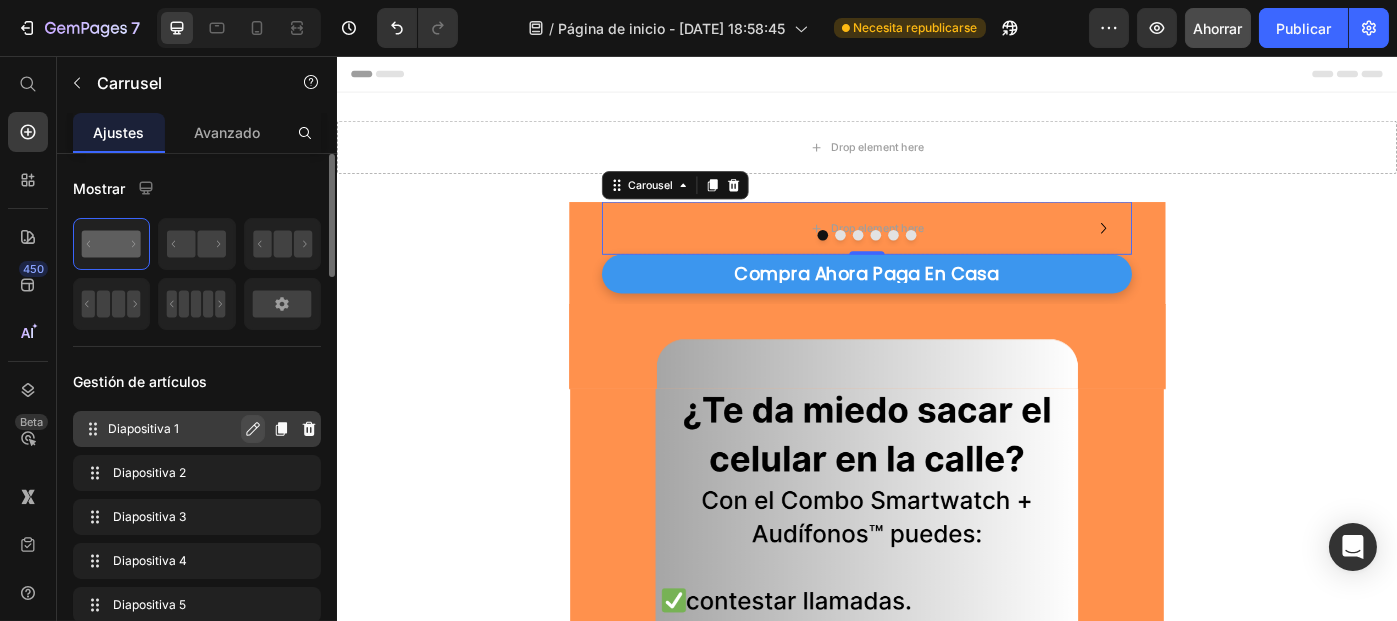 click 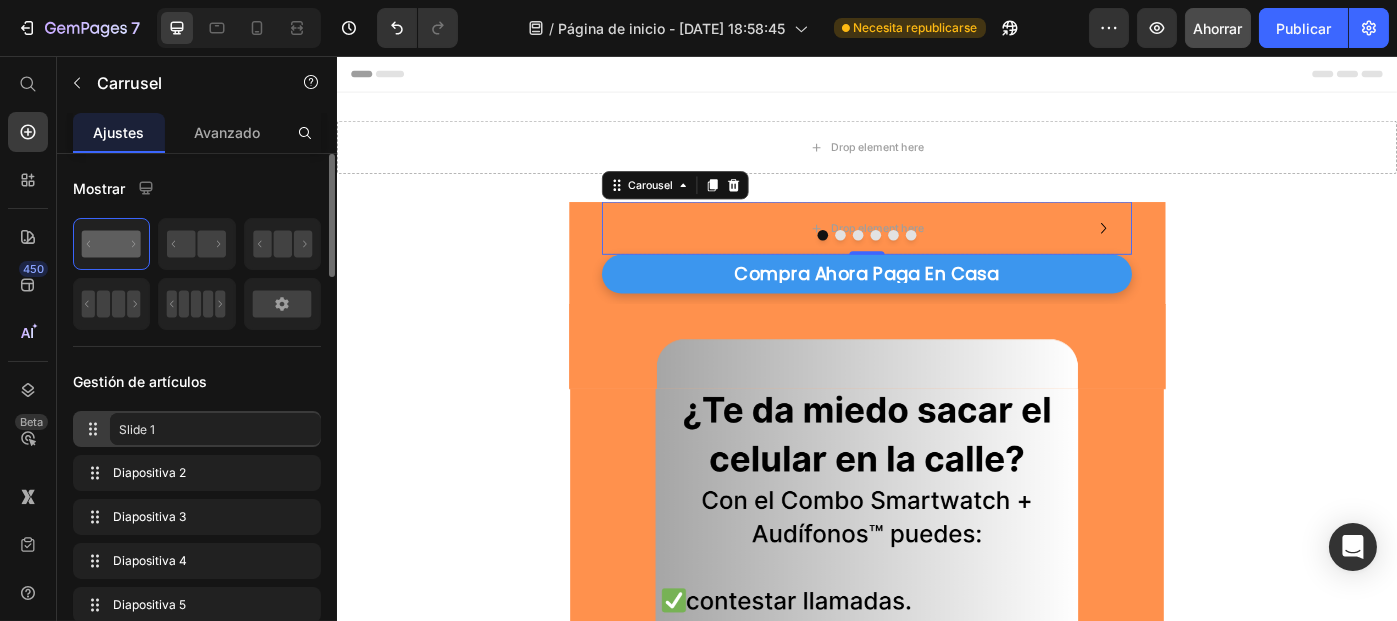 click on "Gestión de artículos" at bounding box center [197, 381] 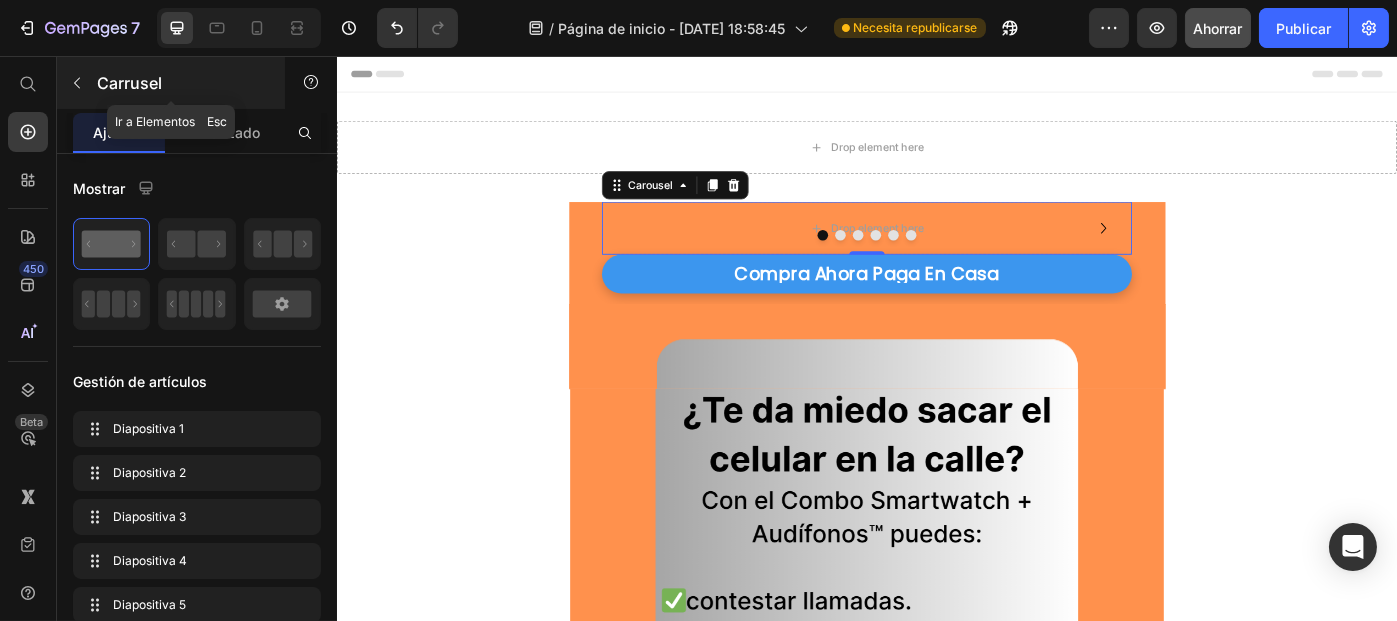 click 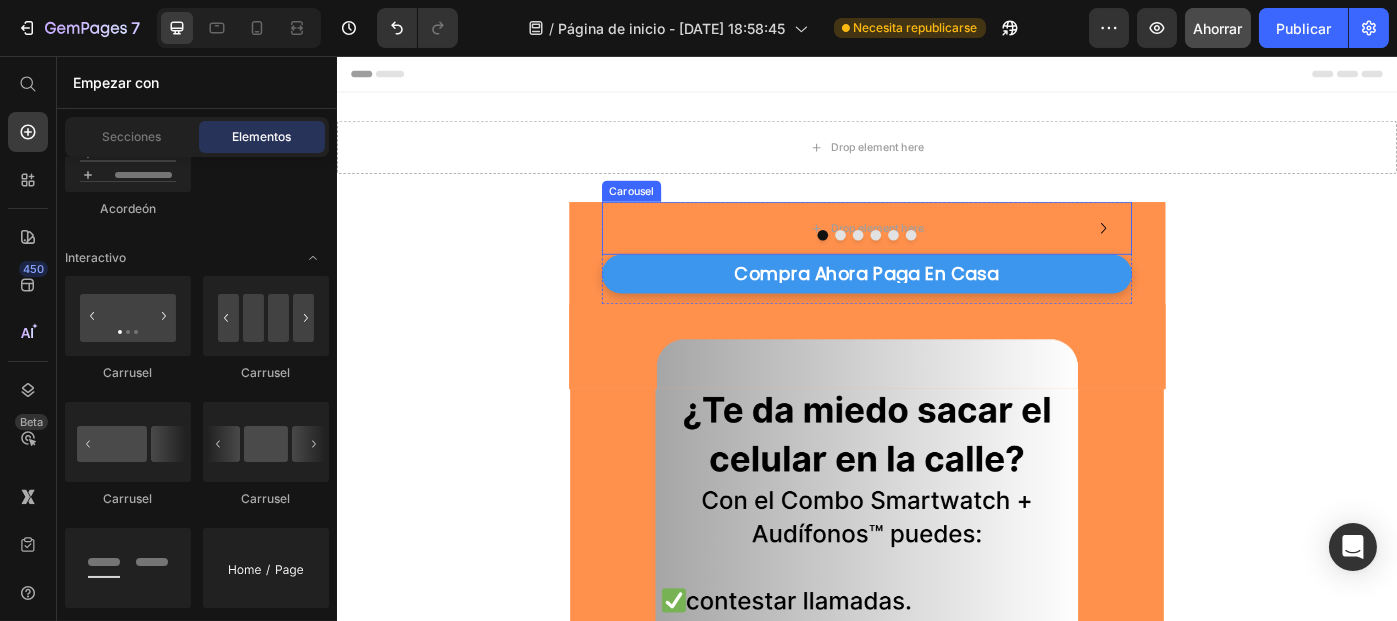 click at bounding box center (936, 259) 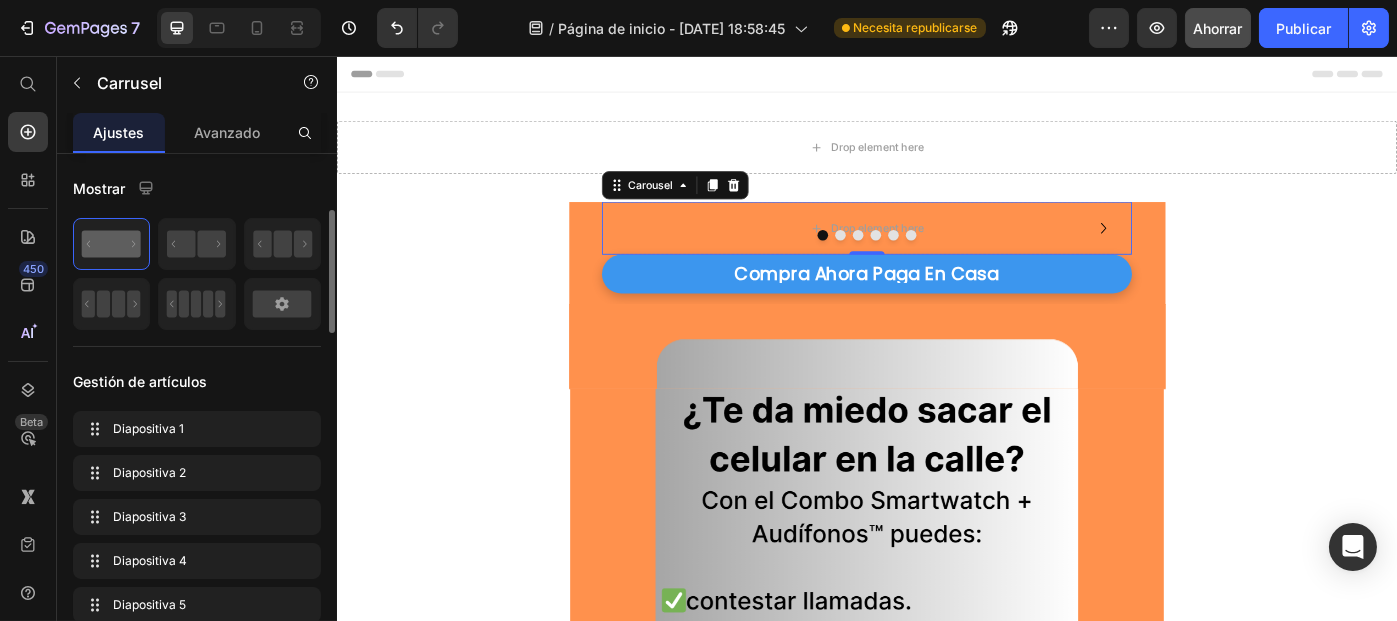 scroll, scrollTop: 47, scrollLeft: 0, axis: vertical 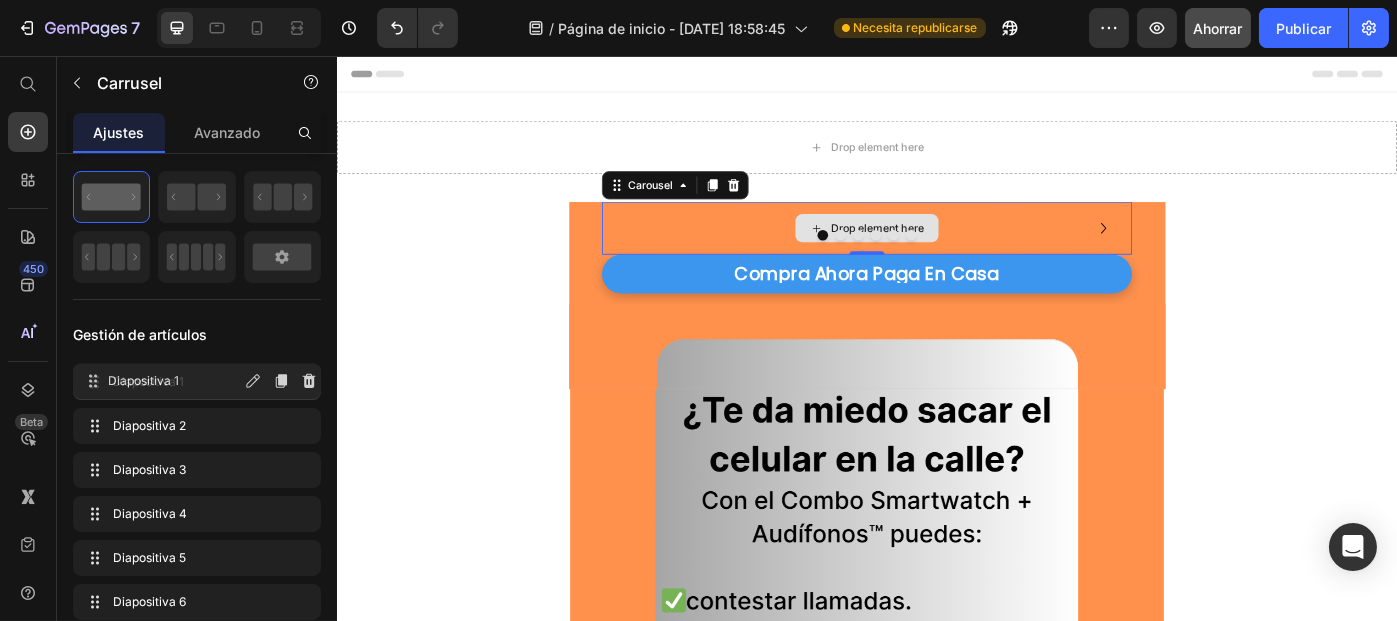 drag, startPoint x: 493, startPoint y: 447, endPoint x: 898, endPoint y: 243, distance: 453.47656 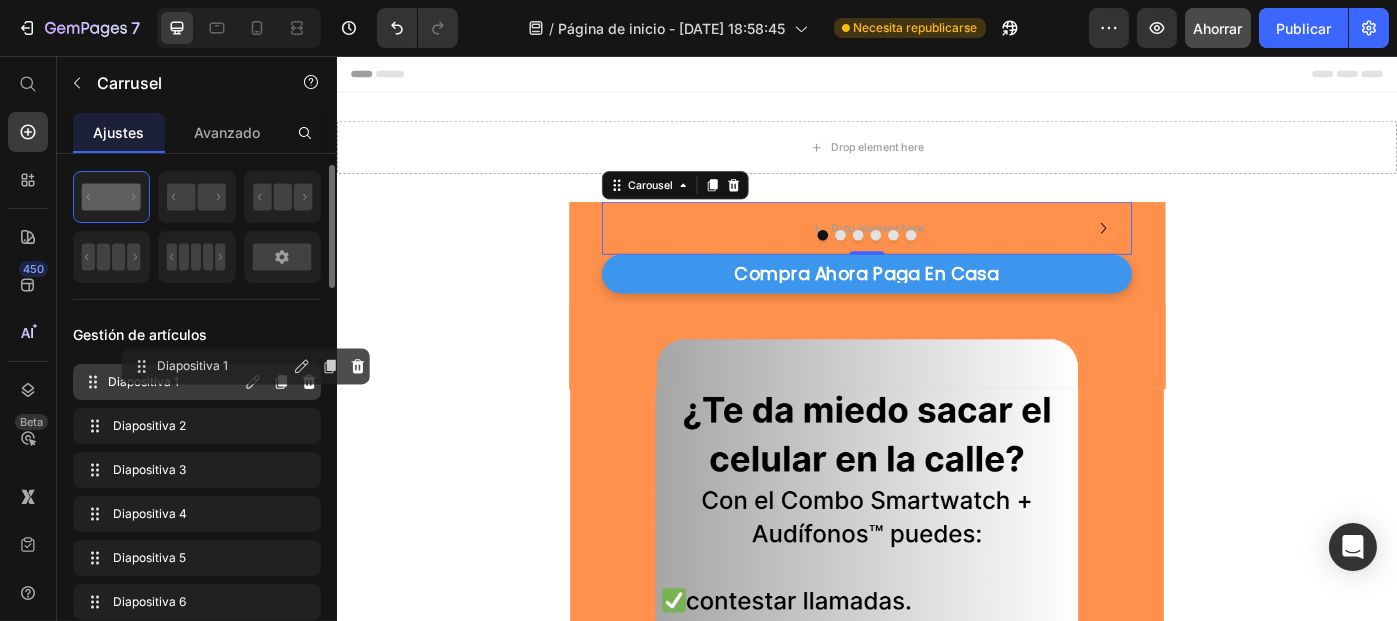 click on "Diapositiva 1" at bounding box center (174, 382) 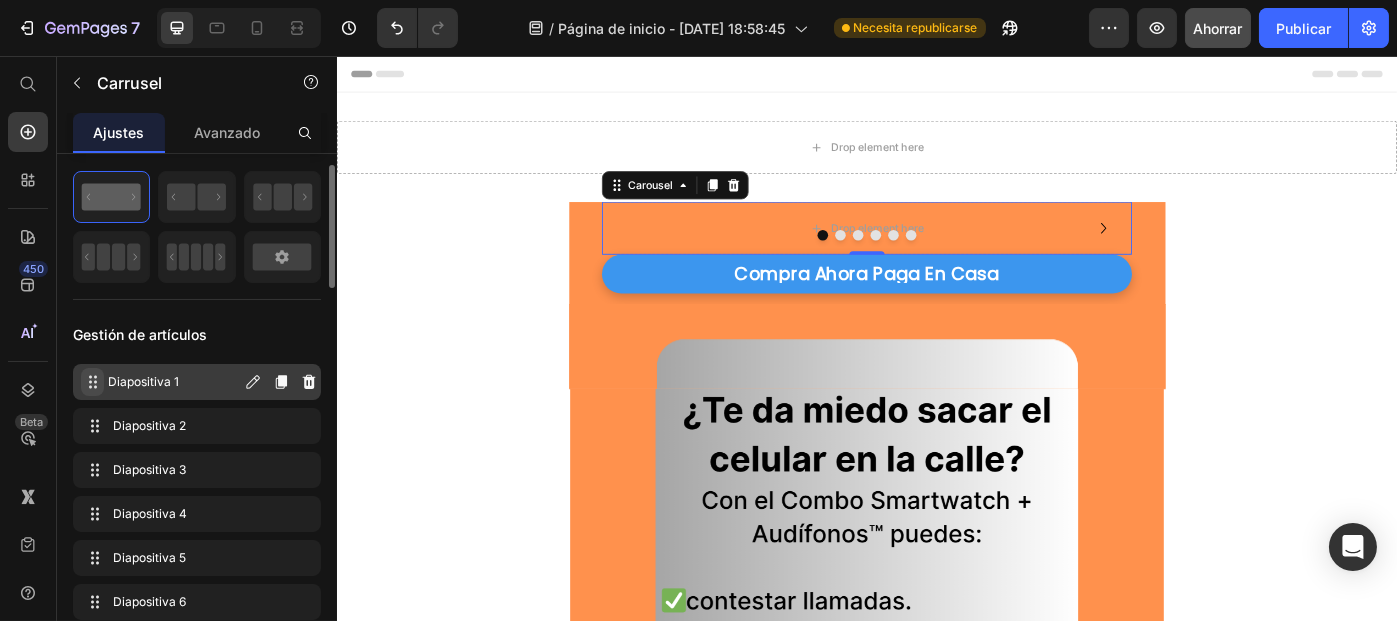click 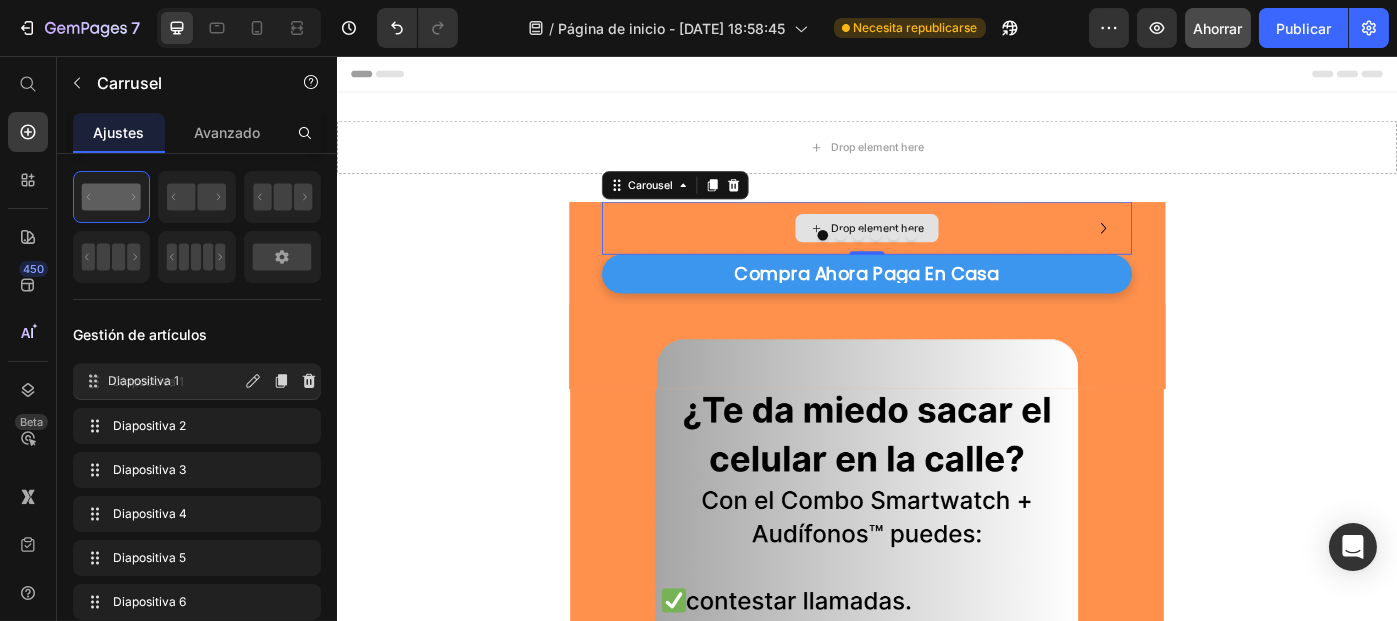 drag, startPoint x: 458, startPoint y: 436, endPoint x: 864, endPoint y: 240, distance: 450.83478 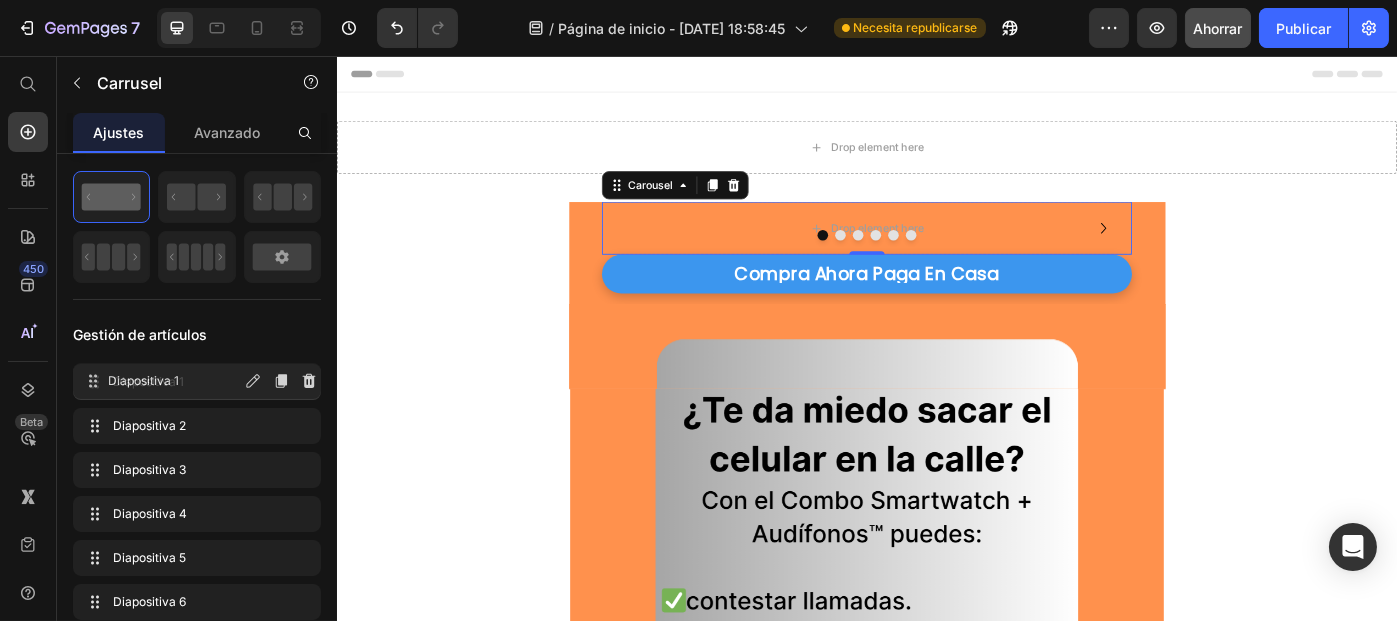 click at bounding box center (886, 259) 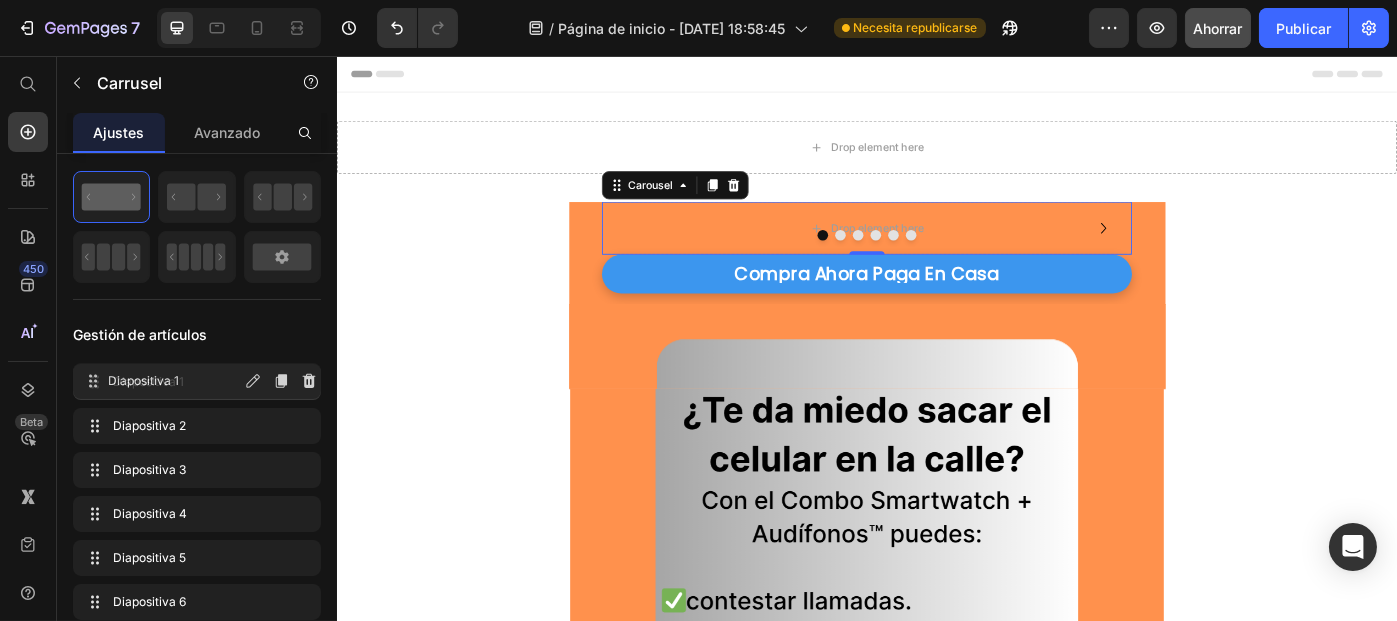 click at bounding box center [886, 259] 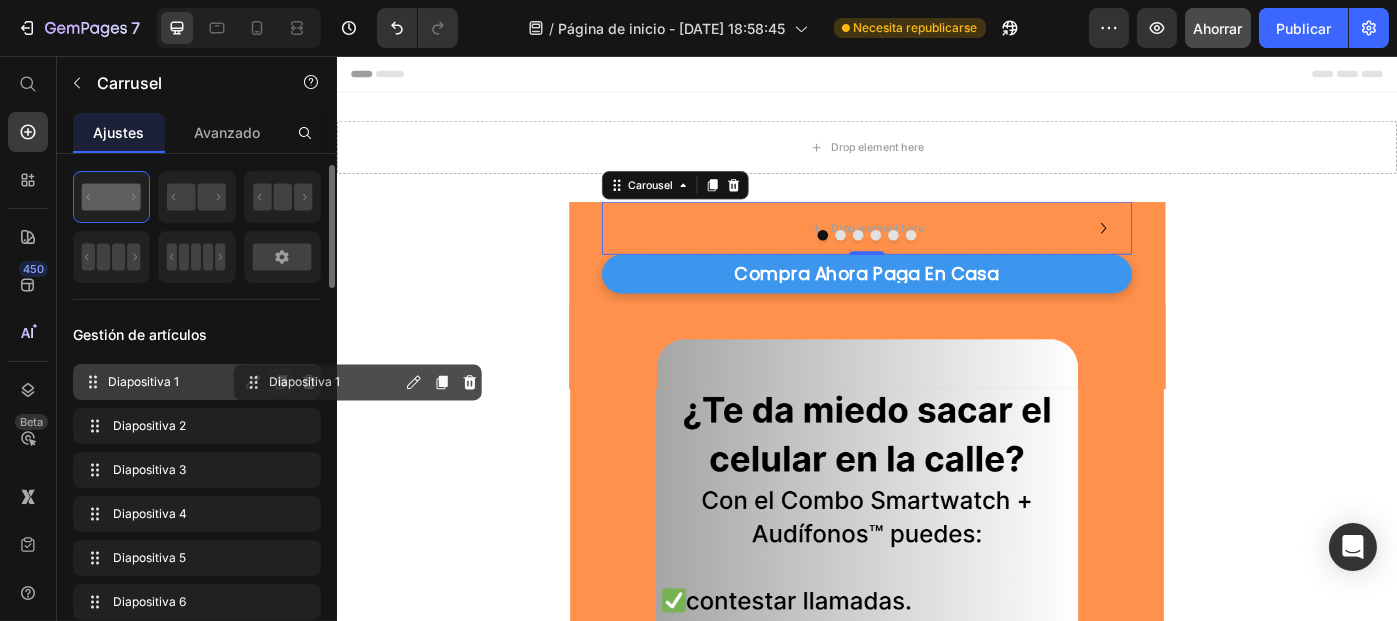 click 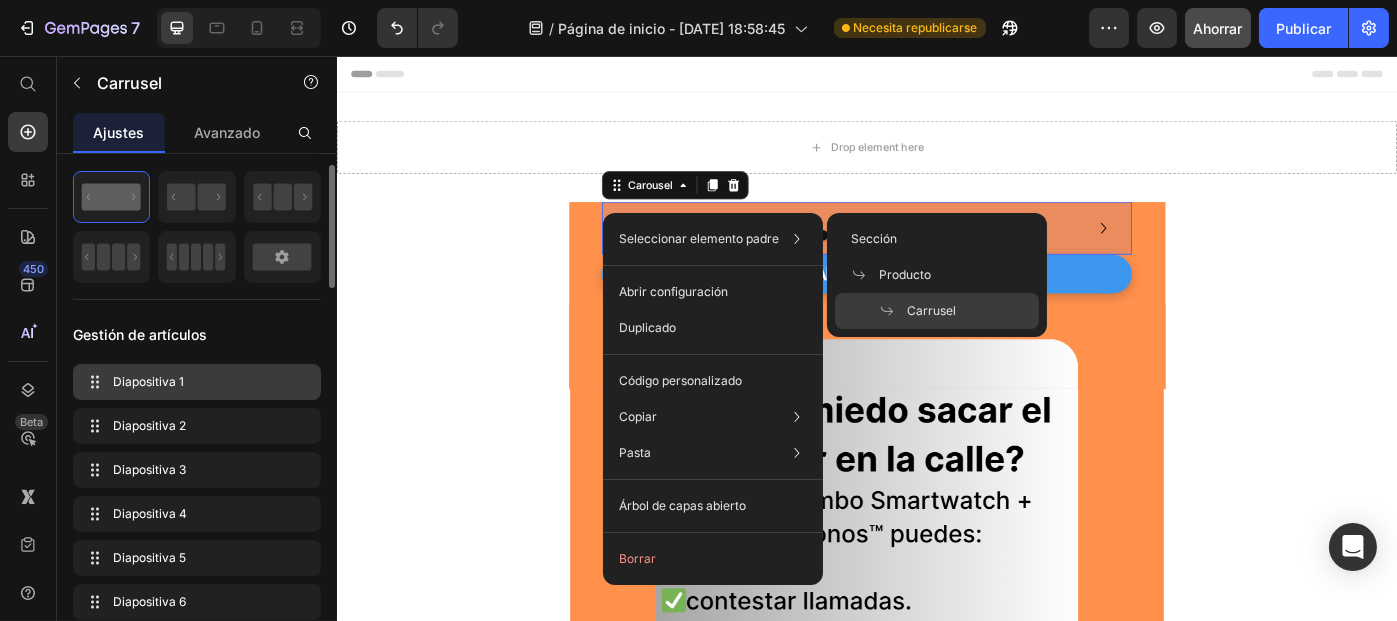 click on "Carrusel" at bounding box center (931, 310) 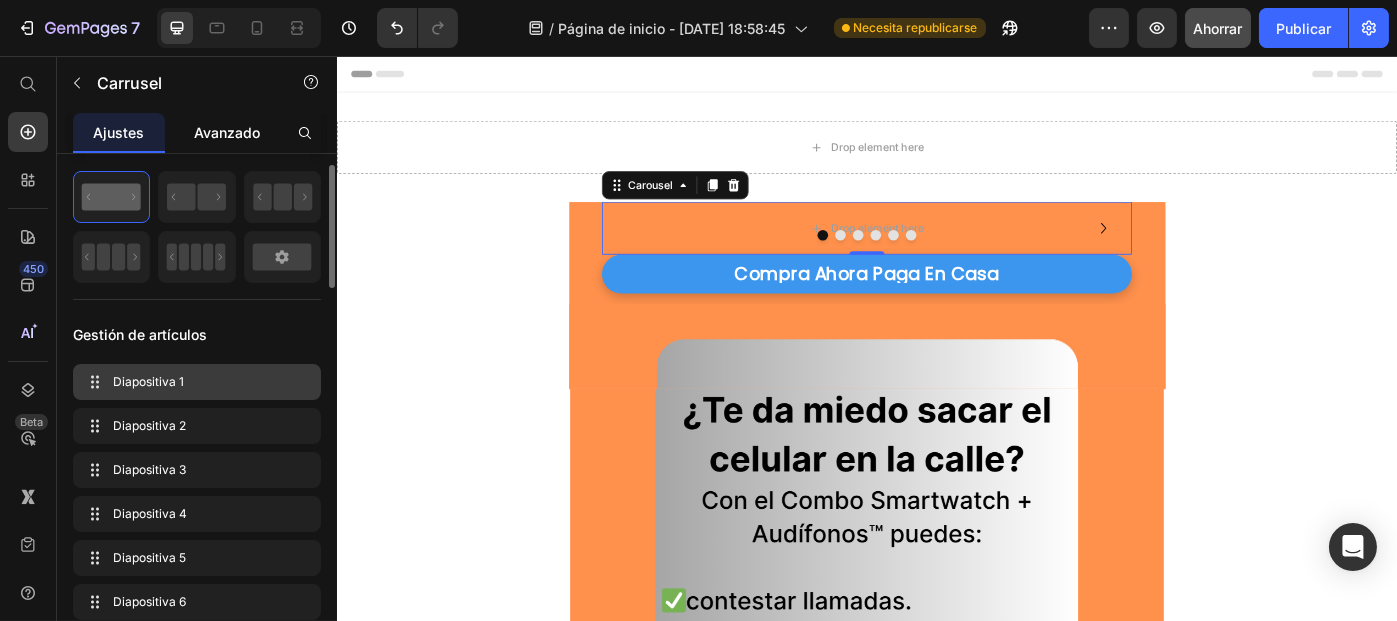 click on "Avanzado" at bounding box center (227, 132) 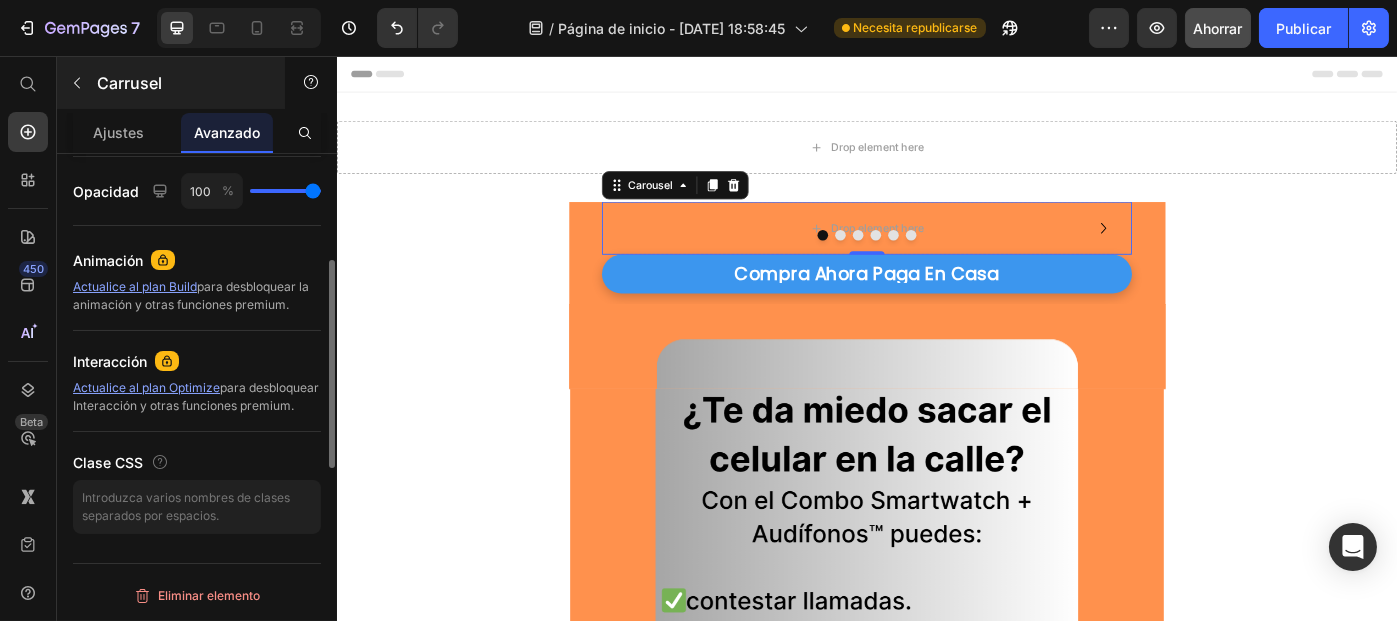 scroll, scrollTop: 633, scrollLeft: 0, axis: vertical 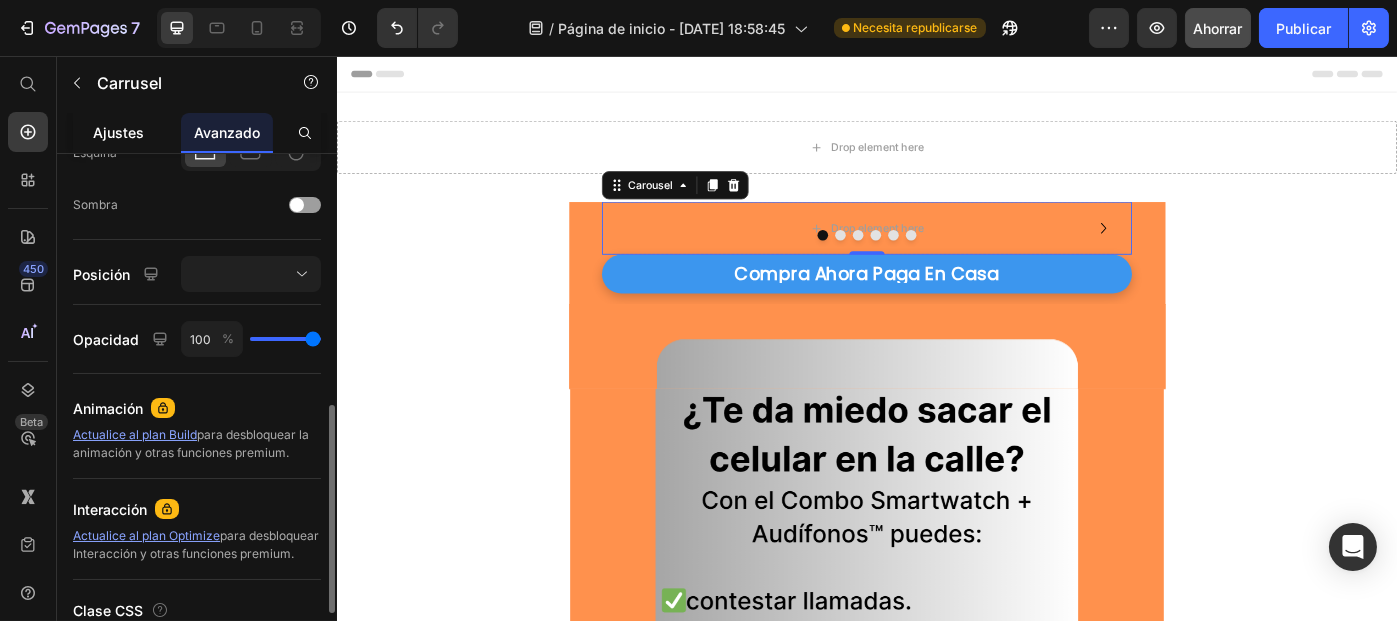 click on "Ajustes" 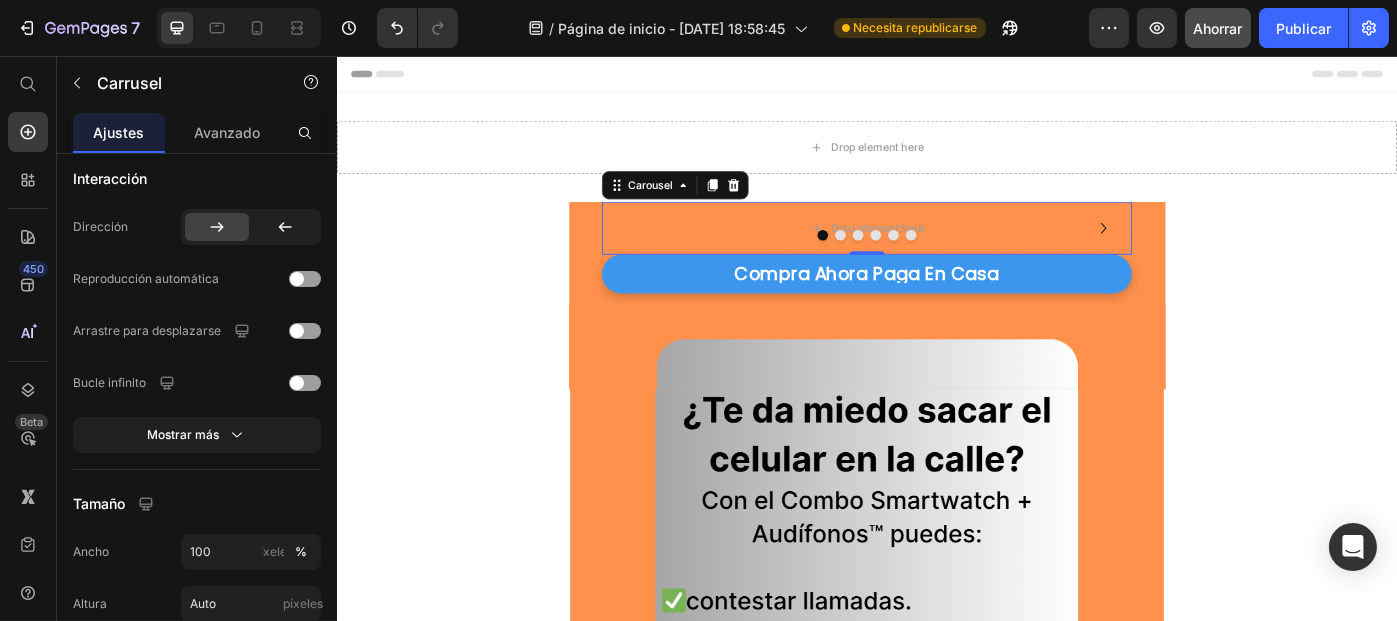 scroll, scrollTop: 1692, scrollLeft: 0, axis: vertical 